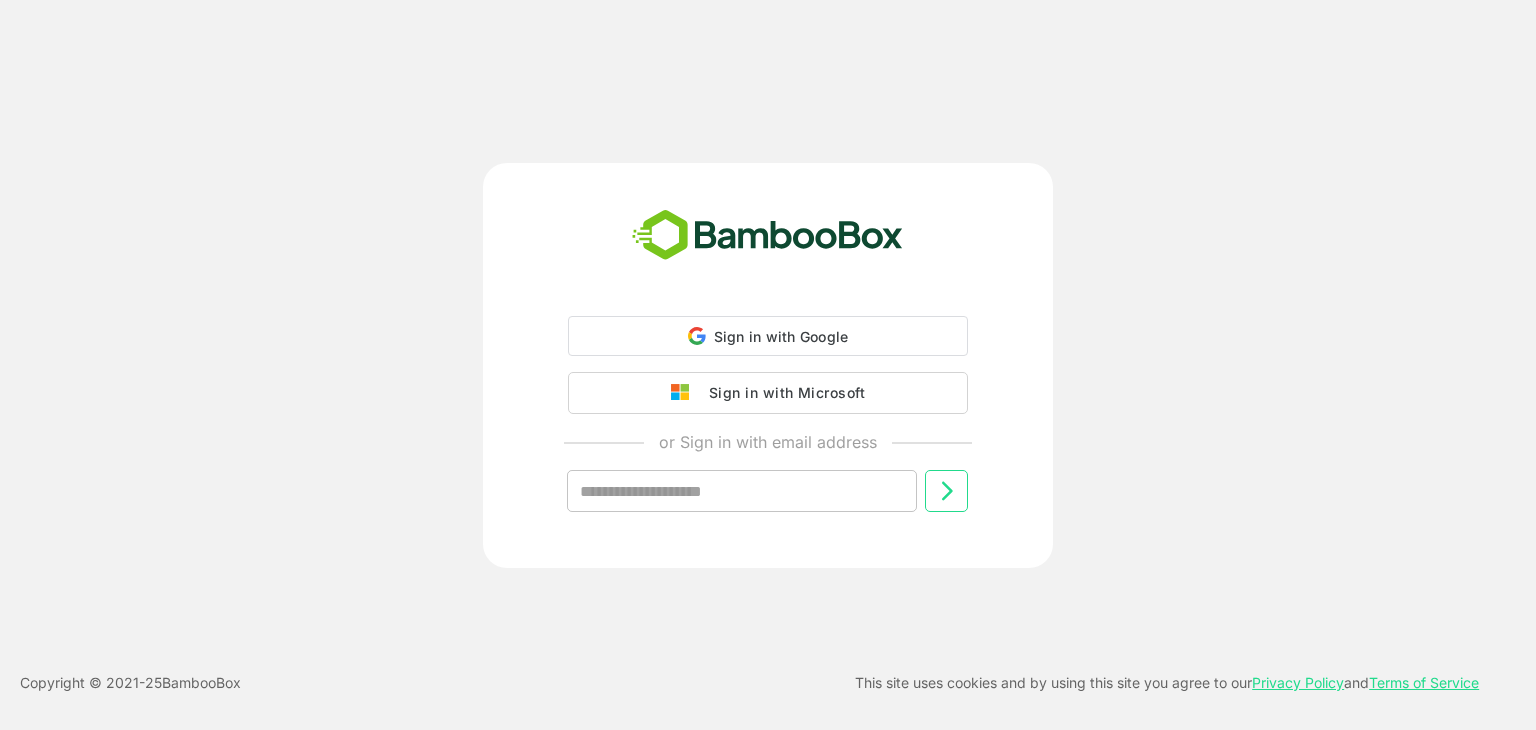 scroll, scrollTop: 0, scrollLeft: 0, axis: both 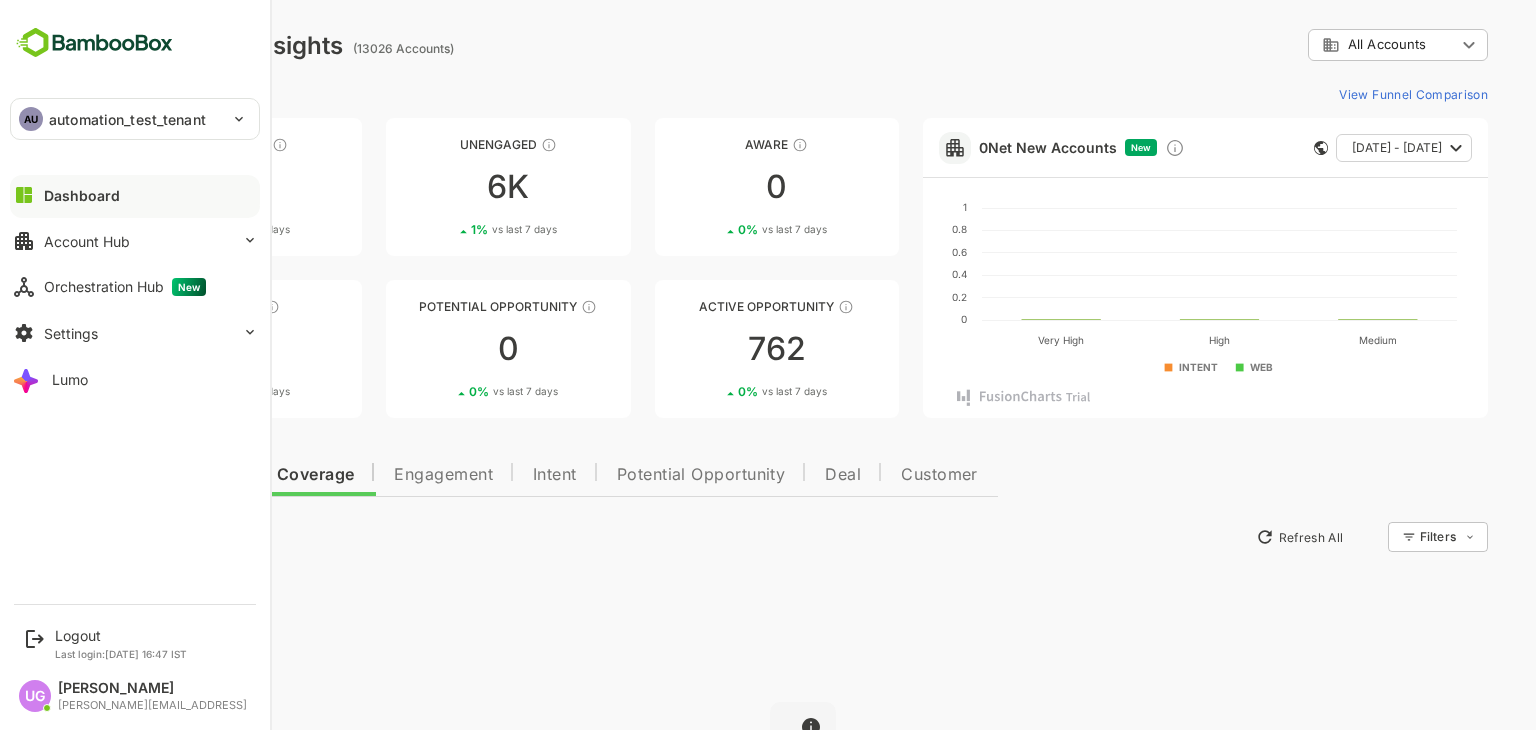 click on "automation_test_tenant" at bounding box center (127, 119) 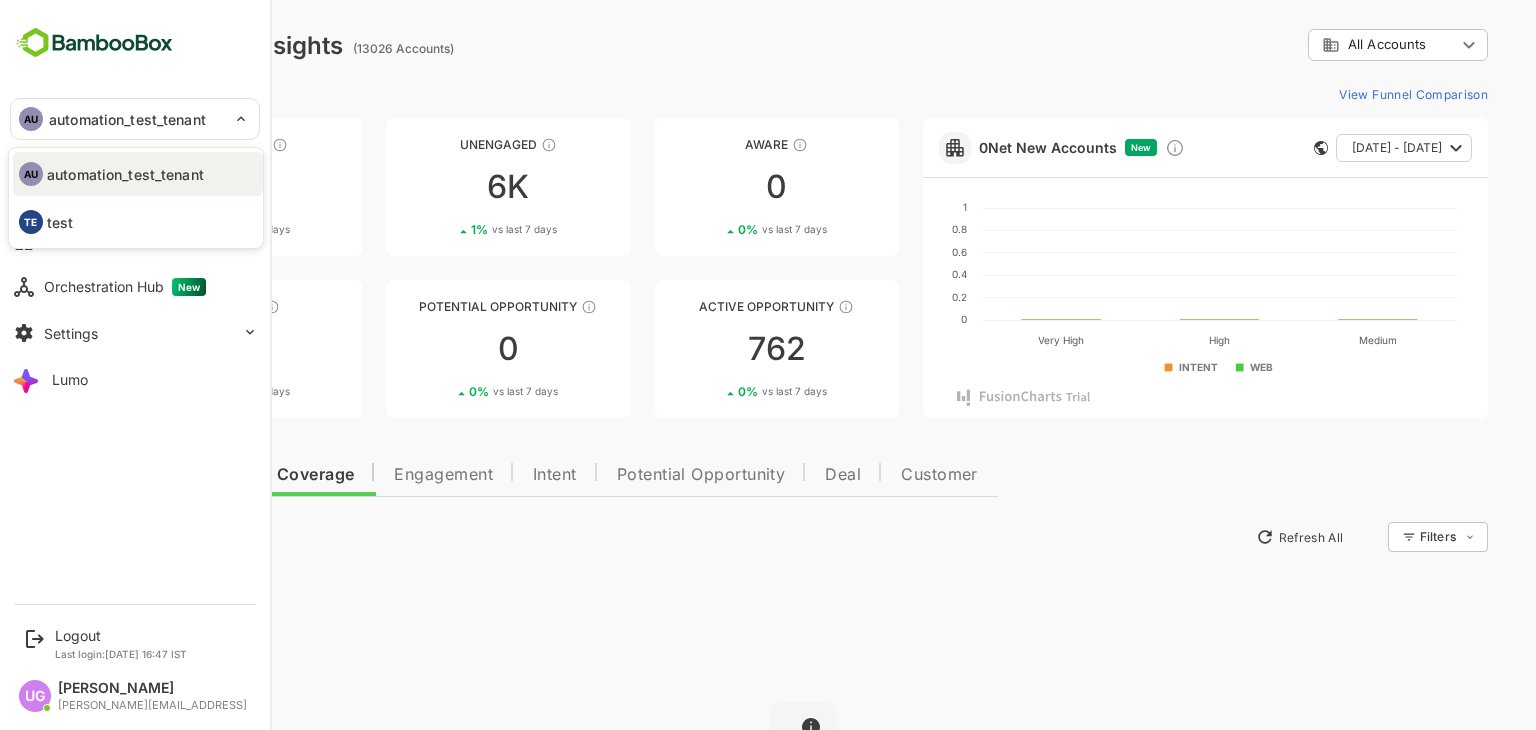 click at bounding box center (768, 365) 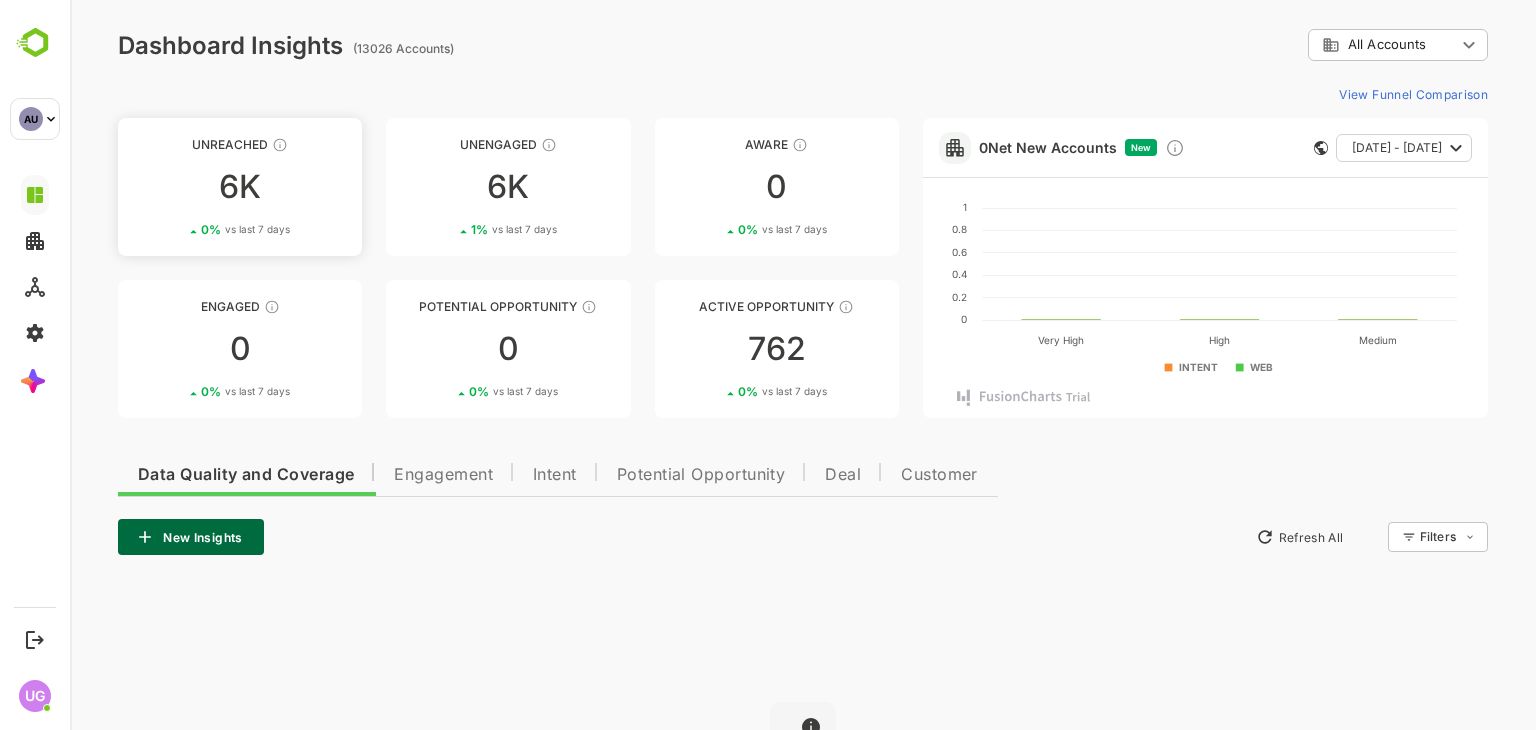 click on "6K" at bounding box center [240, 187] 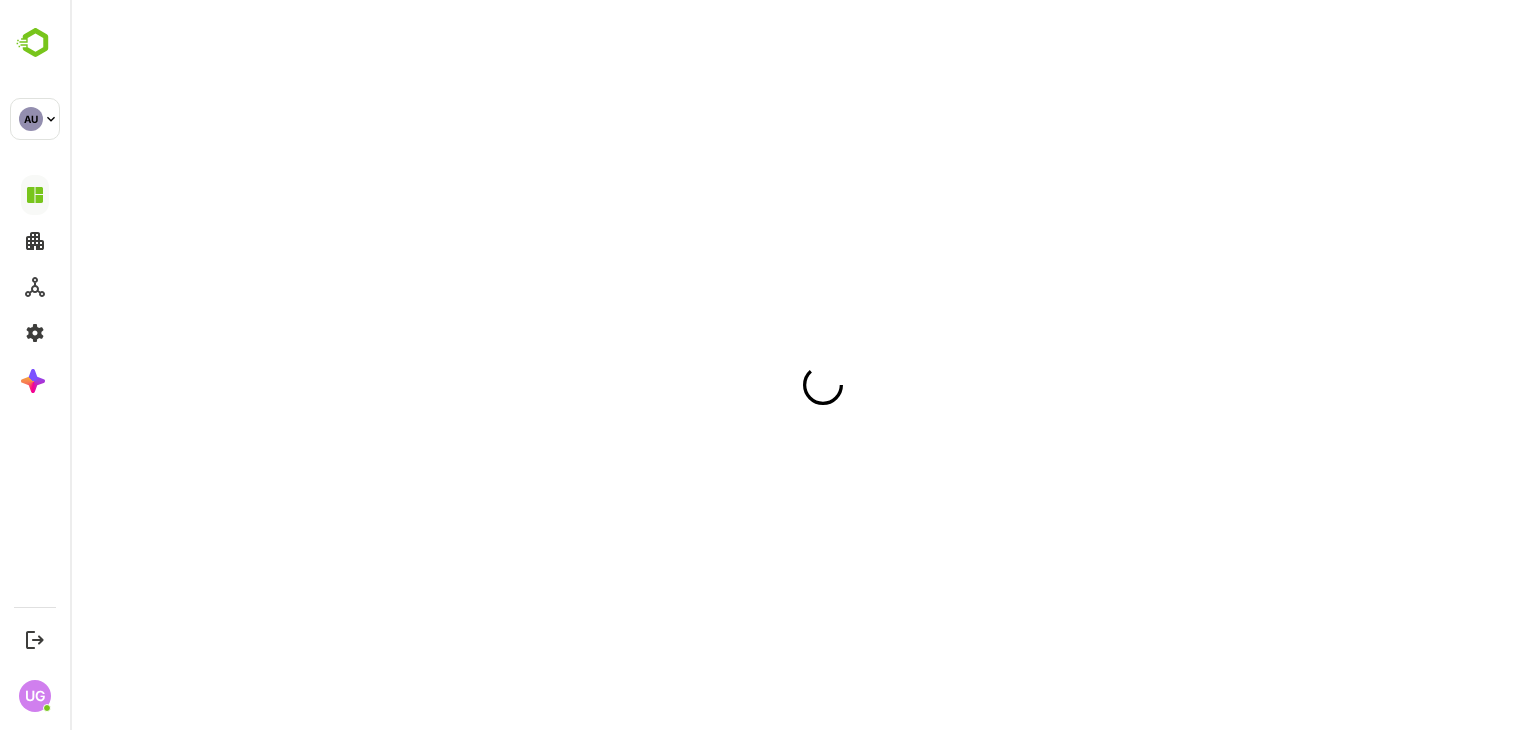 scroll, scrollTop: 0, scrollLeft: 0, axis: both 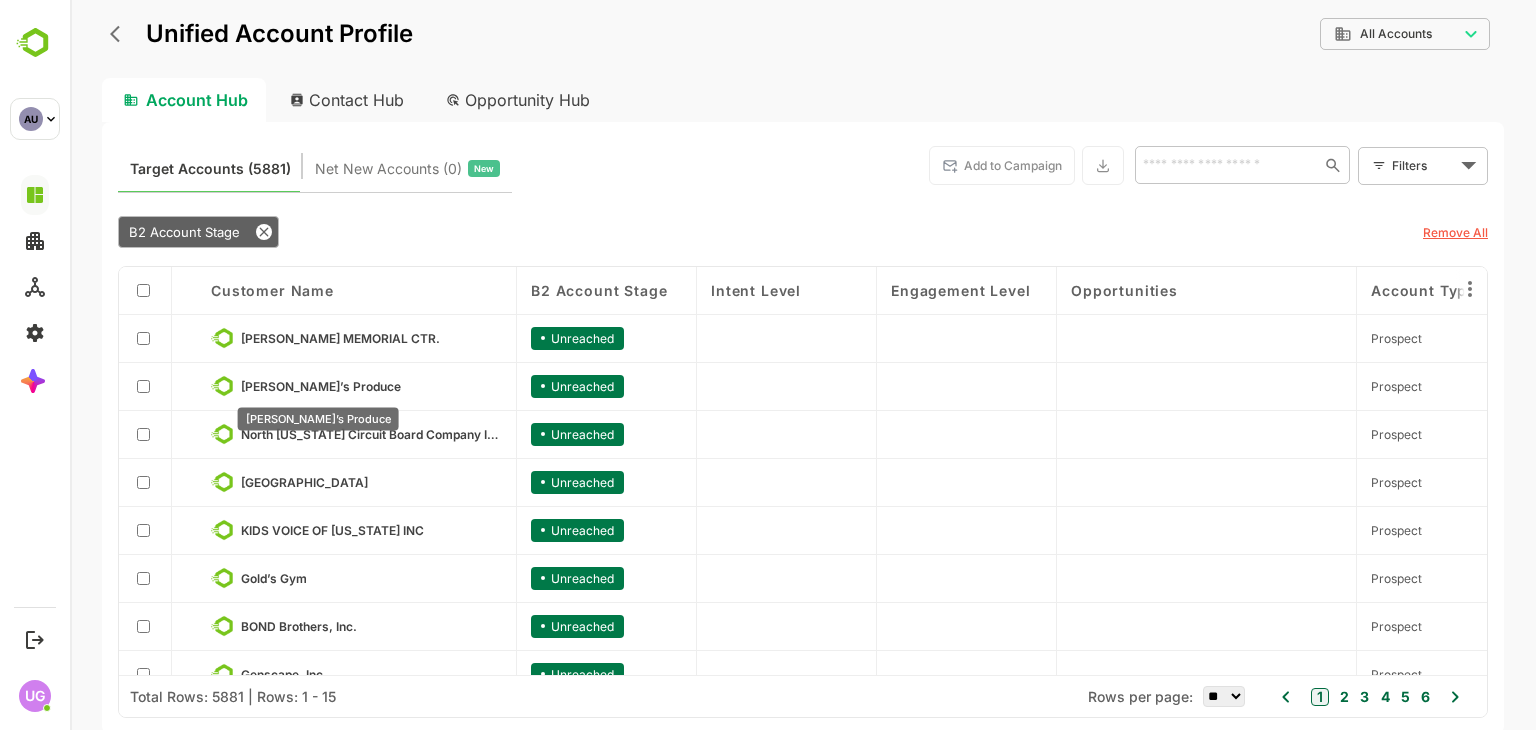 click on "[PERSON_NAME]’s Produce" at bounding box center (321, 386) 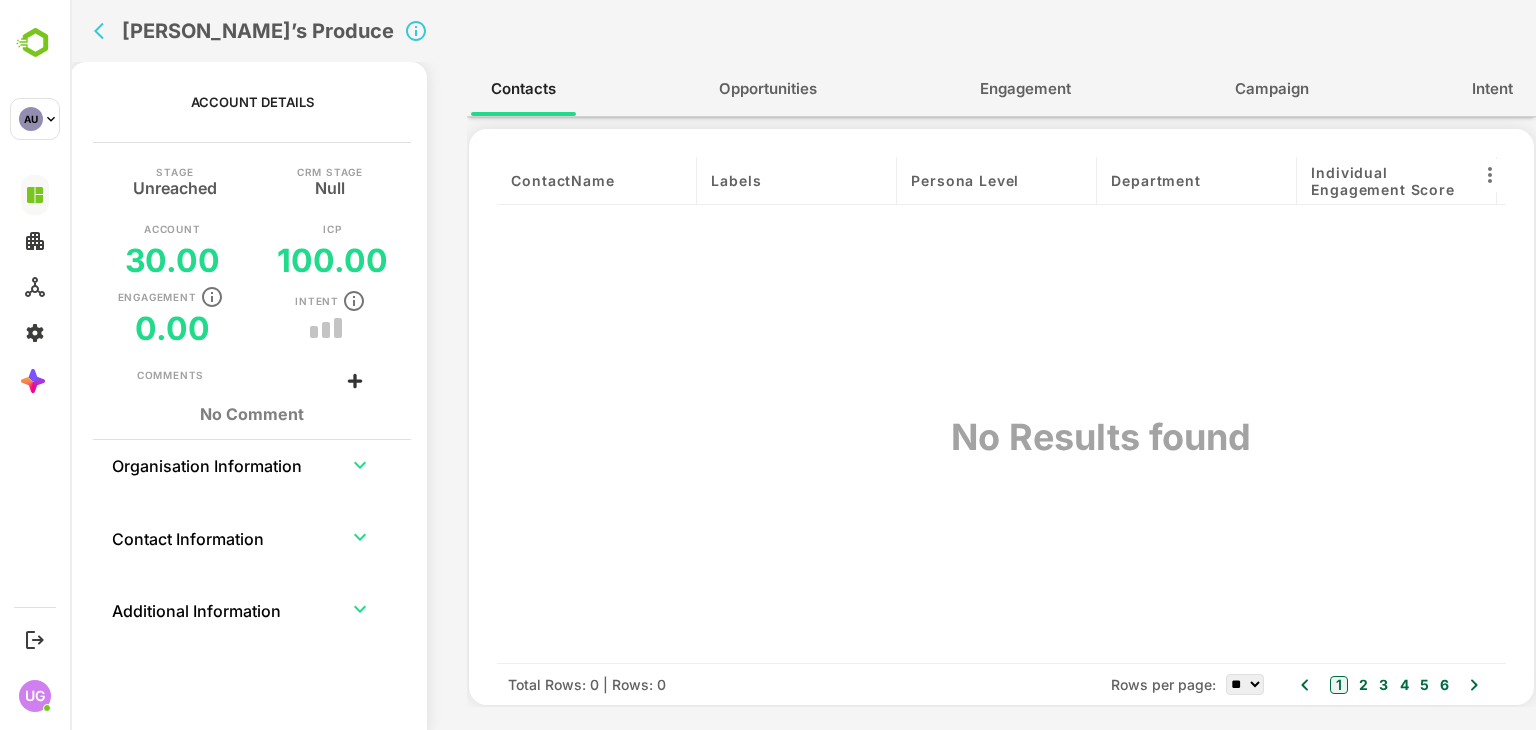 click 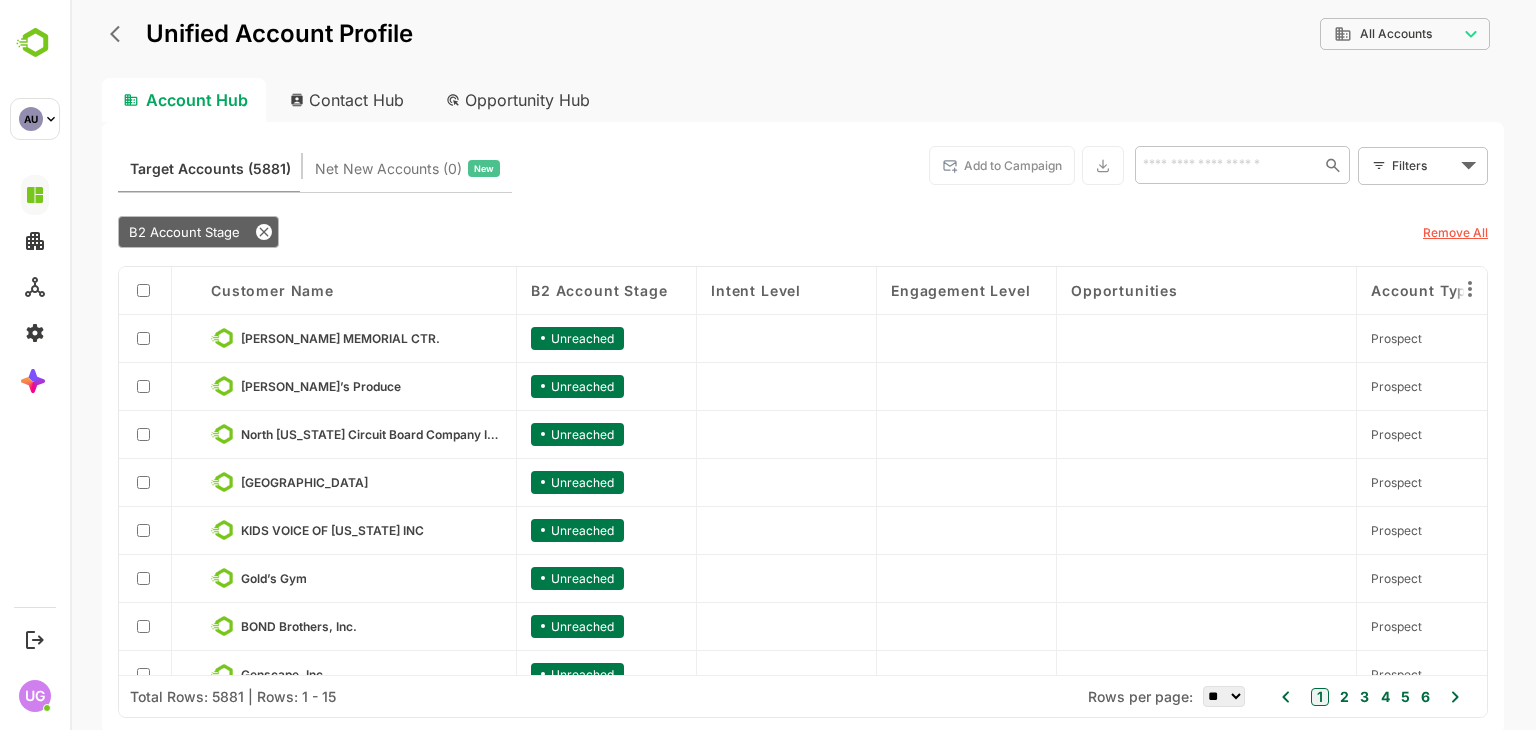 scroll, scrollTop: 364, scrollLeft: 0, axis: vertical 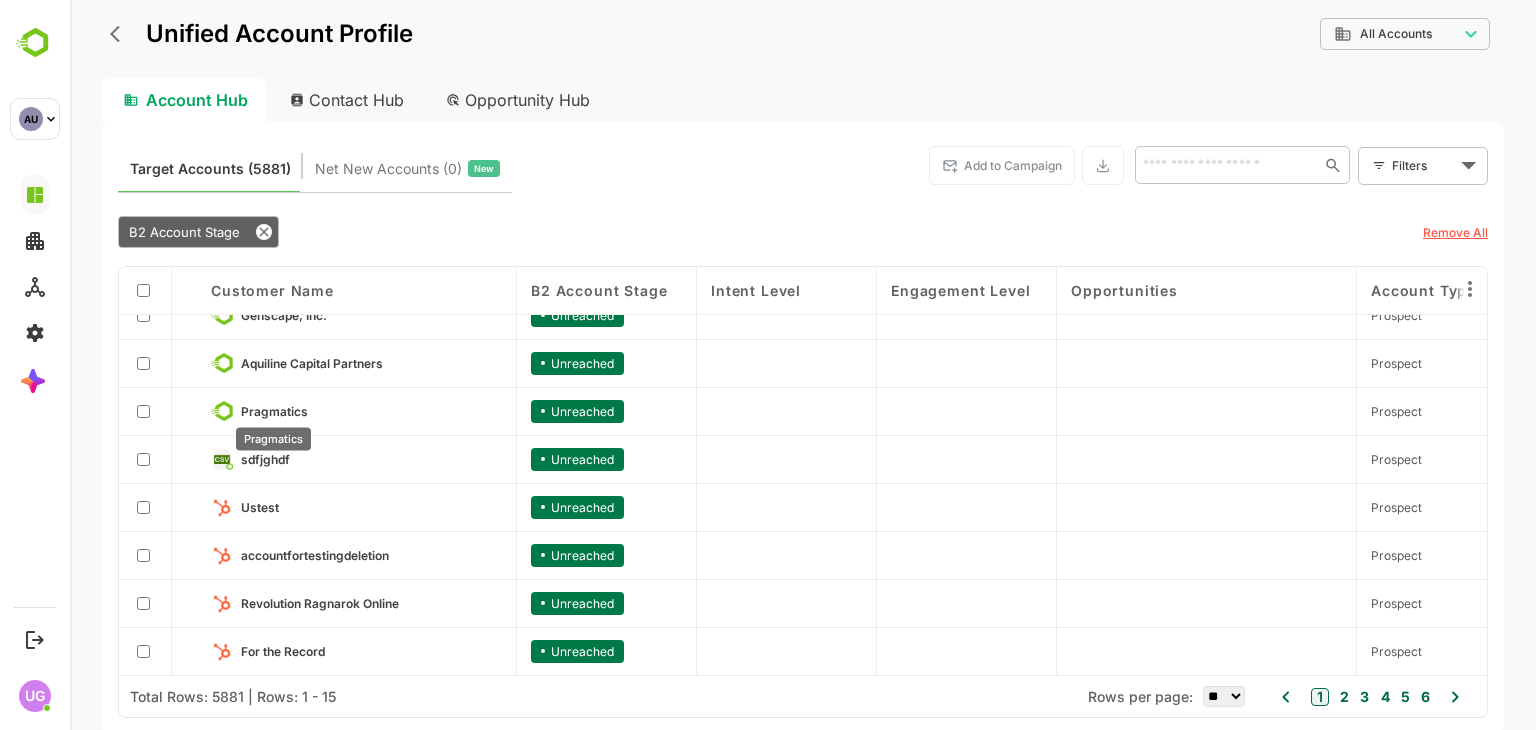 click on "Pragmatics" at bounding box center (274, 411) 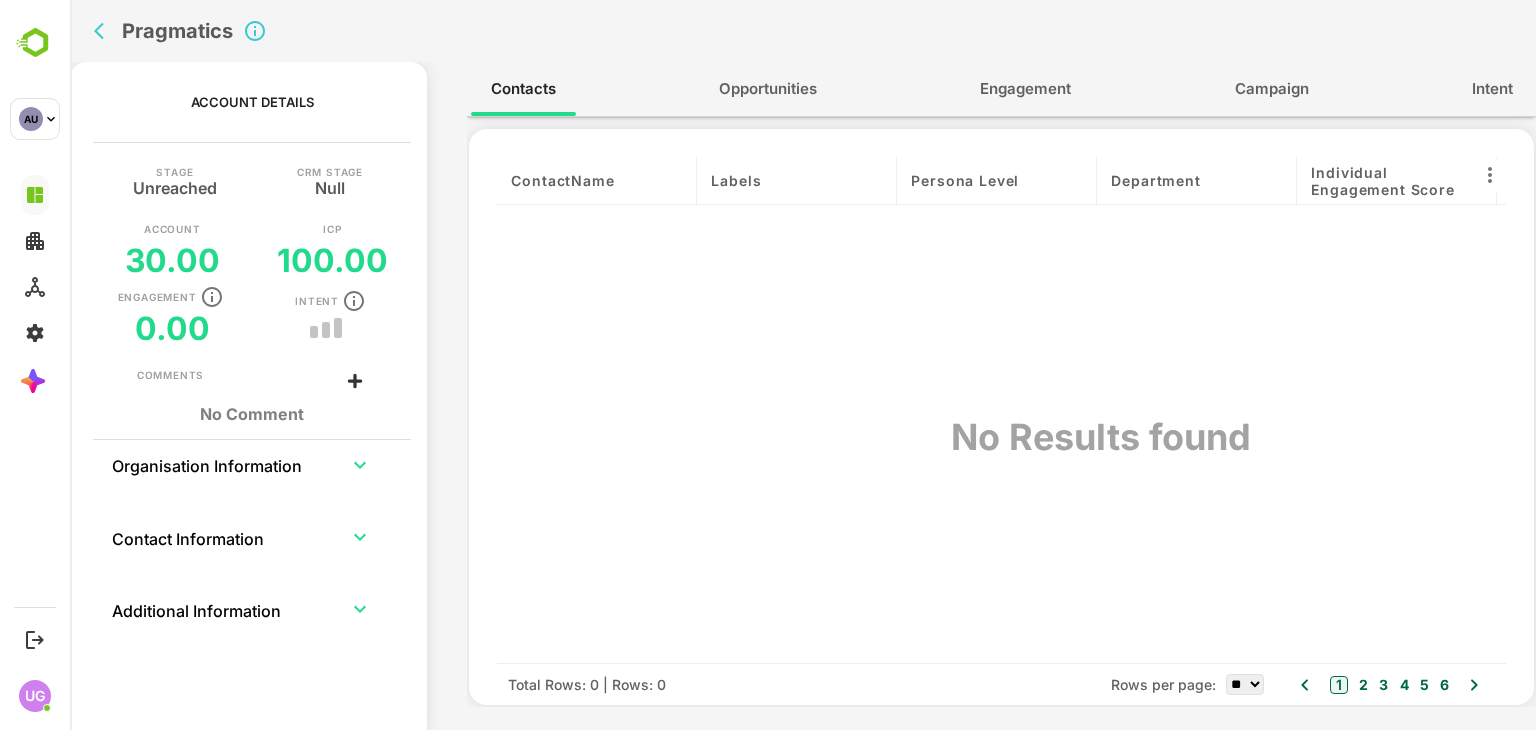 click 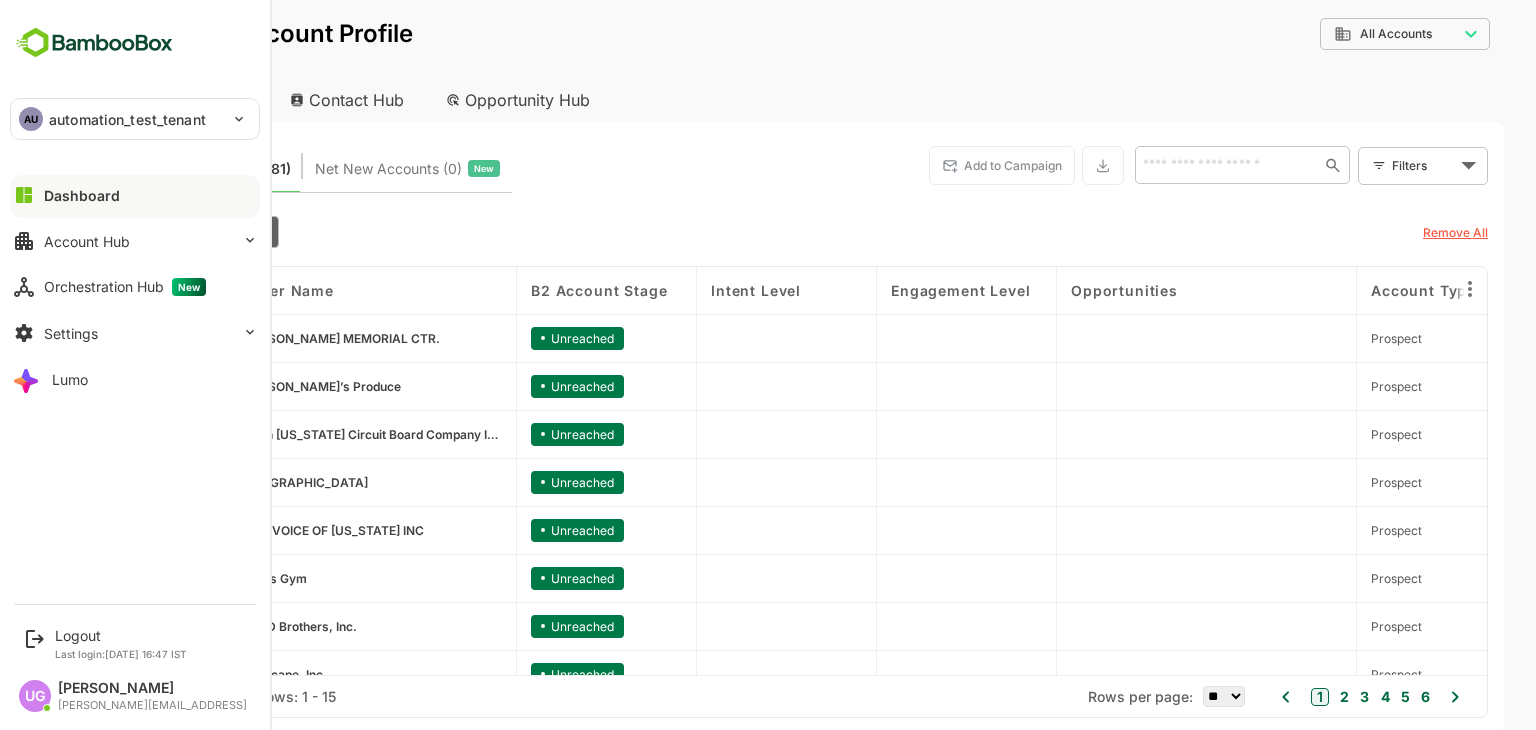 click on "AU automation_test_tenant" at bounding box center [123, 119] 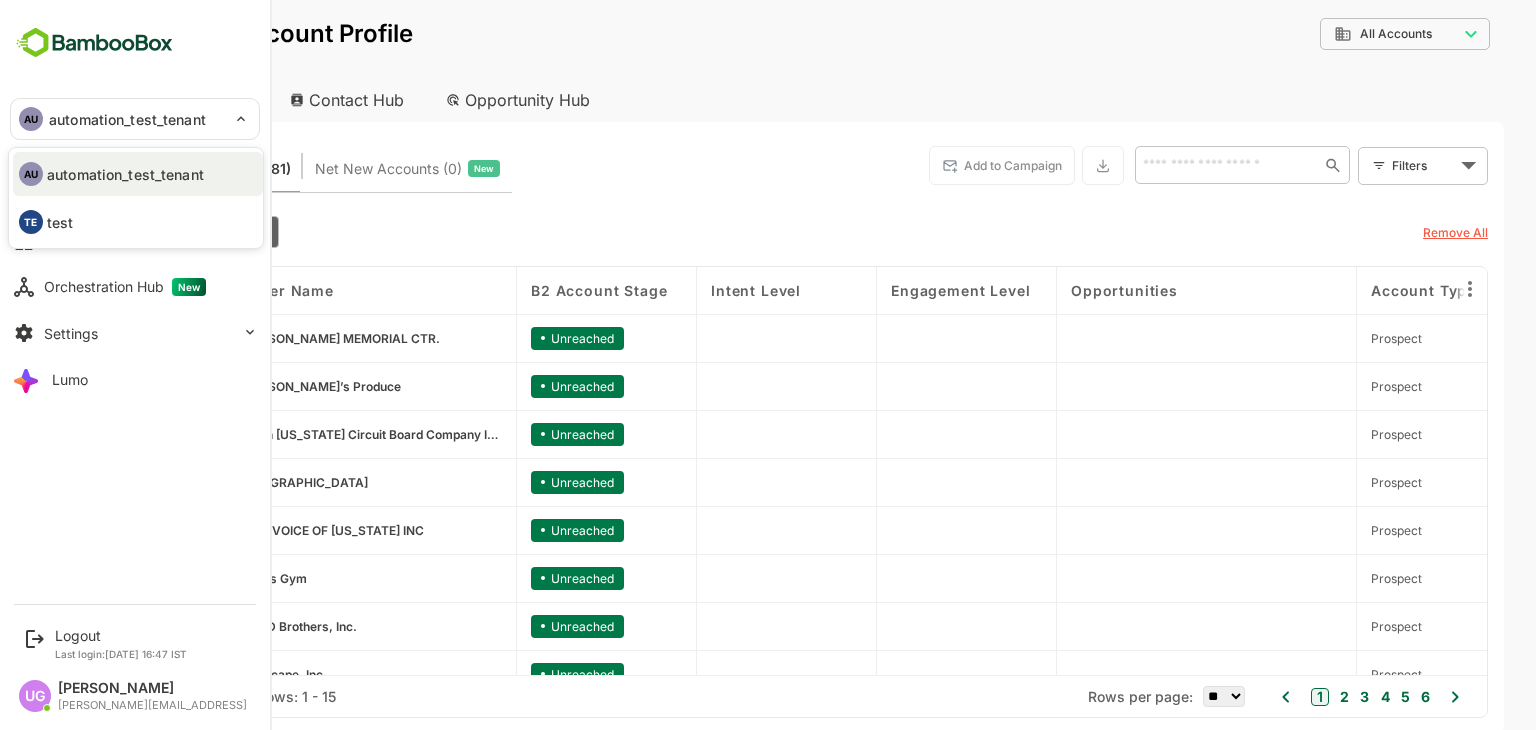 click on "TE test" at bounding box center [138, 222] 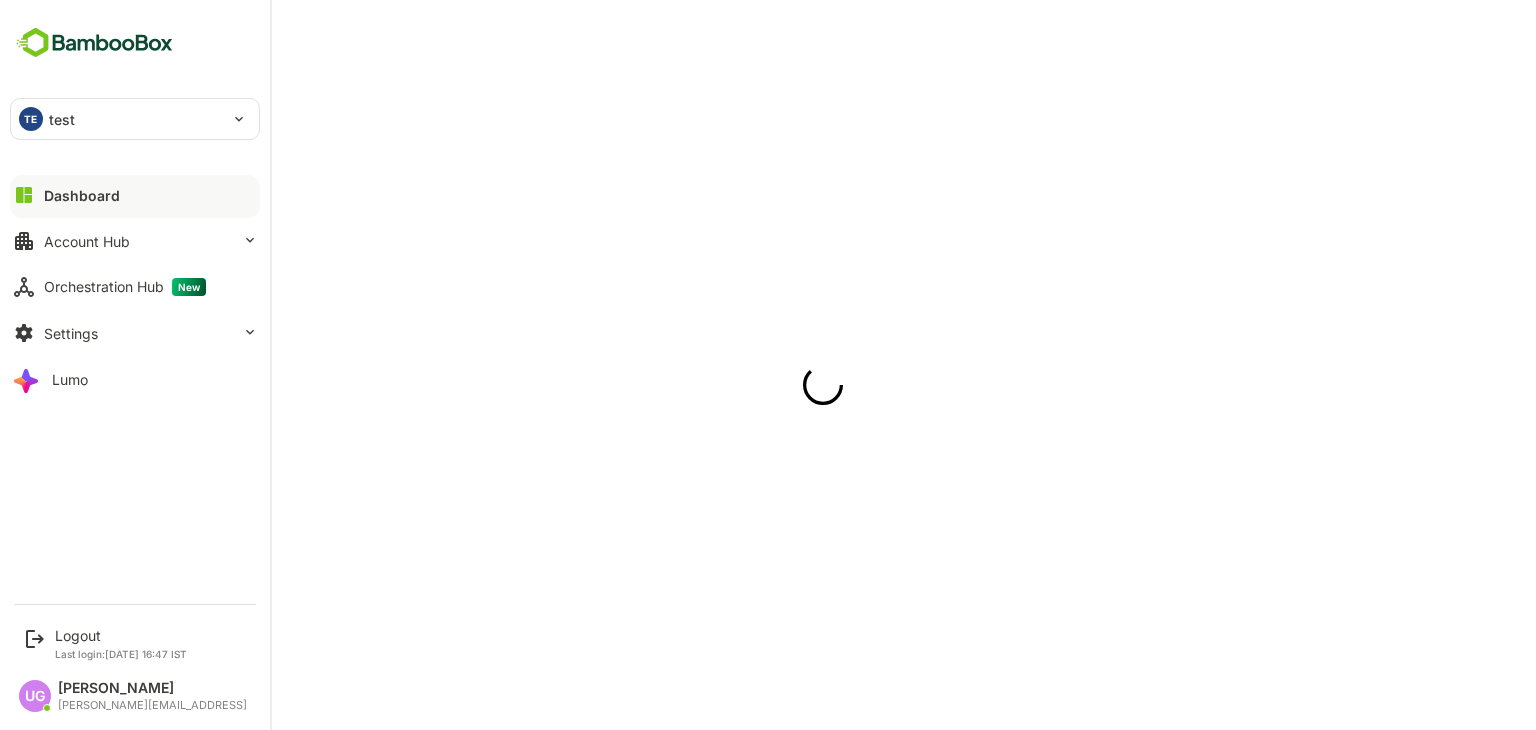 scroll, scrollTop: 0, scrollLeft: 0, axis: both 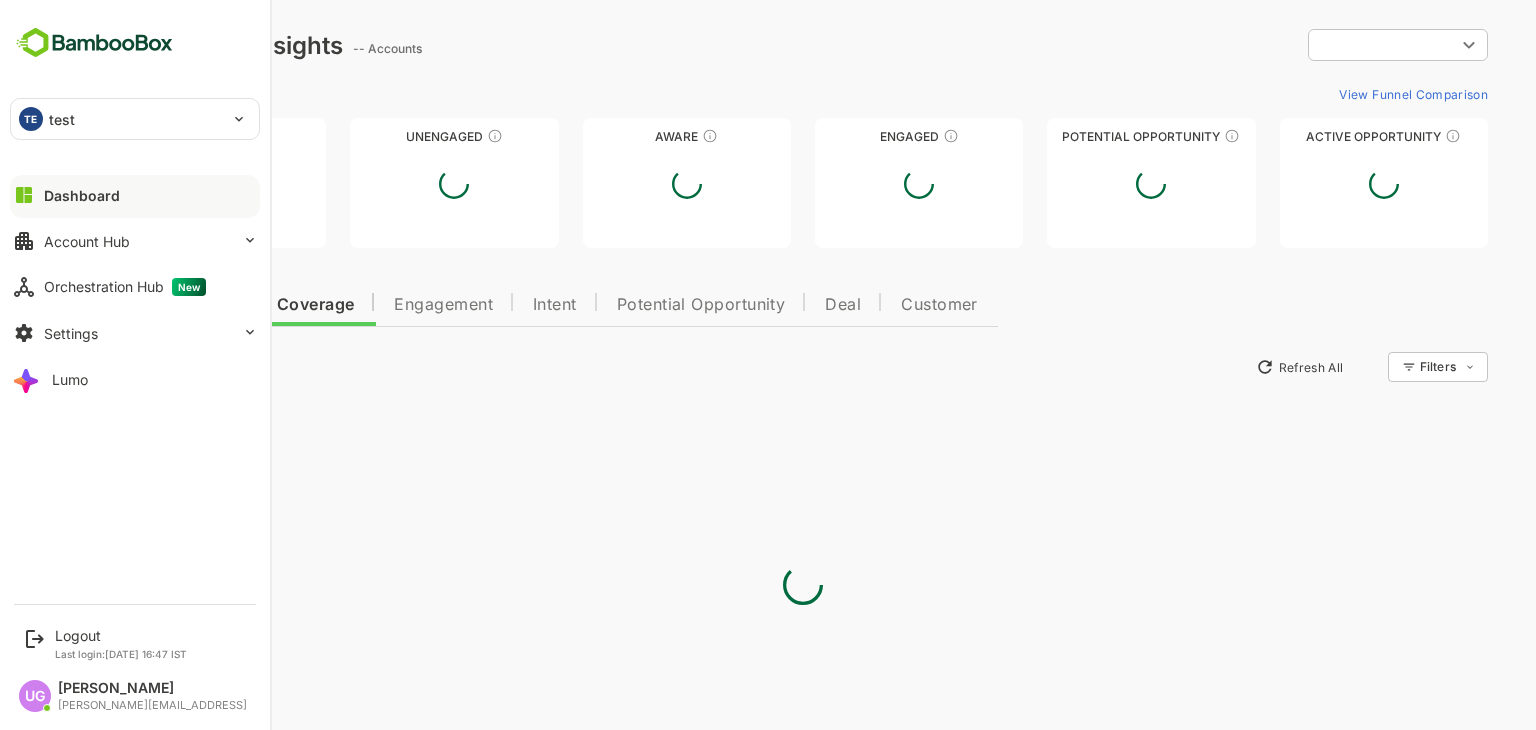 type on "**********" 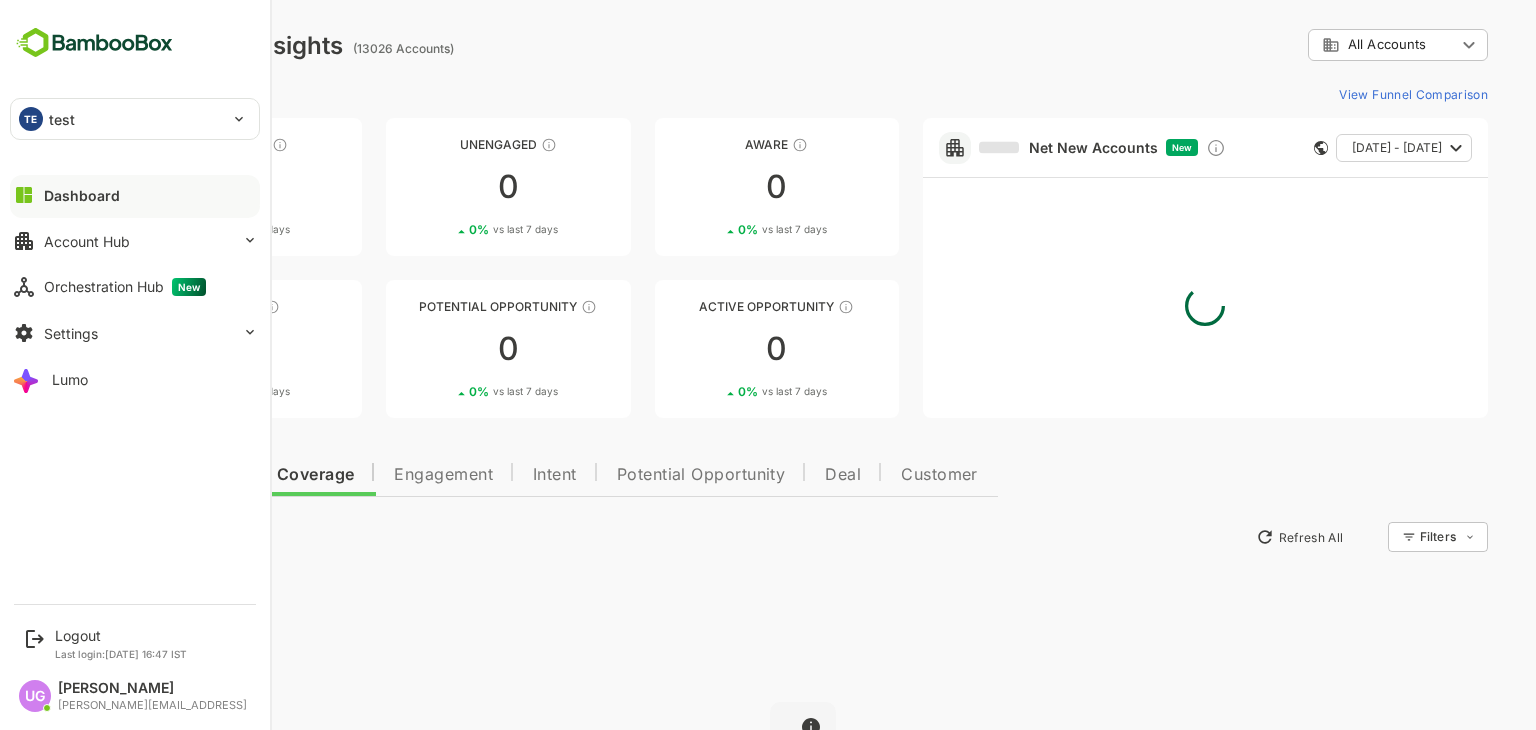 click on "test" at bounding box center (62, 119) 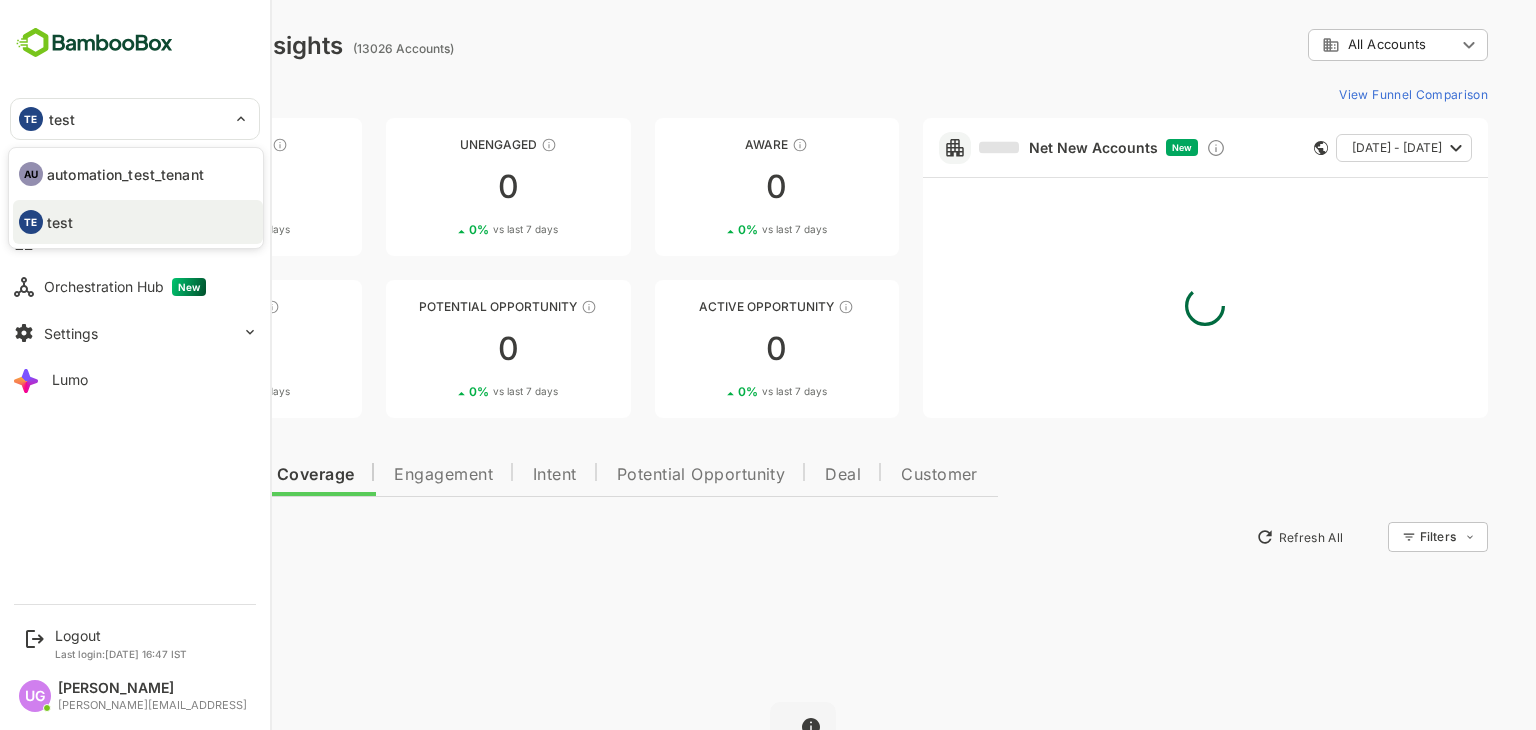 click on "automation_test_tenant" at bounding box center [125, 174] 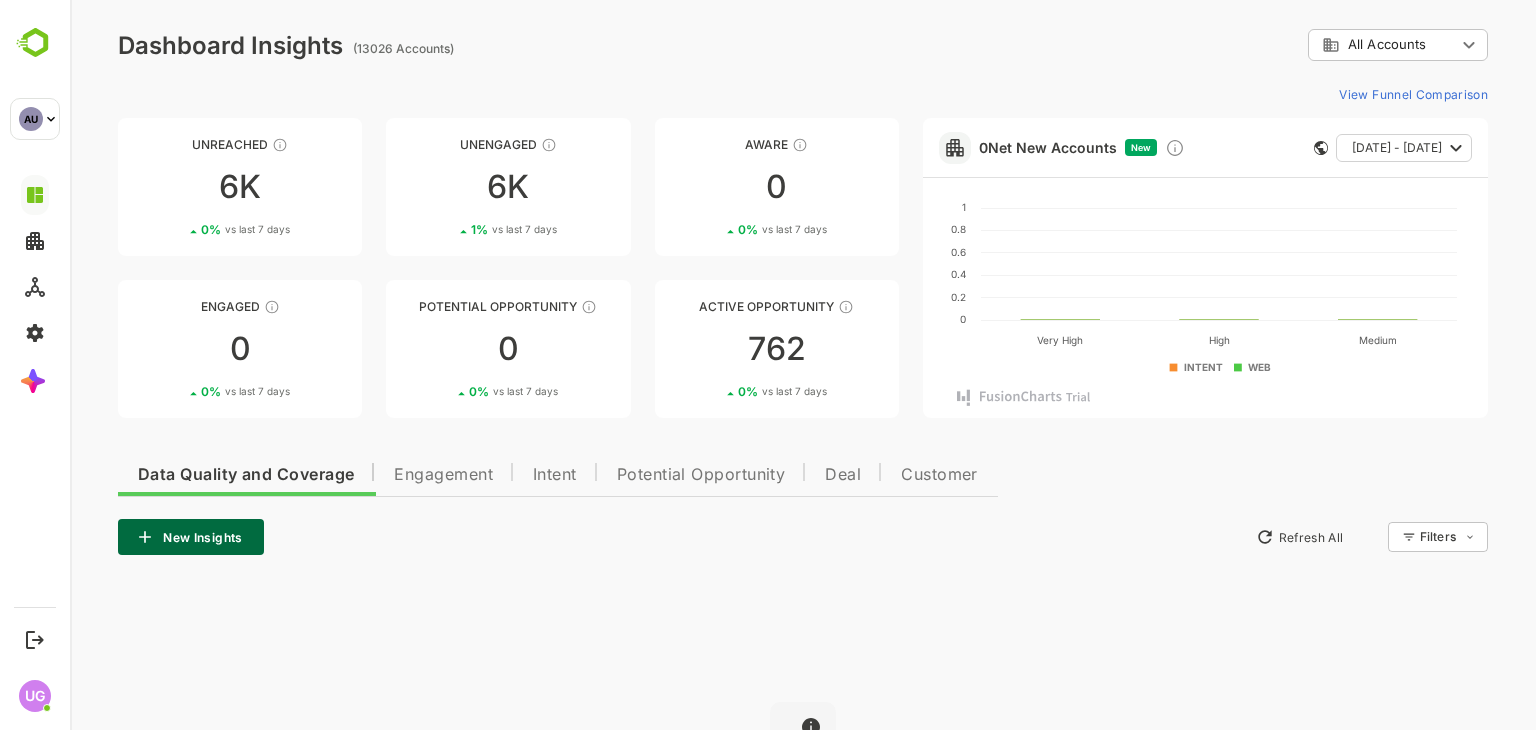 click on "**********" at bounding box center (803, 486) 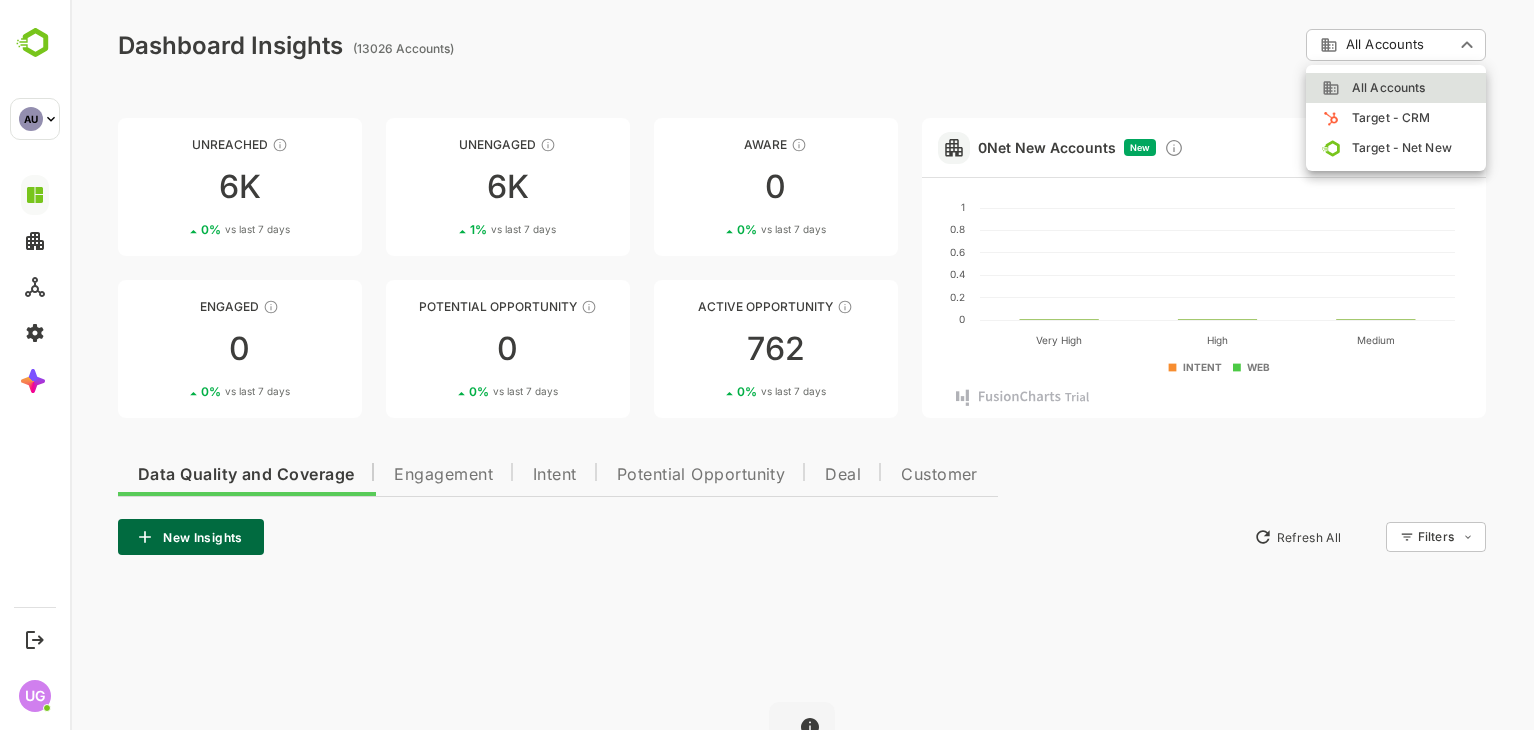 click at bounding box center (803, 365) 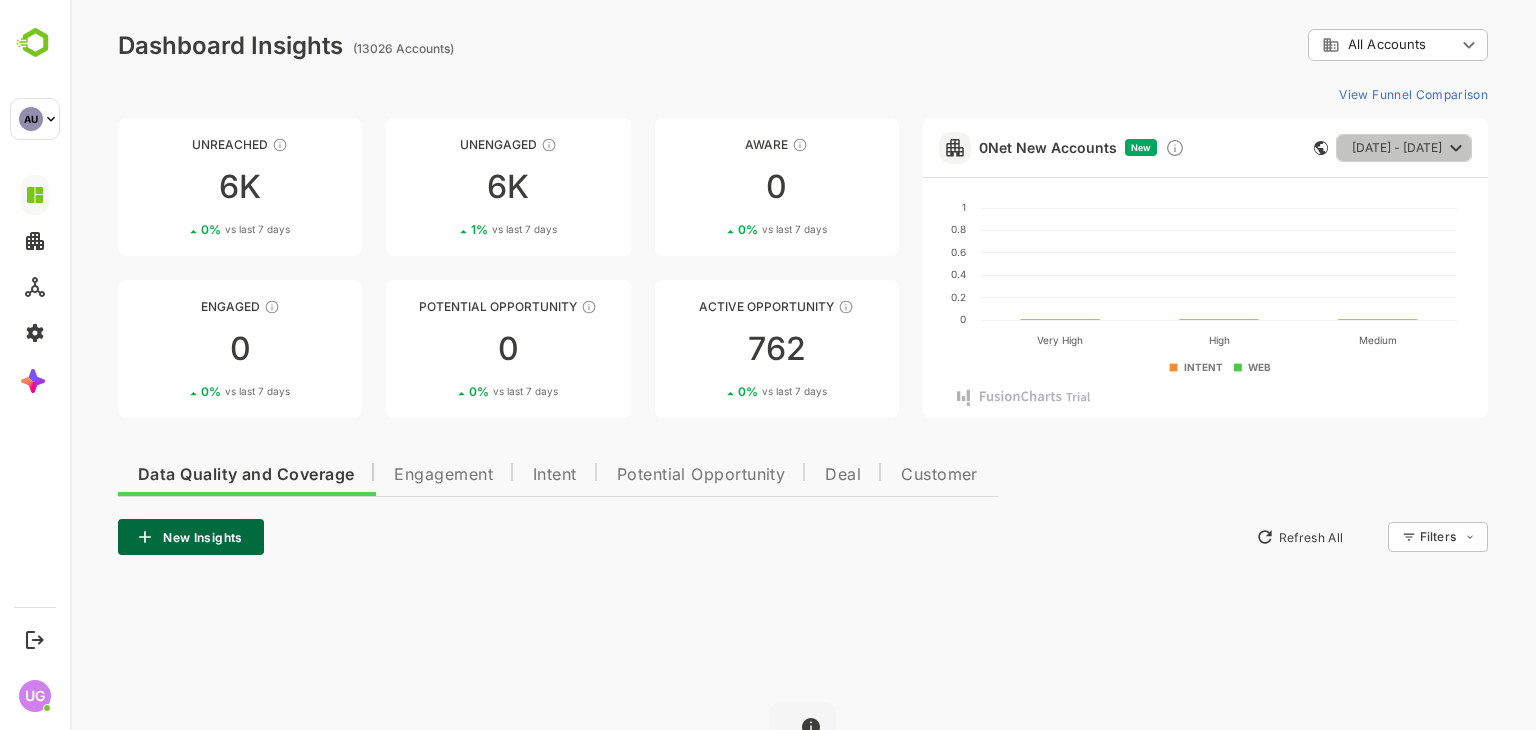 click on "[DATE] - [DATE]" at bounding box center [1397, 148] 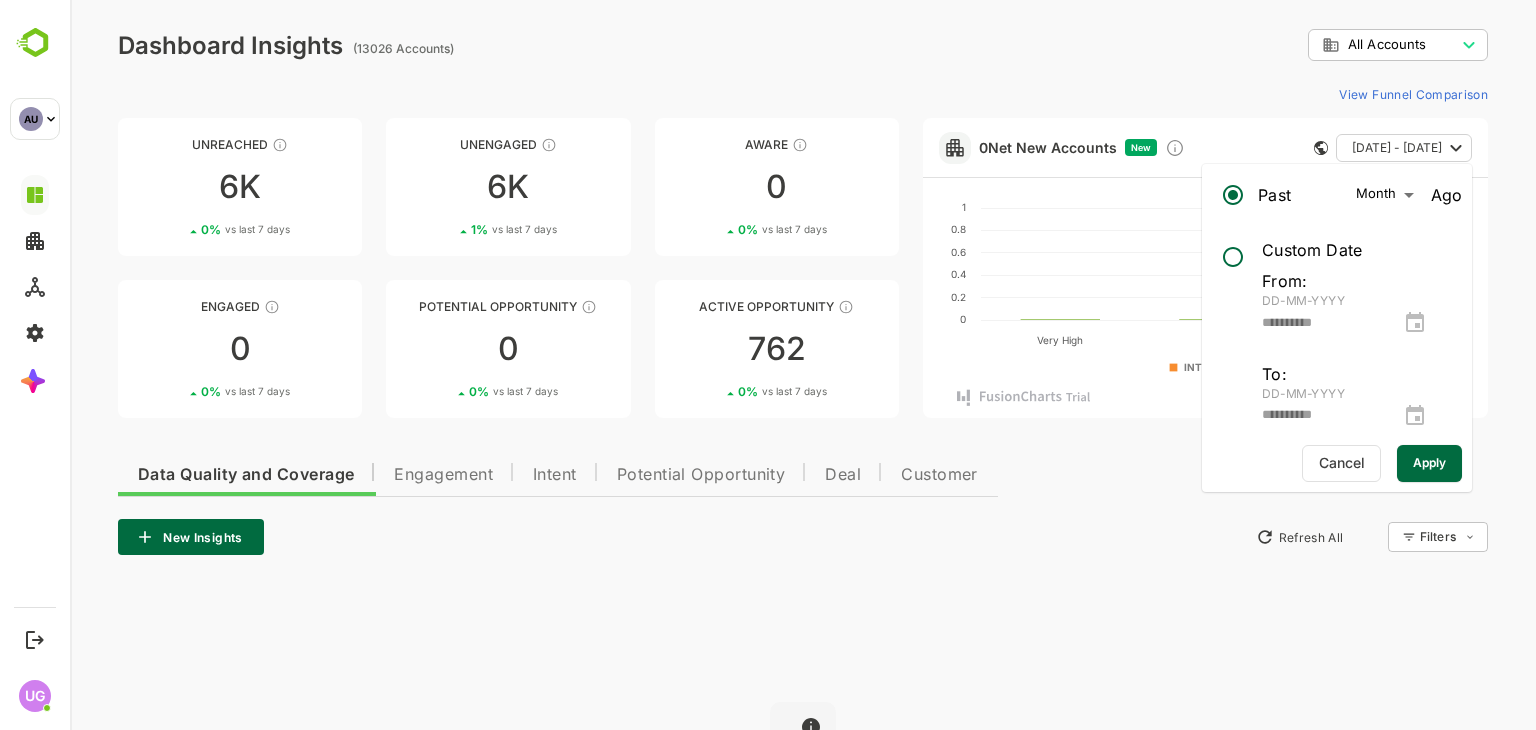 click on "**********" at bounding box center (803, 486) 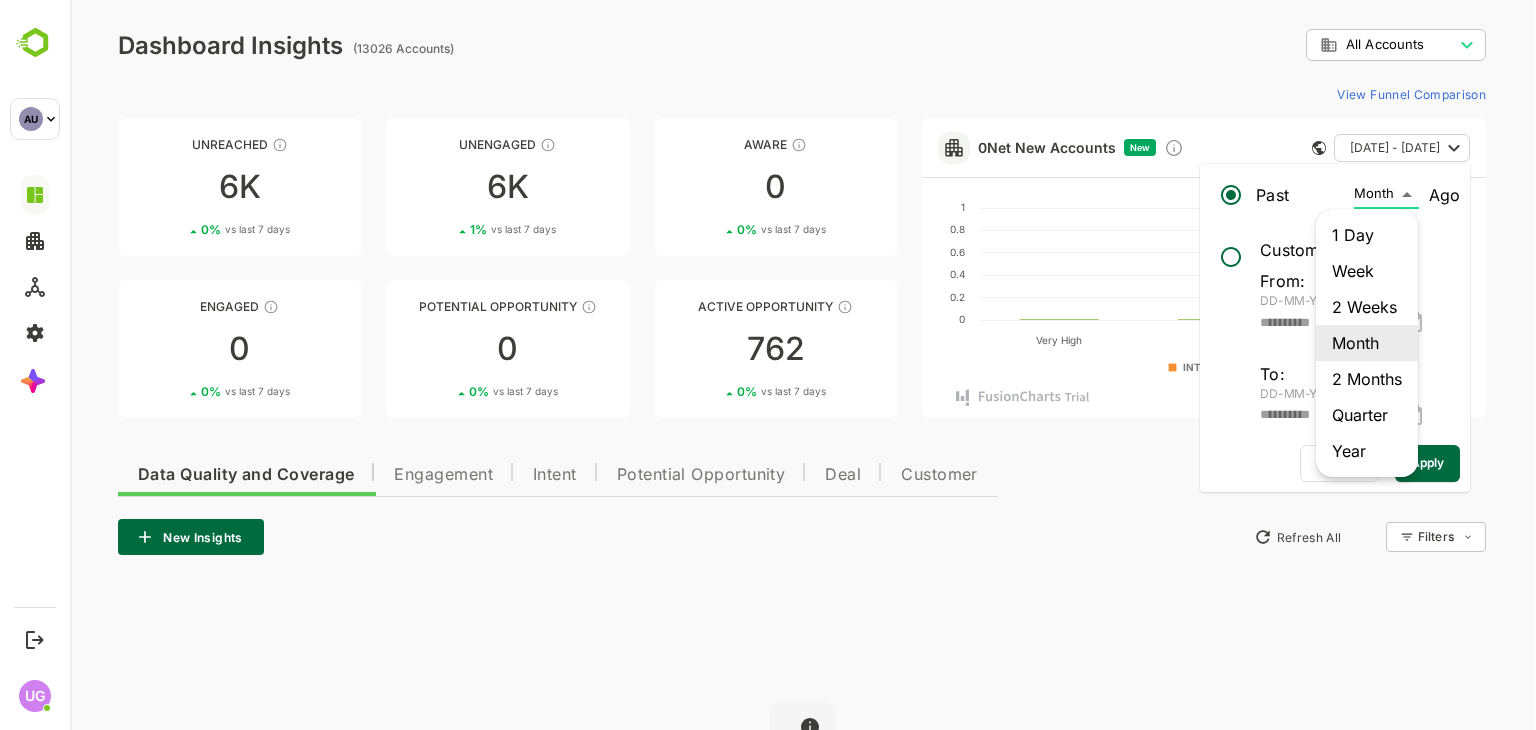 click on "Year" at bounding box center (1367, 451) 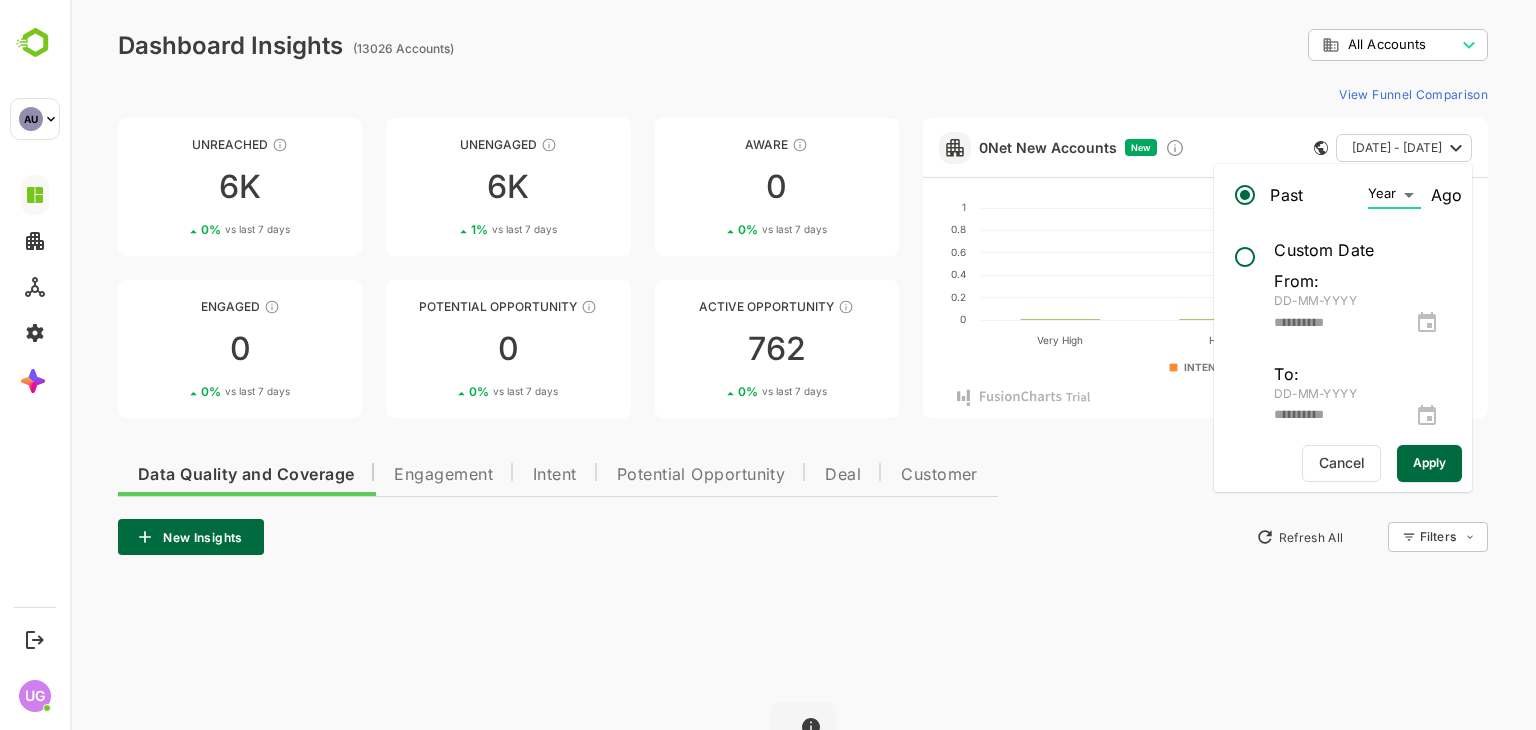 click on "Apply" at bounding box center [1429, 463] 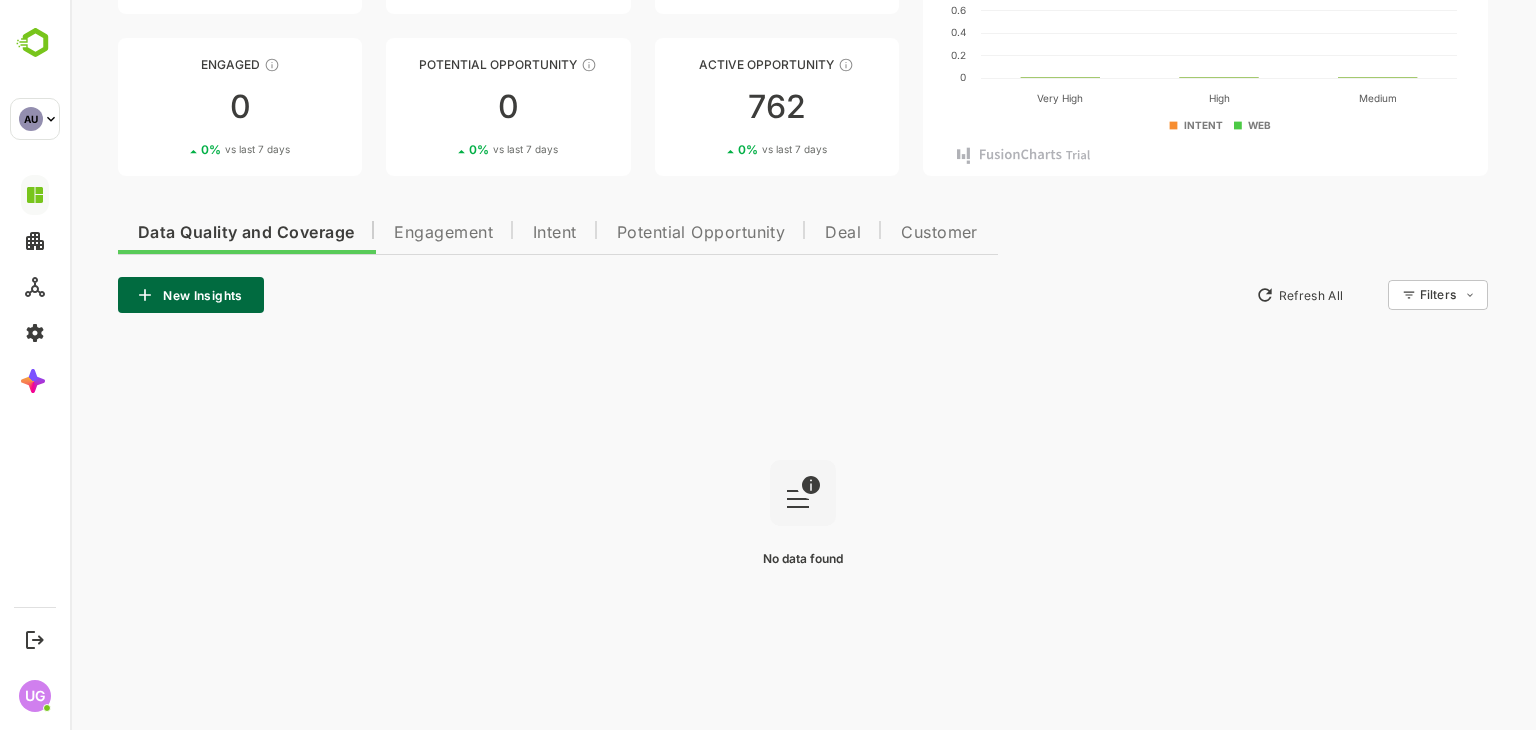 scroll, scrollTop: 0, scrollLeft: 0, axis: both 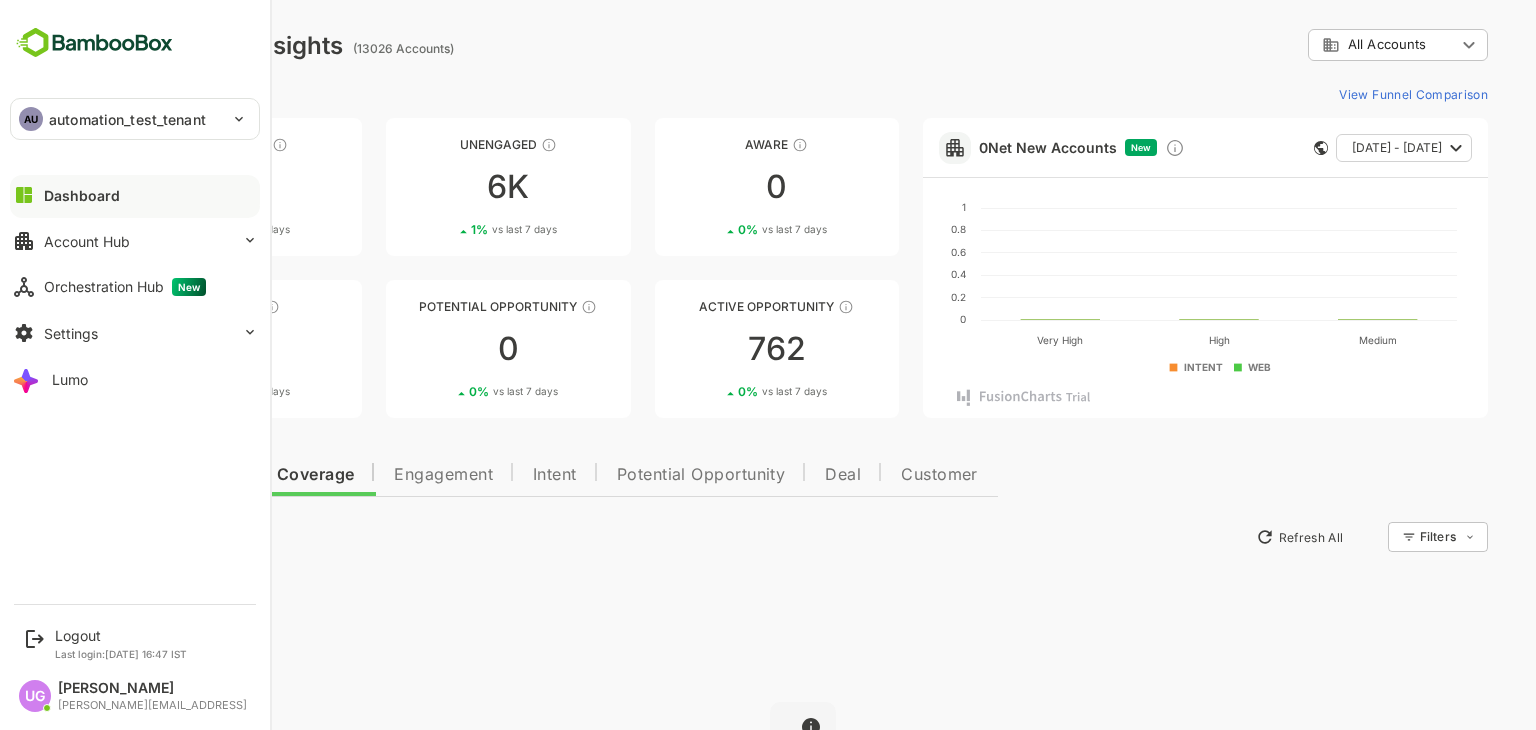 click on "Dashboard" at bounding box center (82, 195) 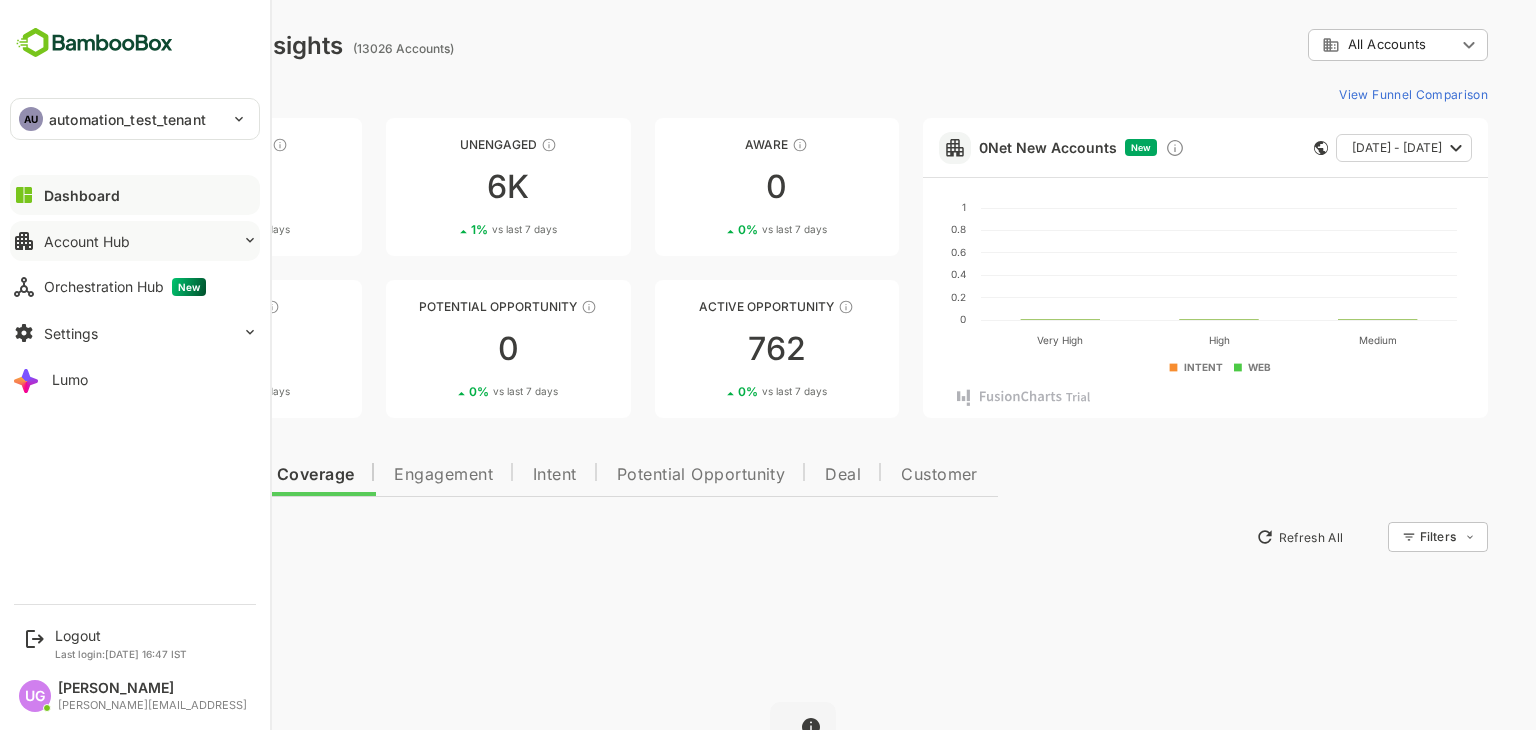 click on "Account Hub" at bounding box center (135, 241) 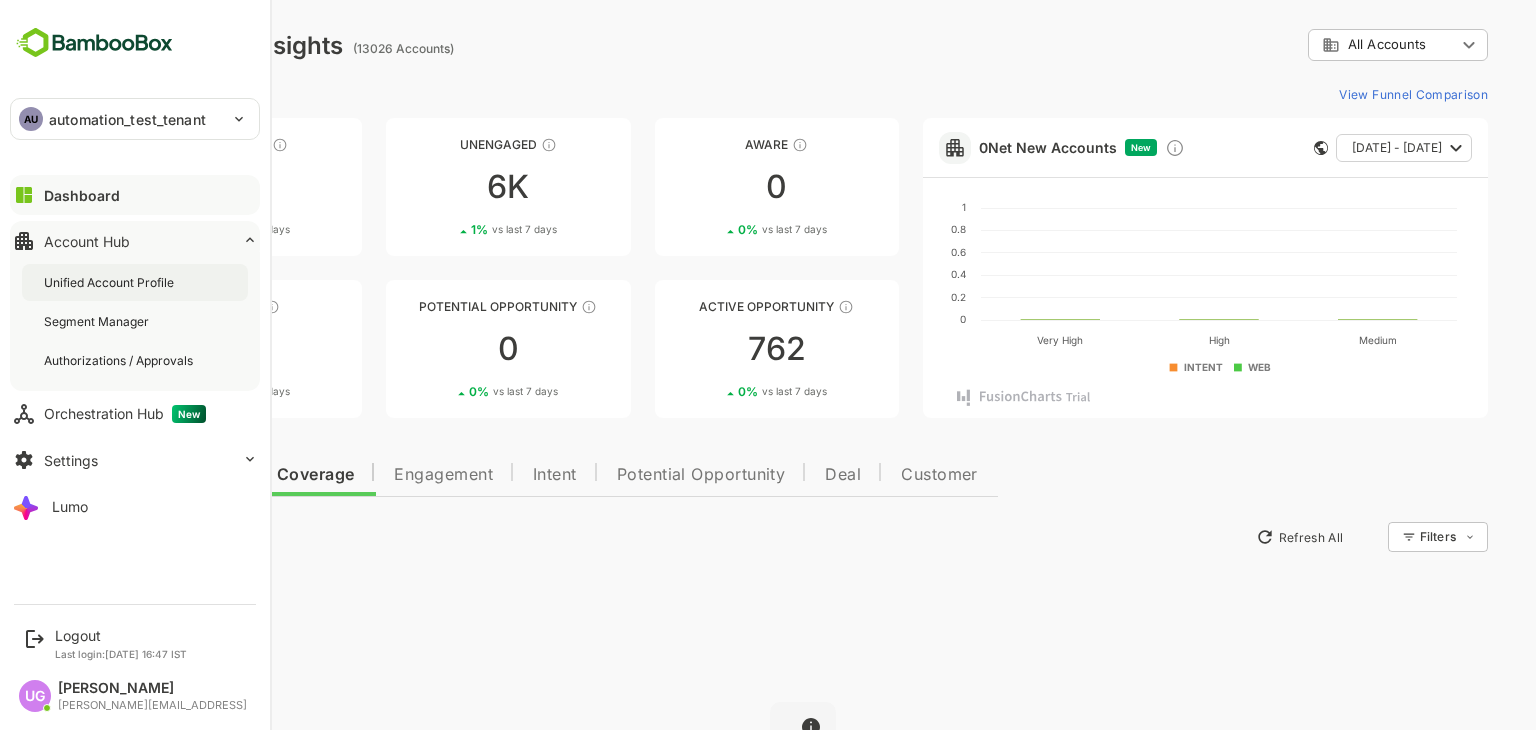click on "Unified Account Profile" at bounding box center [111, 282] 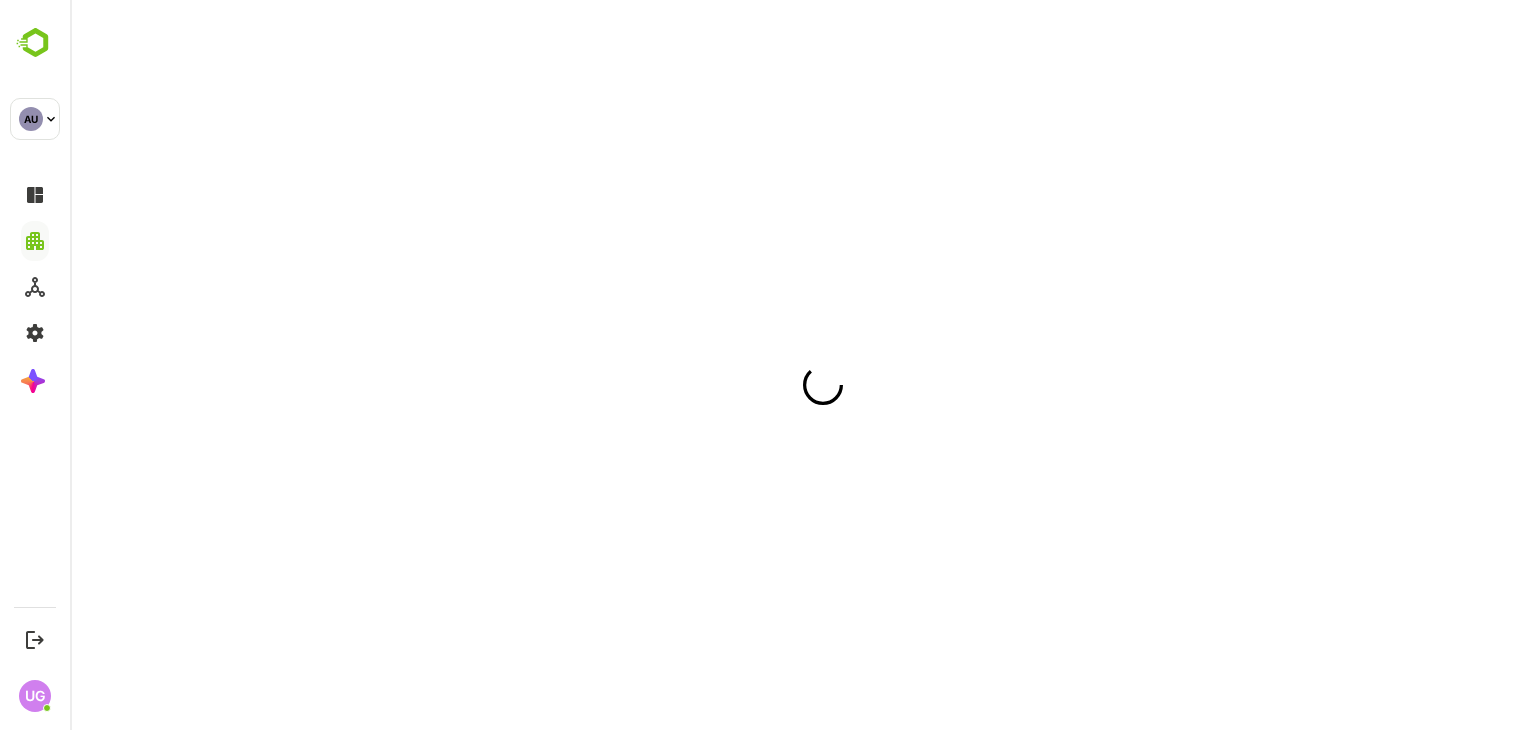 scroll, scrollTop: 0, scrollLeft: 0, axis: both 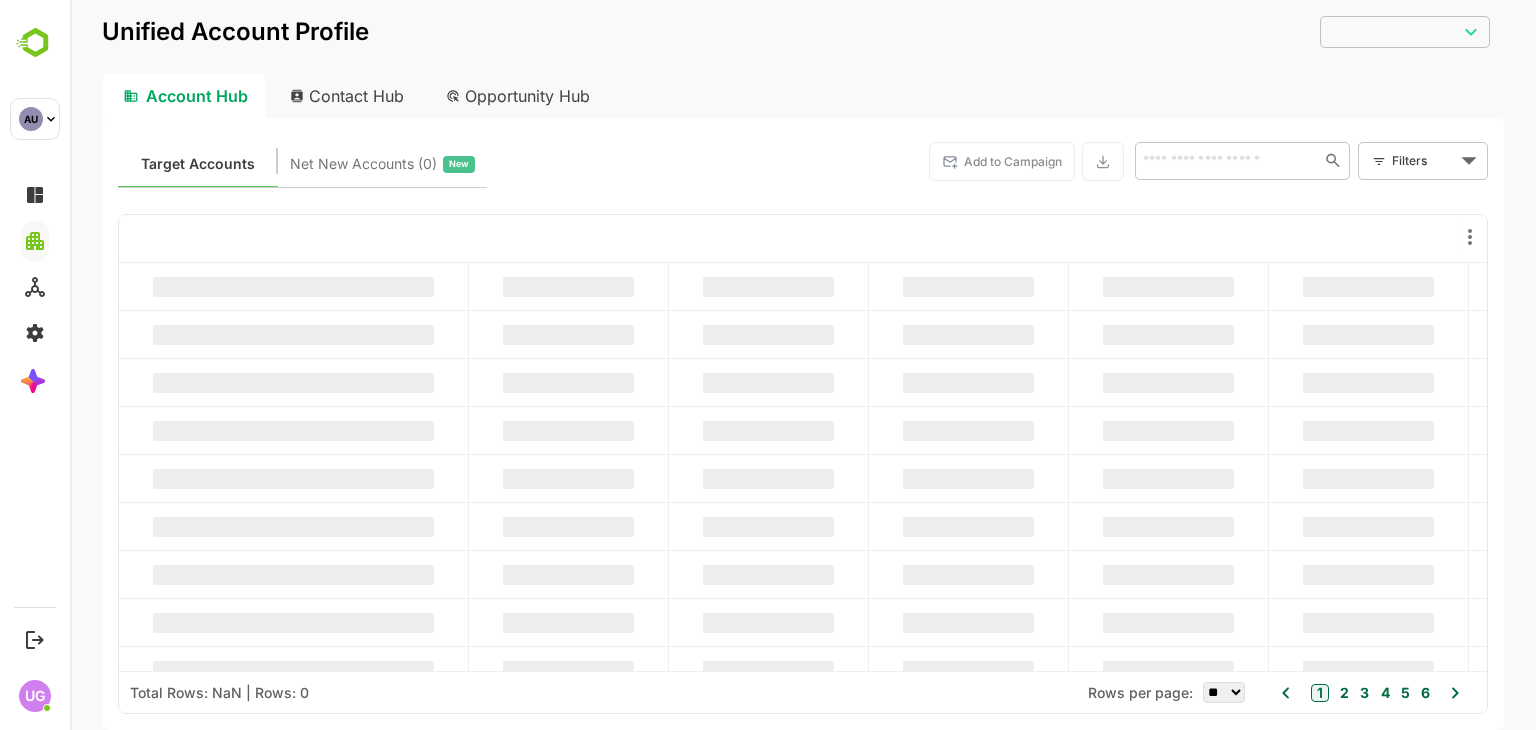 type on "**********" 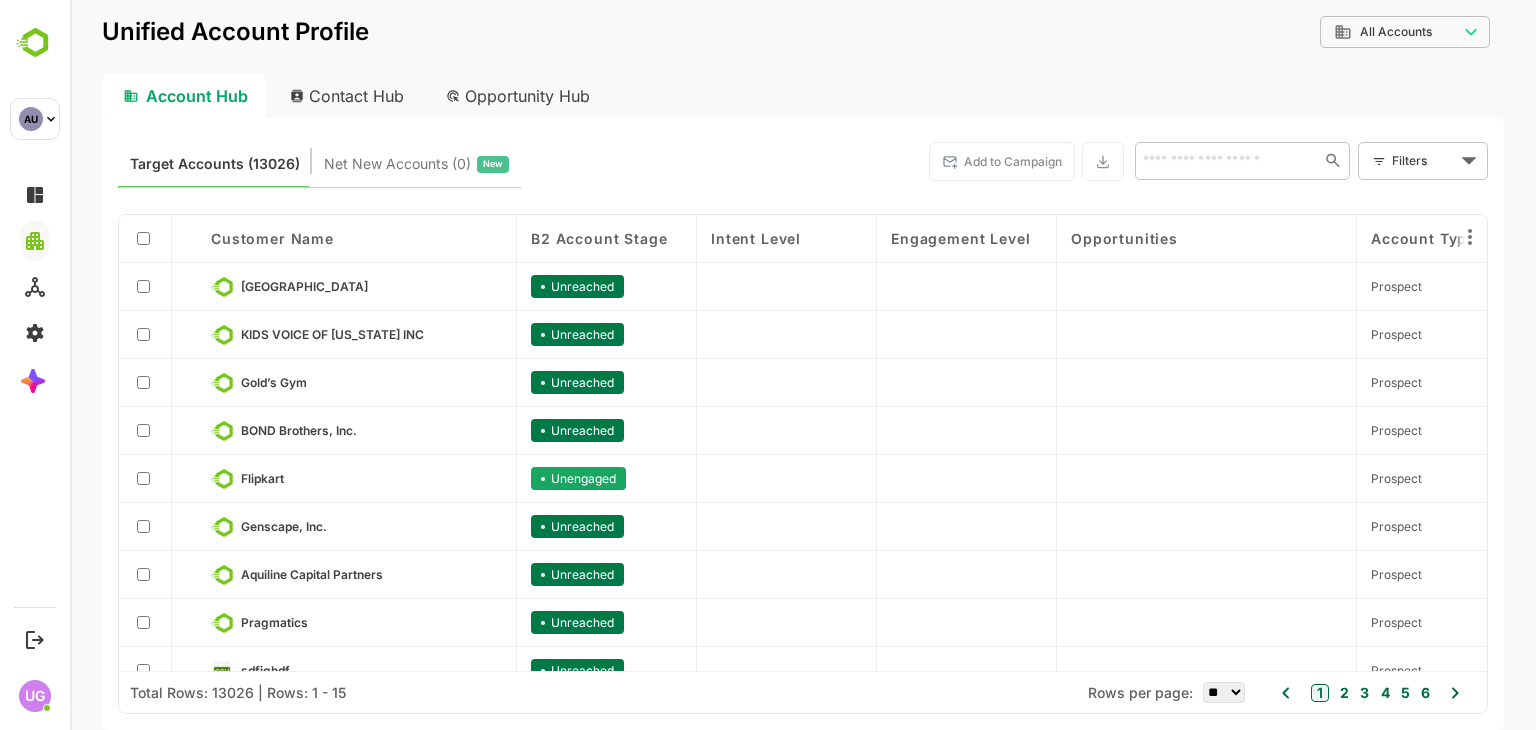 scroll, scrollTop: 144, scrollLeft: 0, axis: vertical 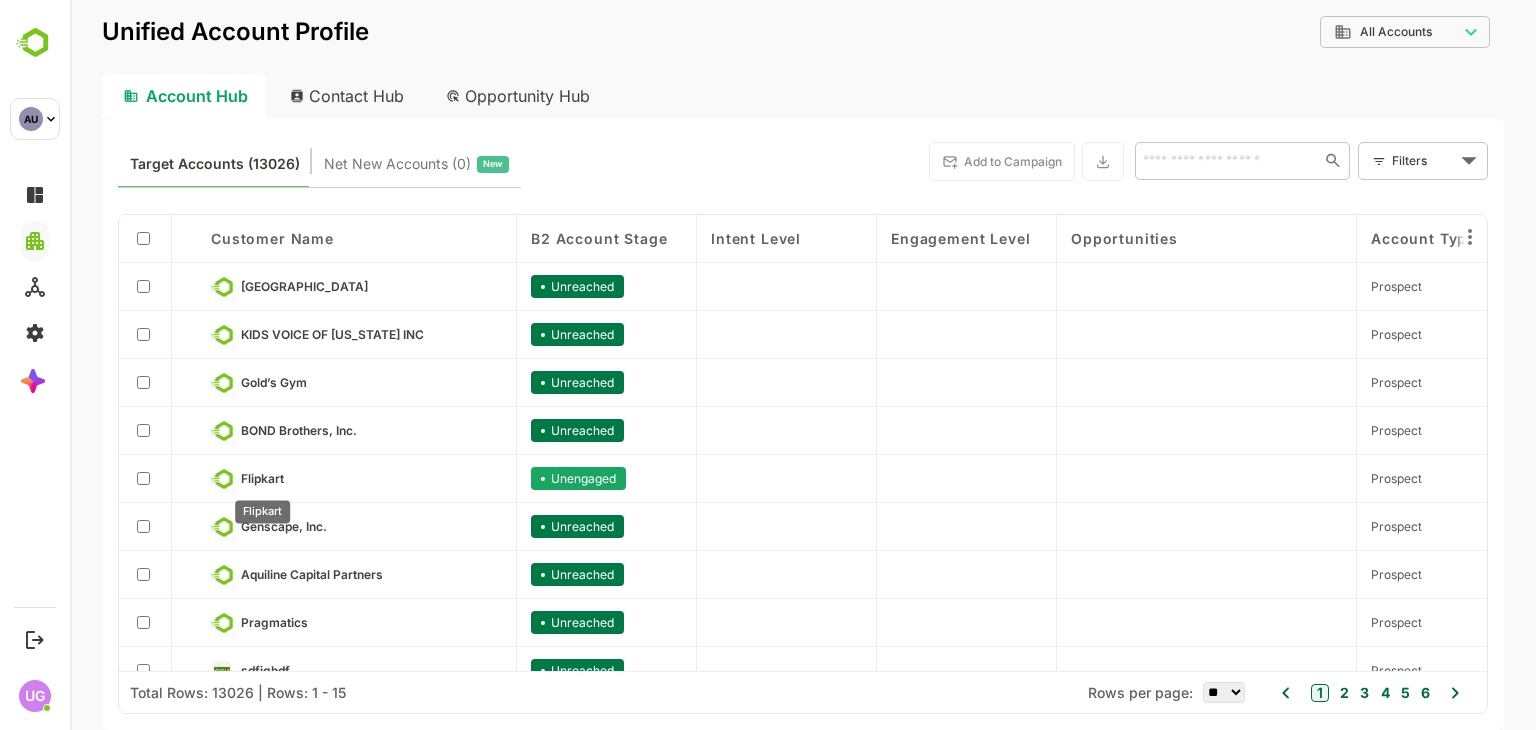 click on "Flipkart" at bounding box center (262, 478) 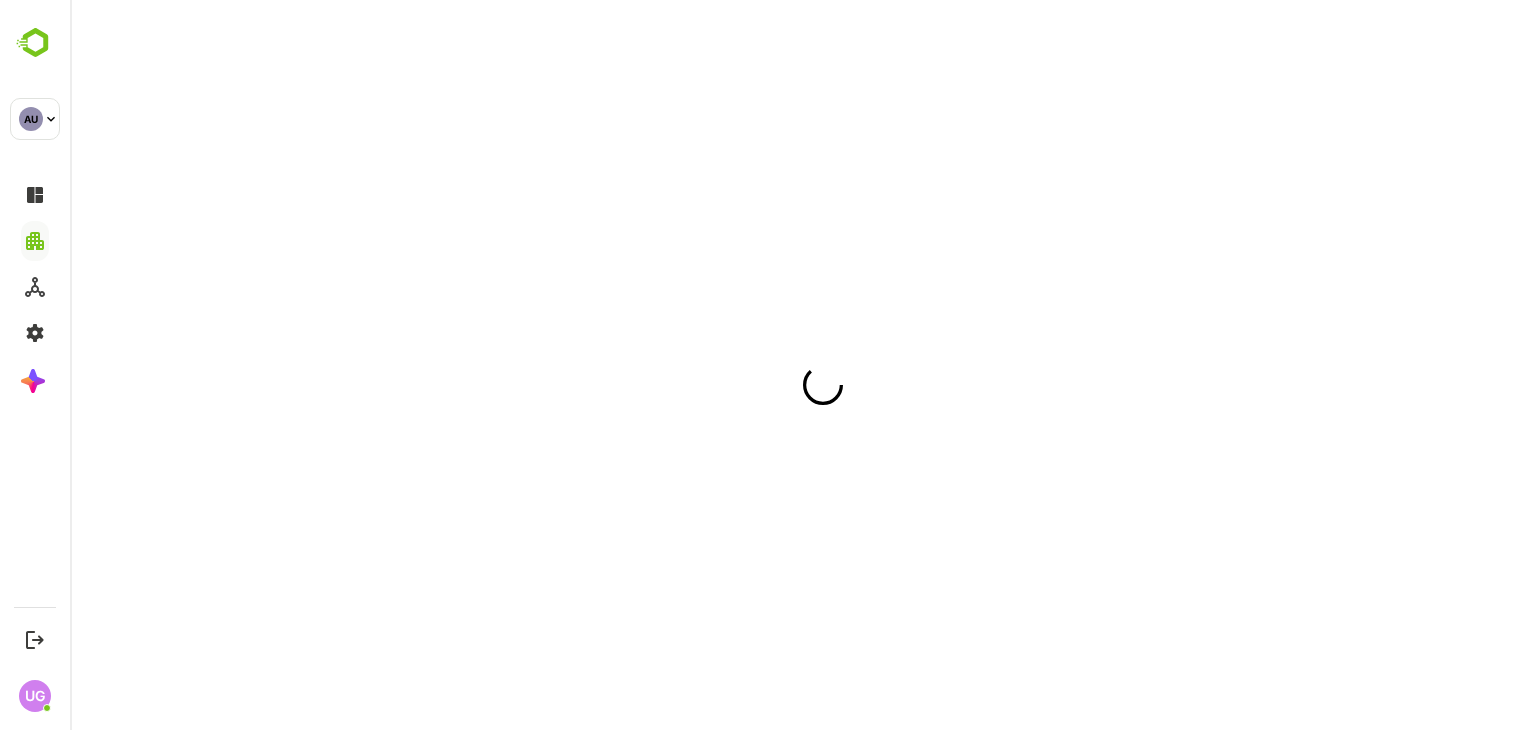 scroll, scrollTop: 0, scrollLeft: 0, axis: both 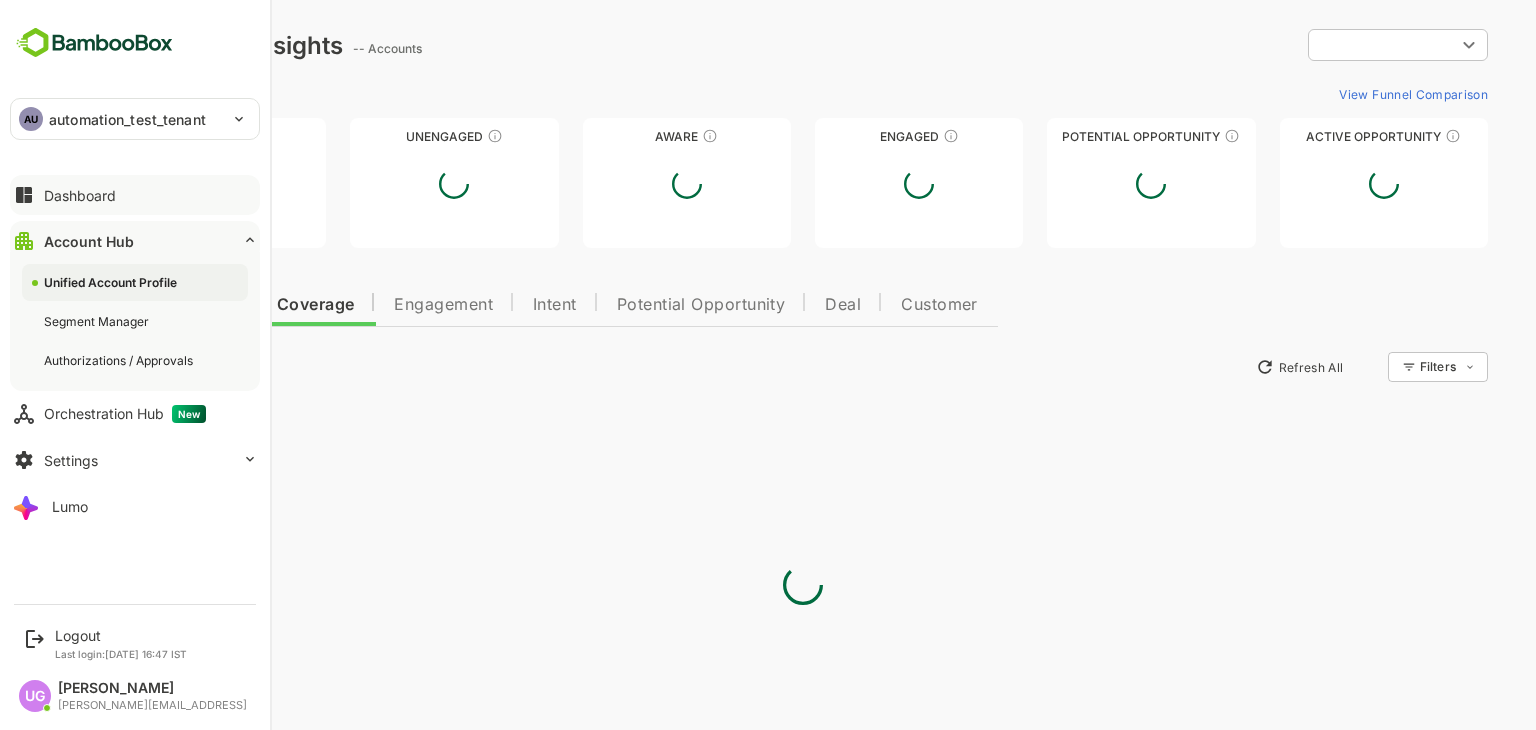 type on "**********" 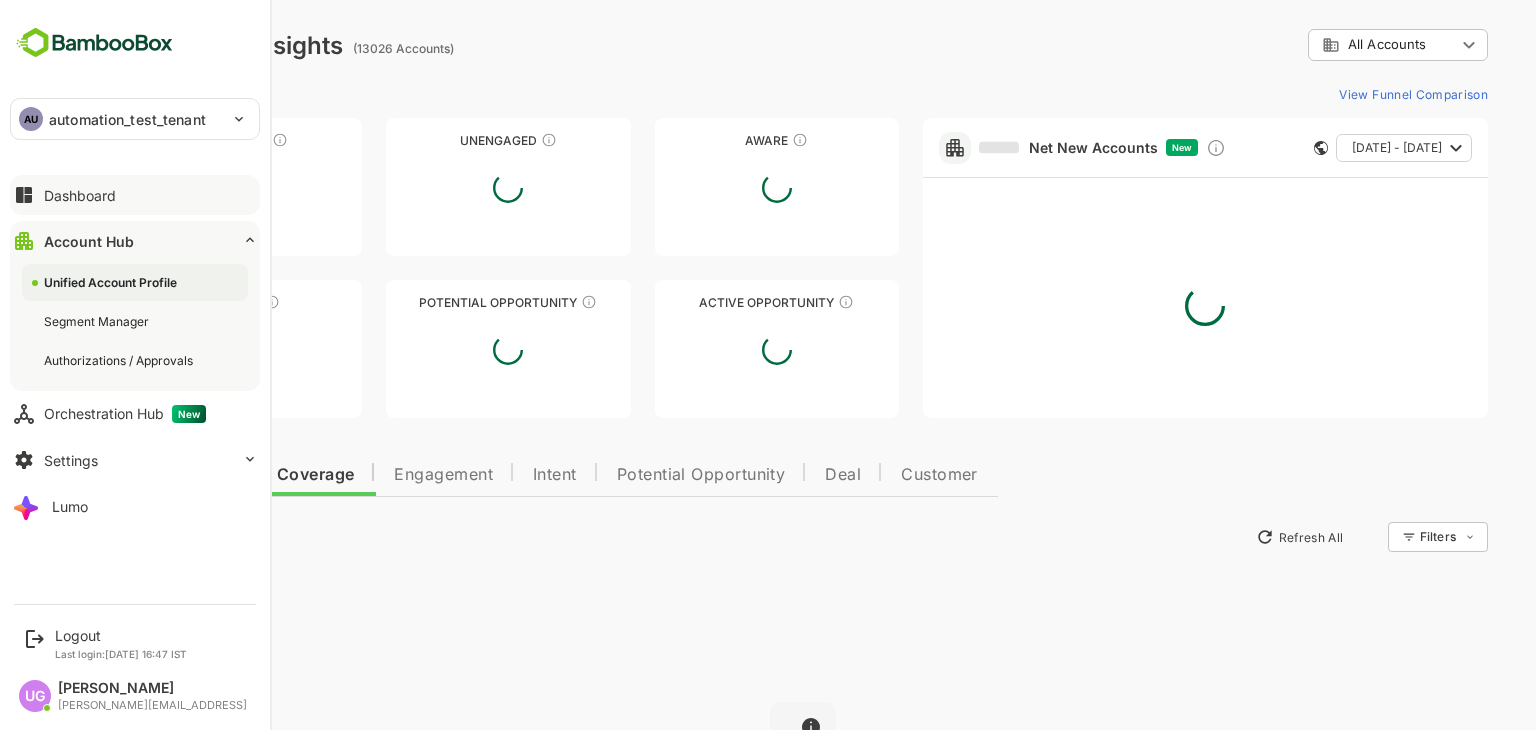 click on "Dashboard" at bounding box center [80, 195] 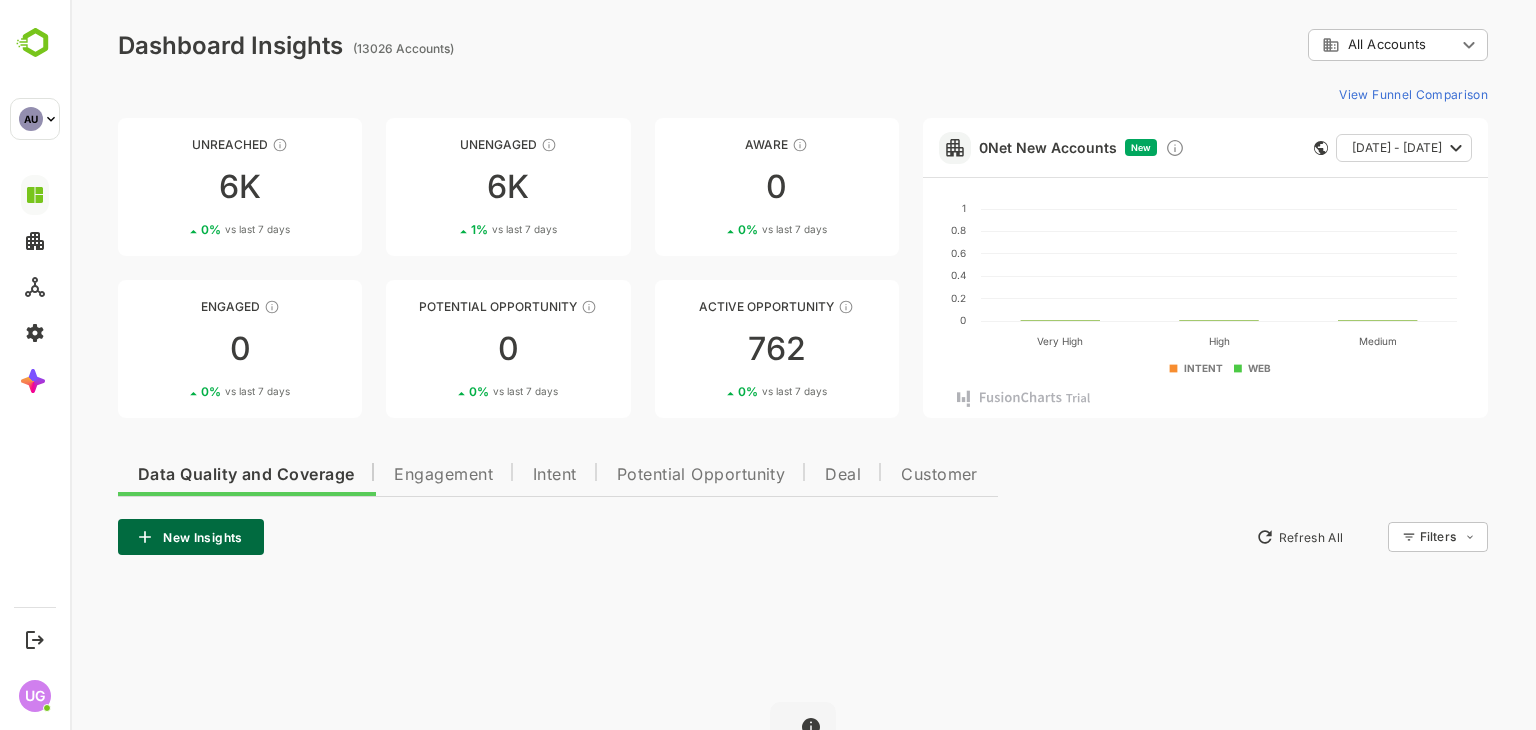 scroll, scrollTop: 242, scrollLeft: 0, axis: vertical 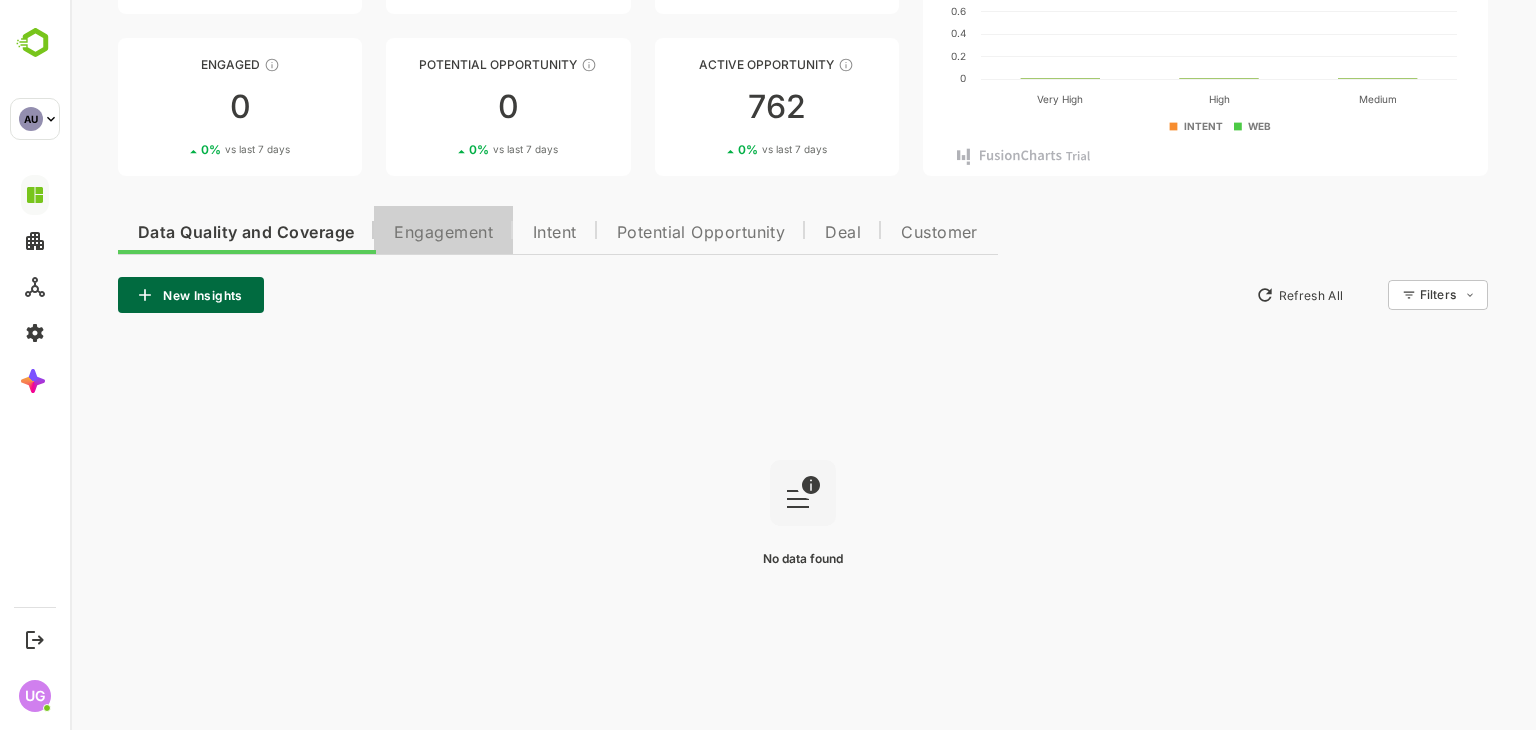 click on "Engagement" at bounding box center (443, 233) 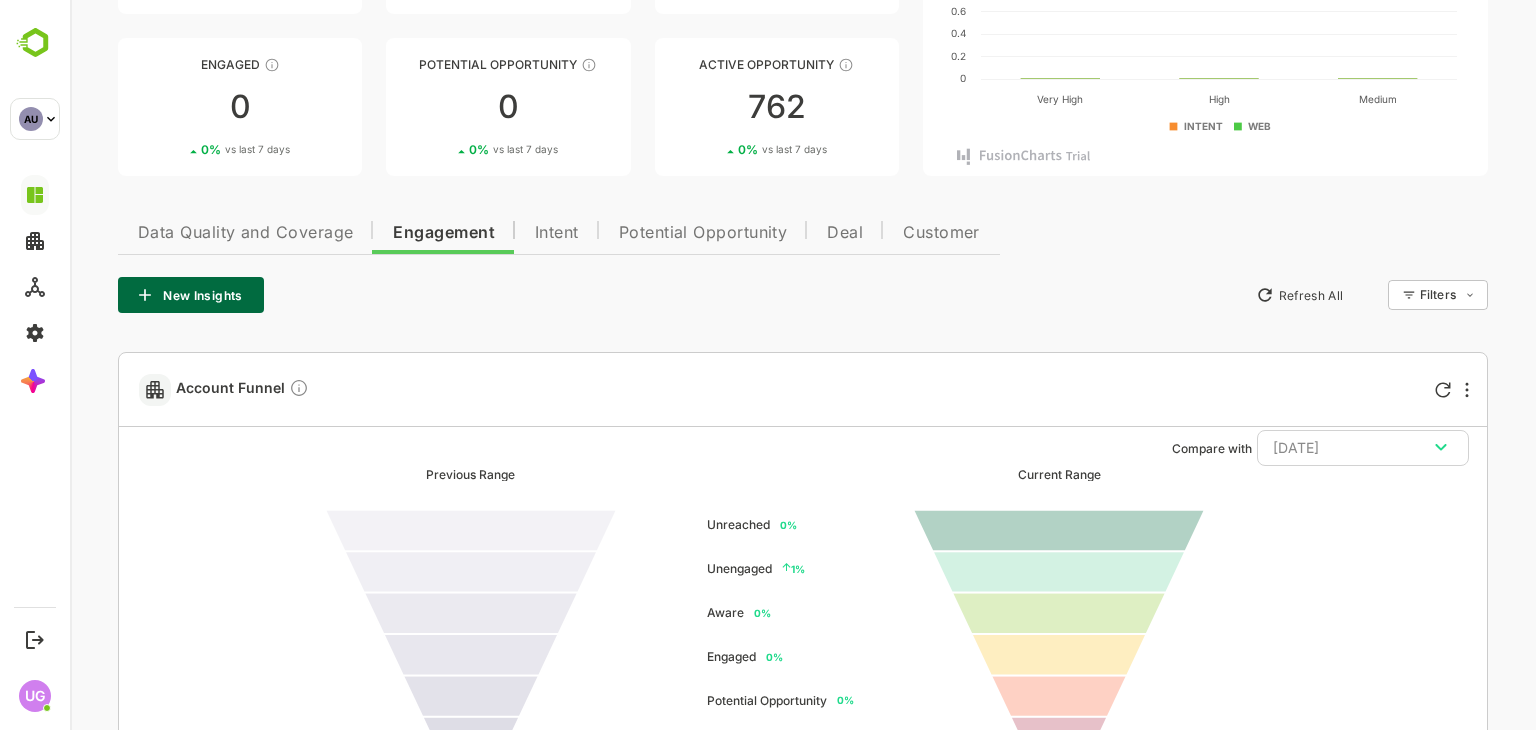 scroll, scrollTop: 519, scrollLeft: 0, axis: vertical 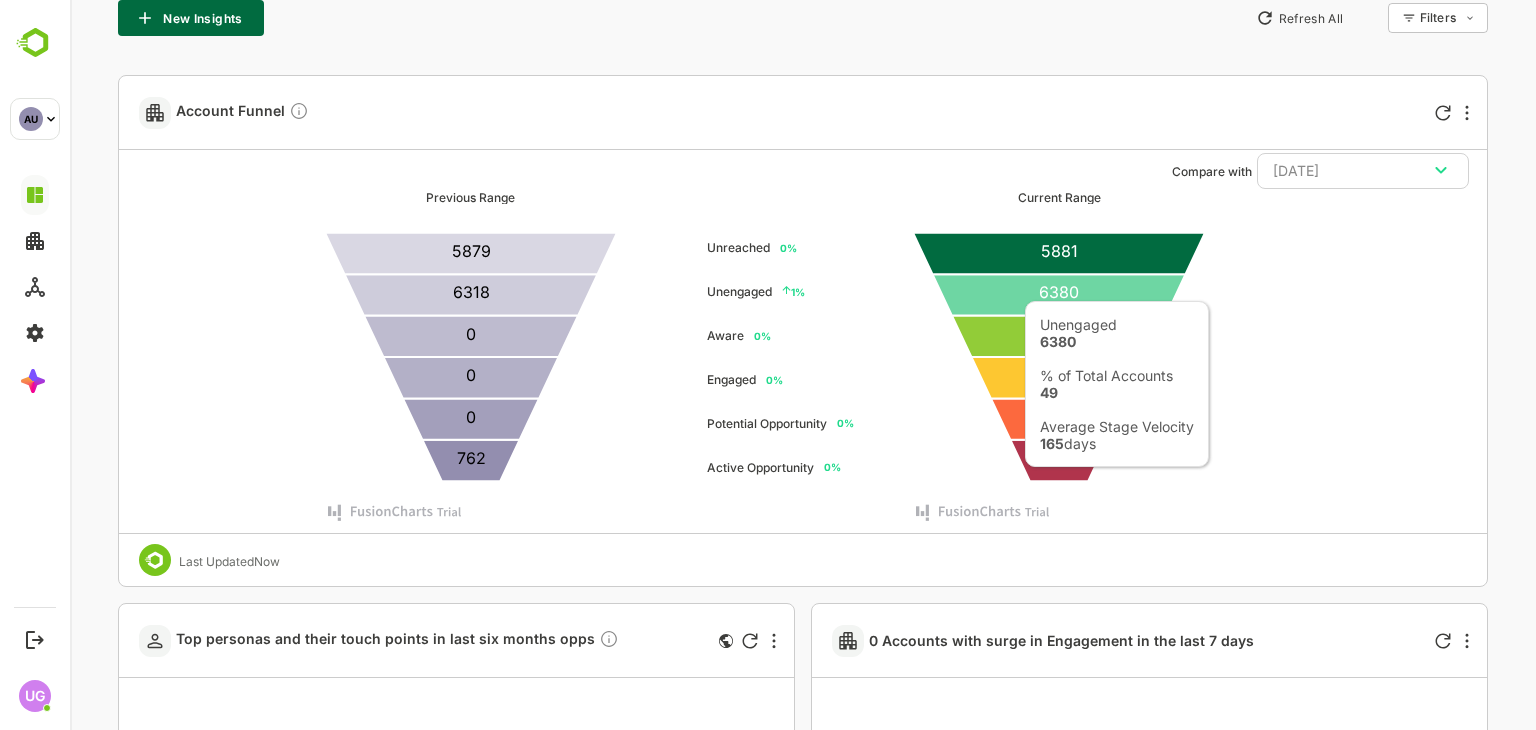 click 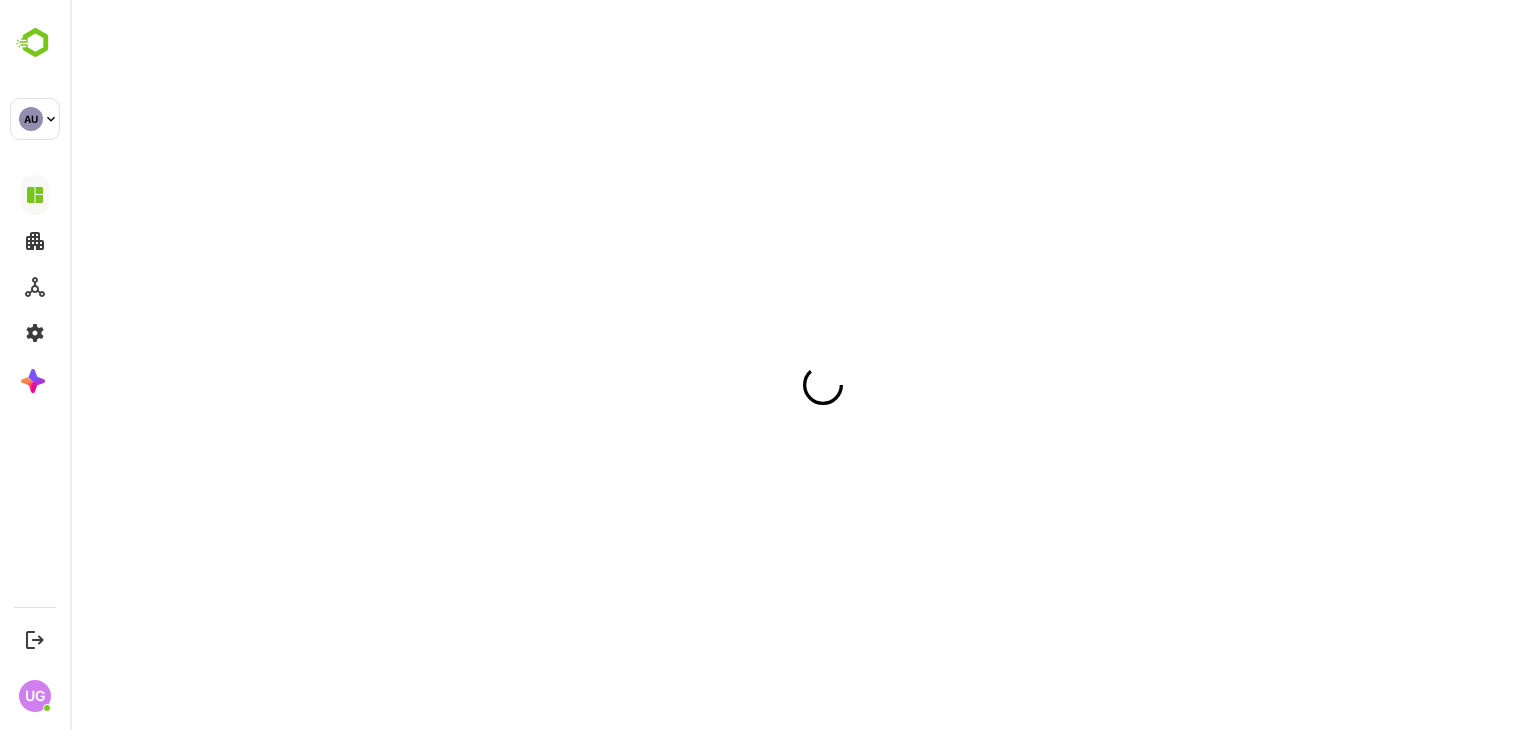scroll, scrollTop: 0, scrollLeft: 0, axis: both 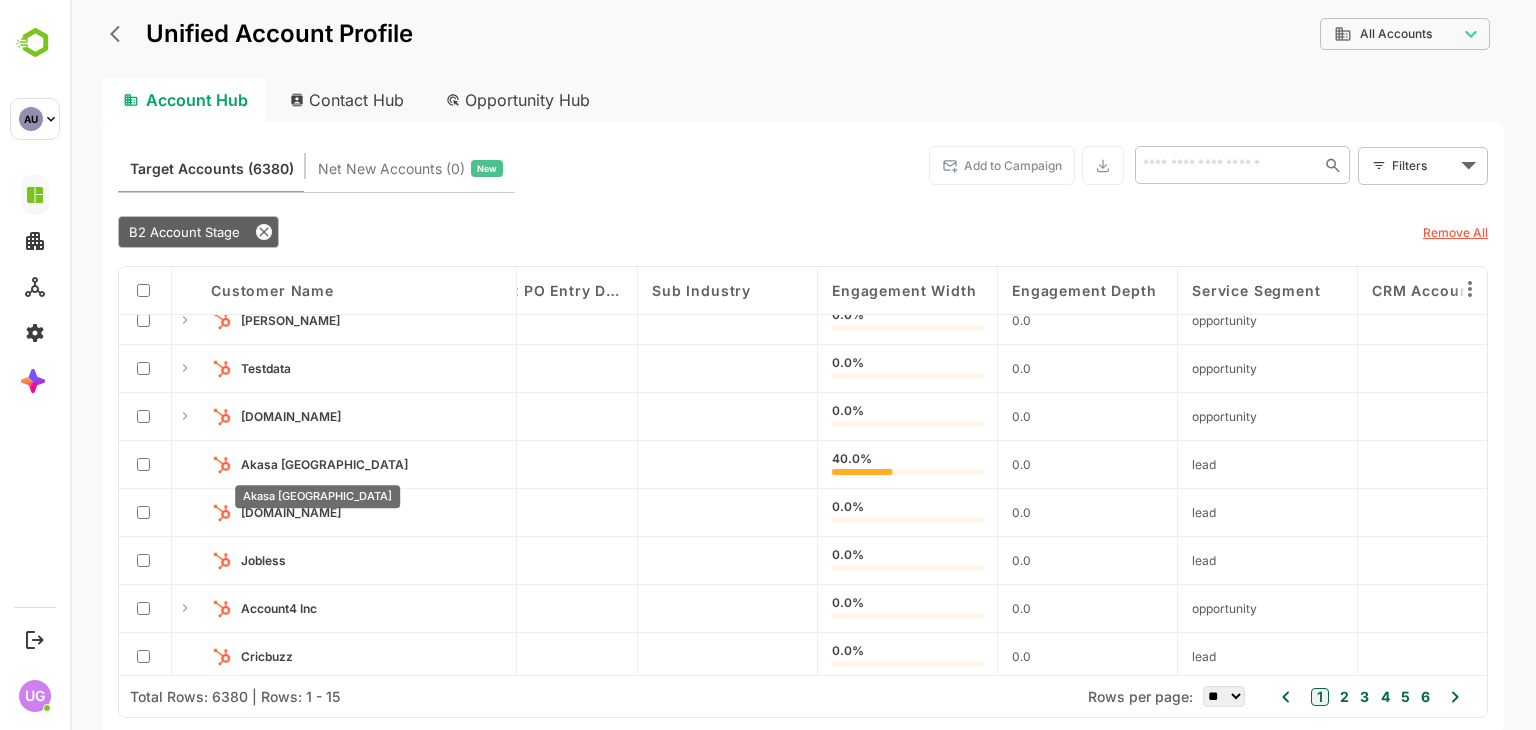 click on "Akasa [GEOGRAPHIC_DATA]" at bounding box center [324, 464] 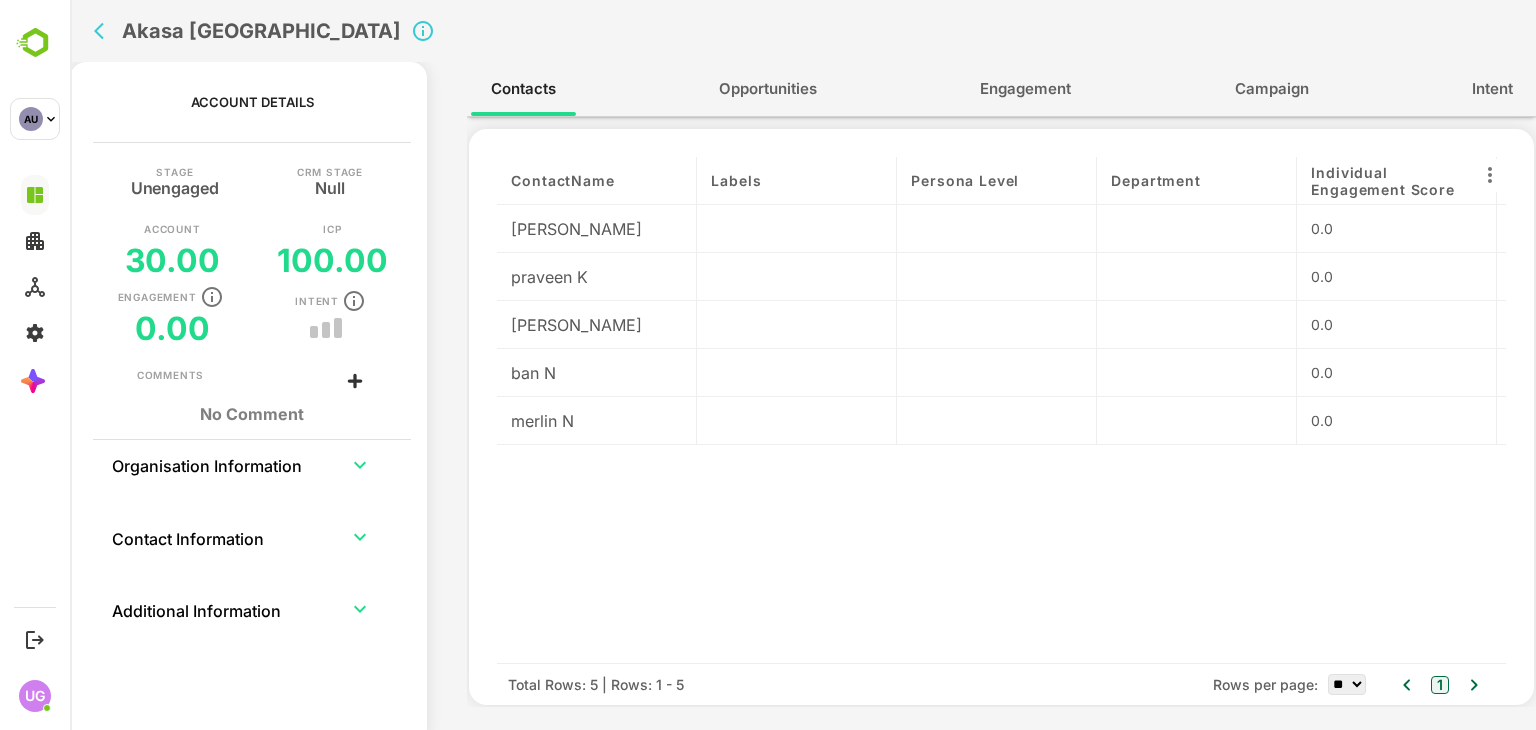 click on "Opportunities" at bounding box center (768, 89) 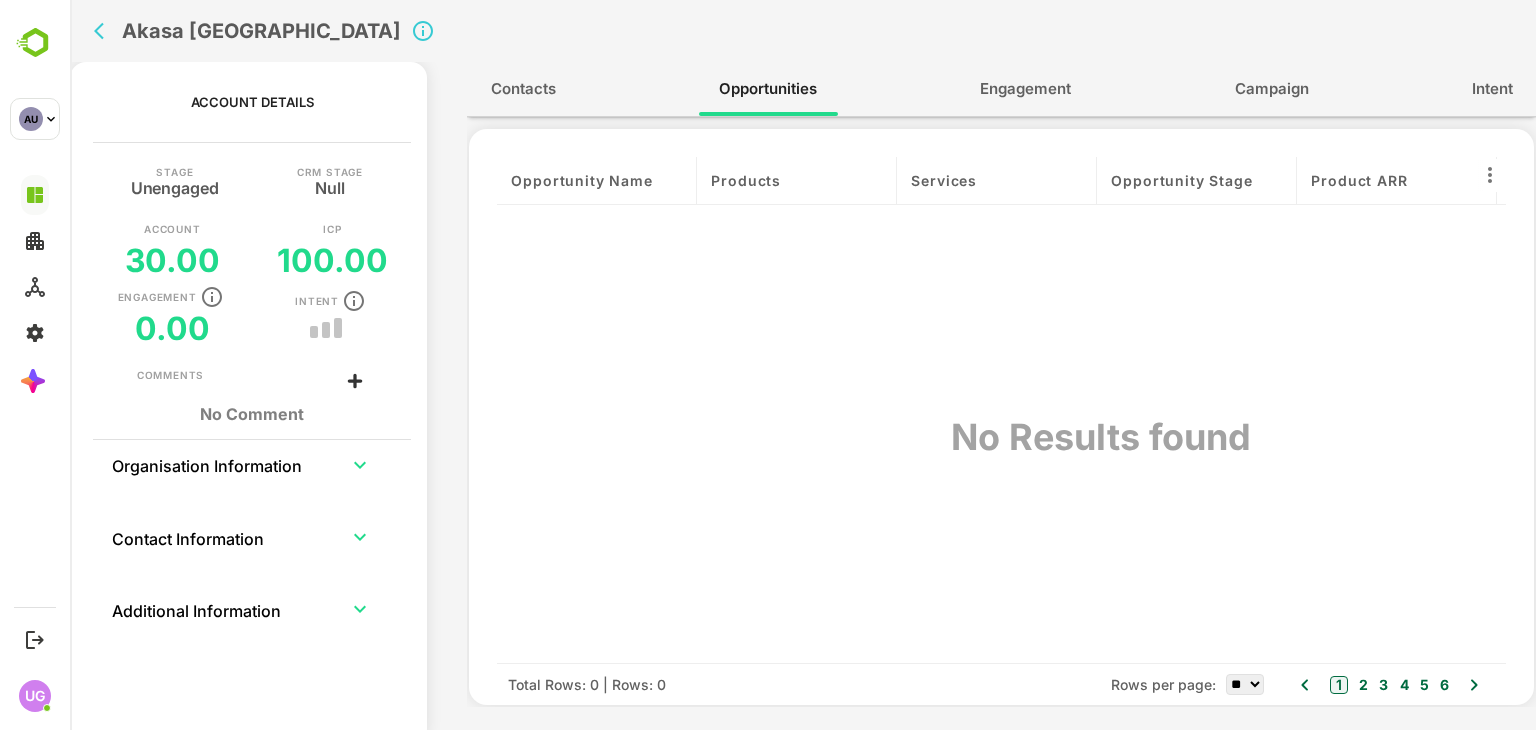 click on "Engagement" at bounding box center [1025, 89] 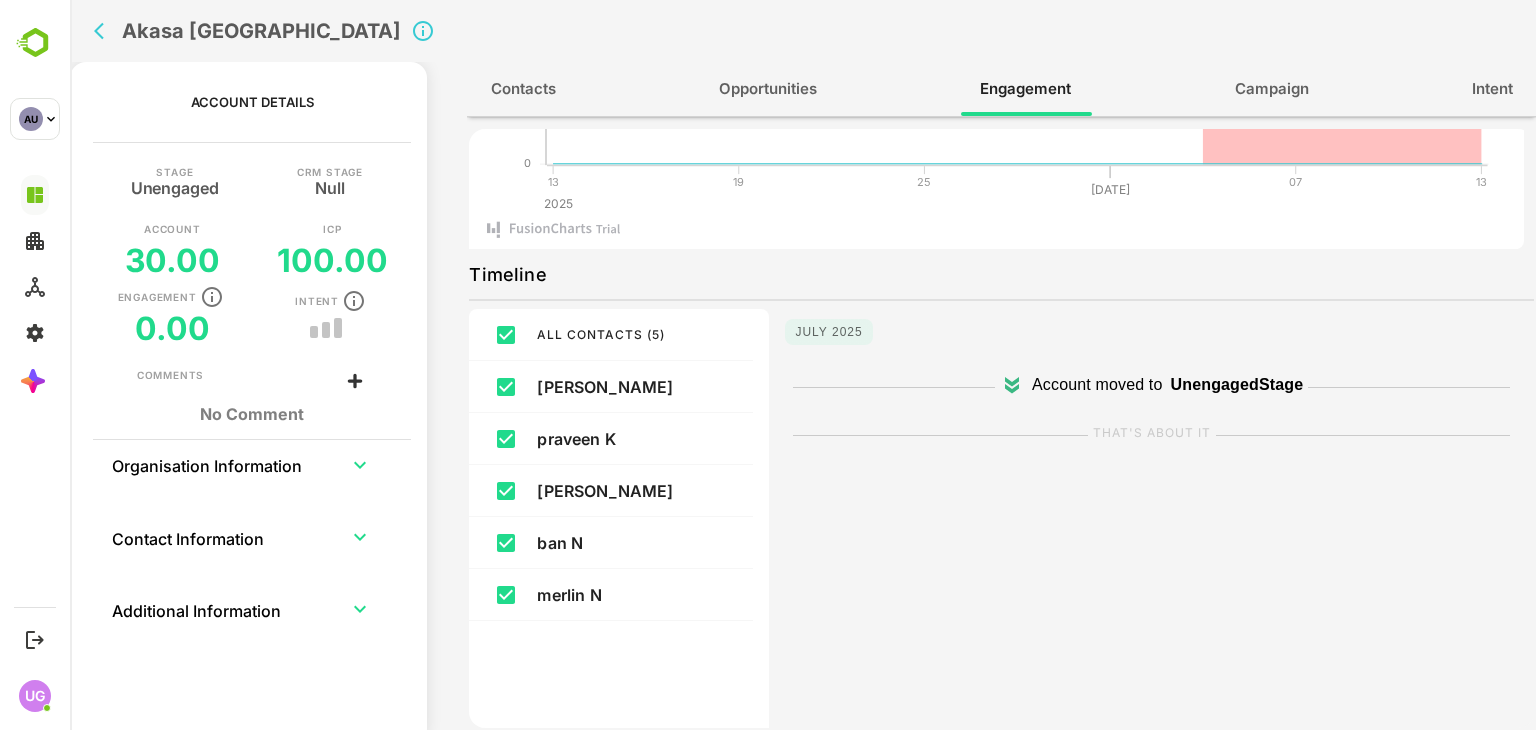 scroll, scrollTop: 0, scrollLeft: 0, axis: both 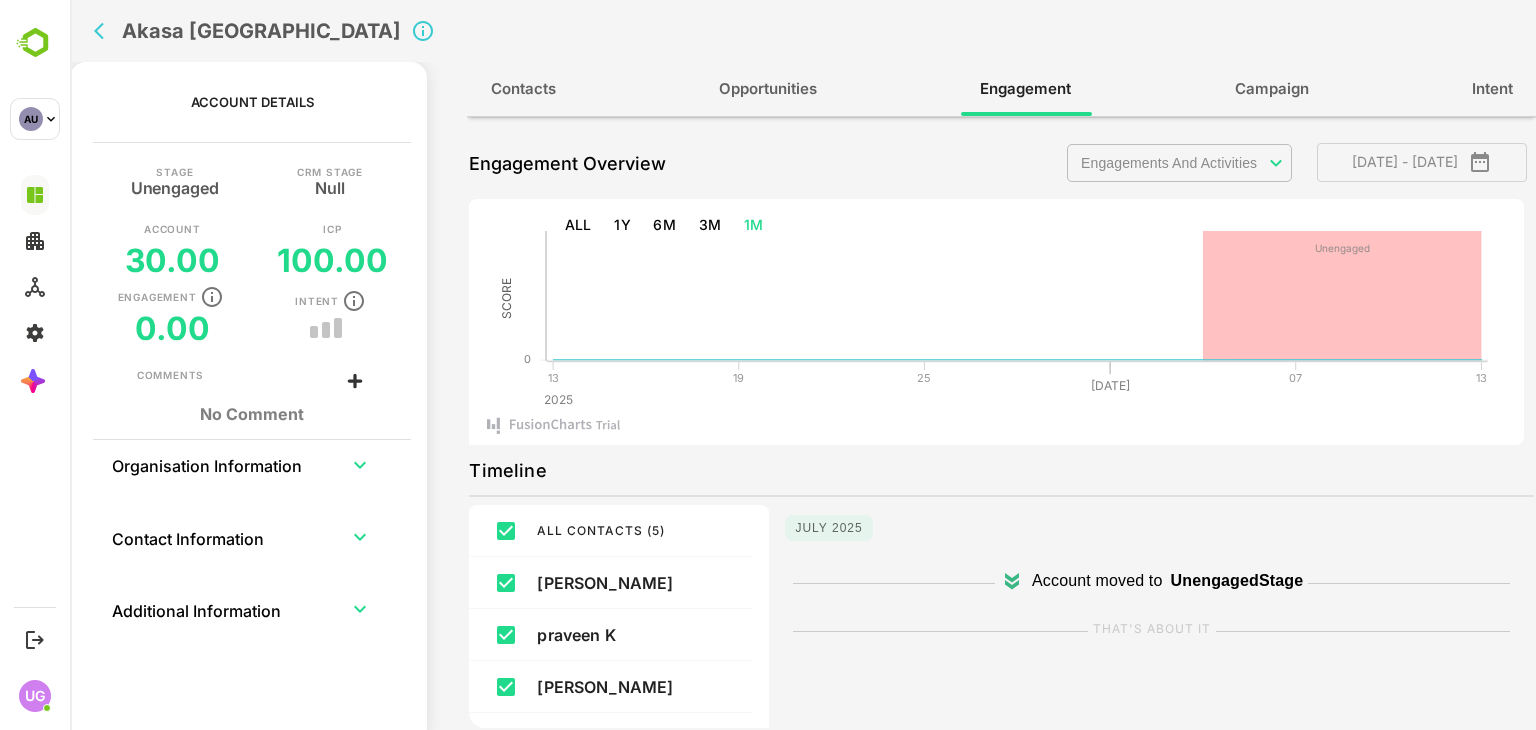 click on "Campaign" at bounding box center [1272, 89] 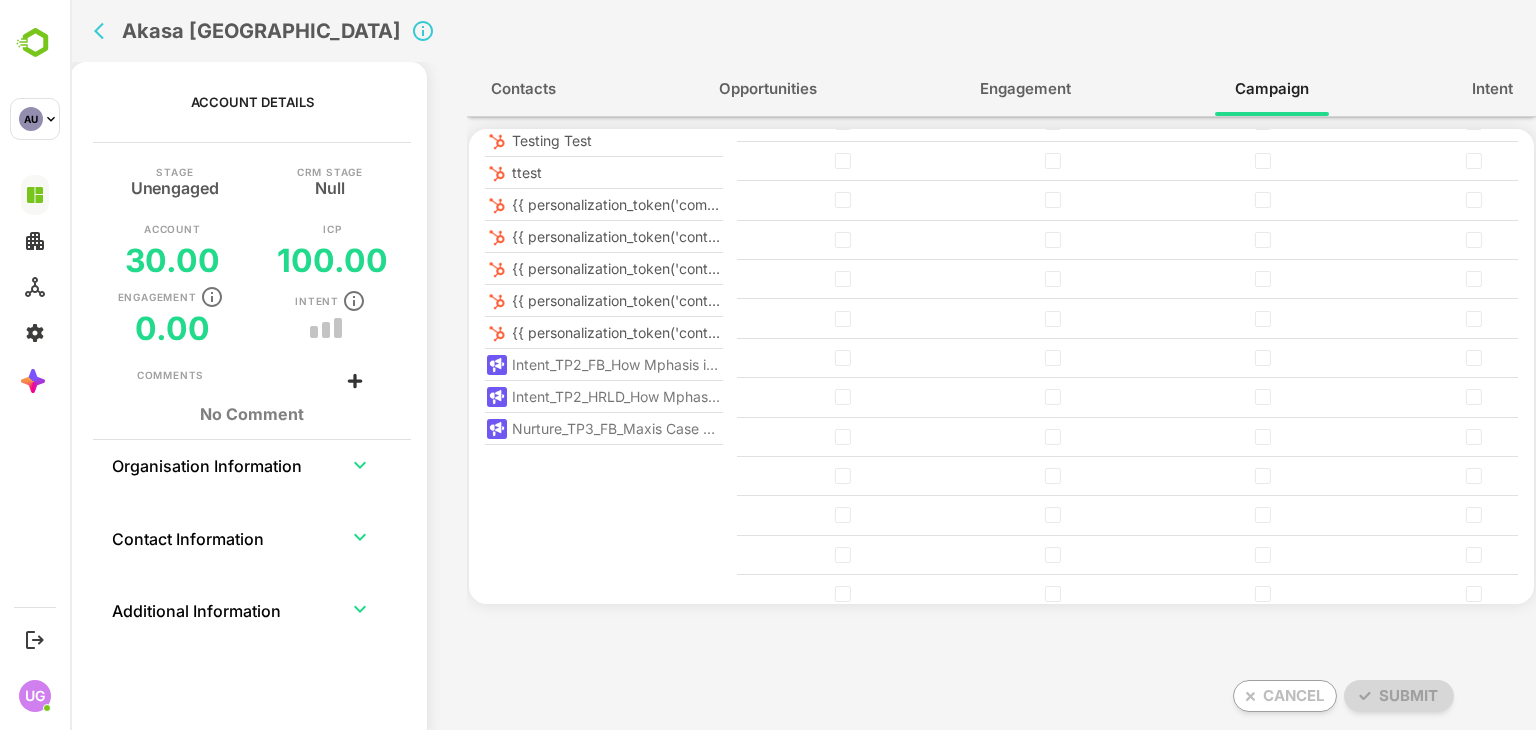 scroll, scrollTop: 1204, scrollLeft: 0, axis: vertical 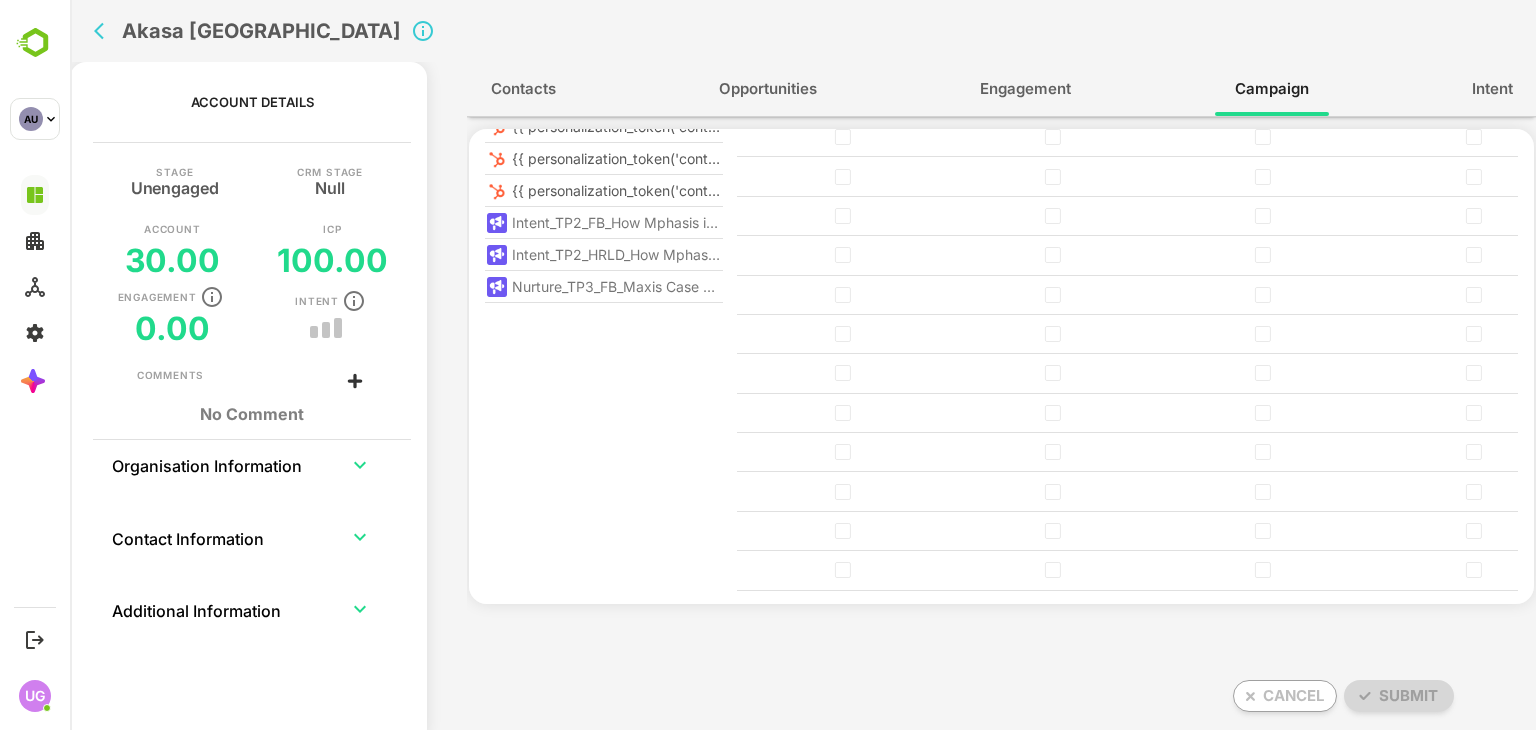 click on "Intent" at bounding box center [1492, 89] 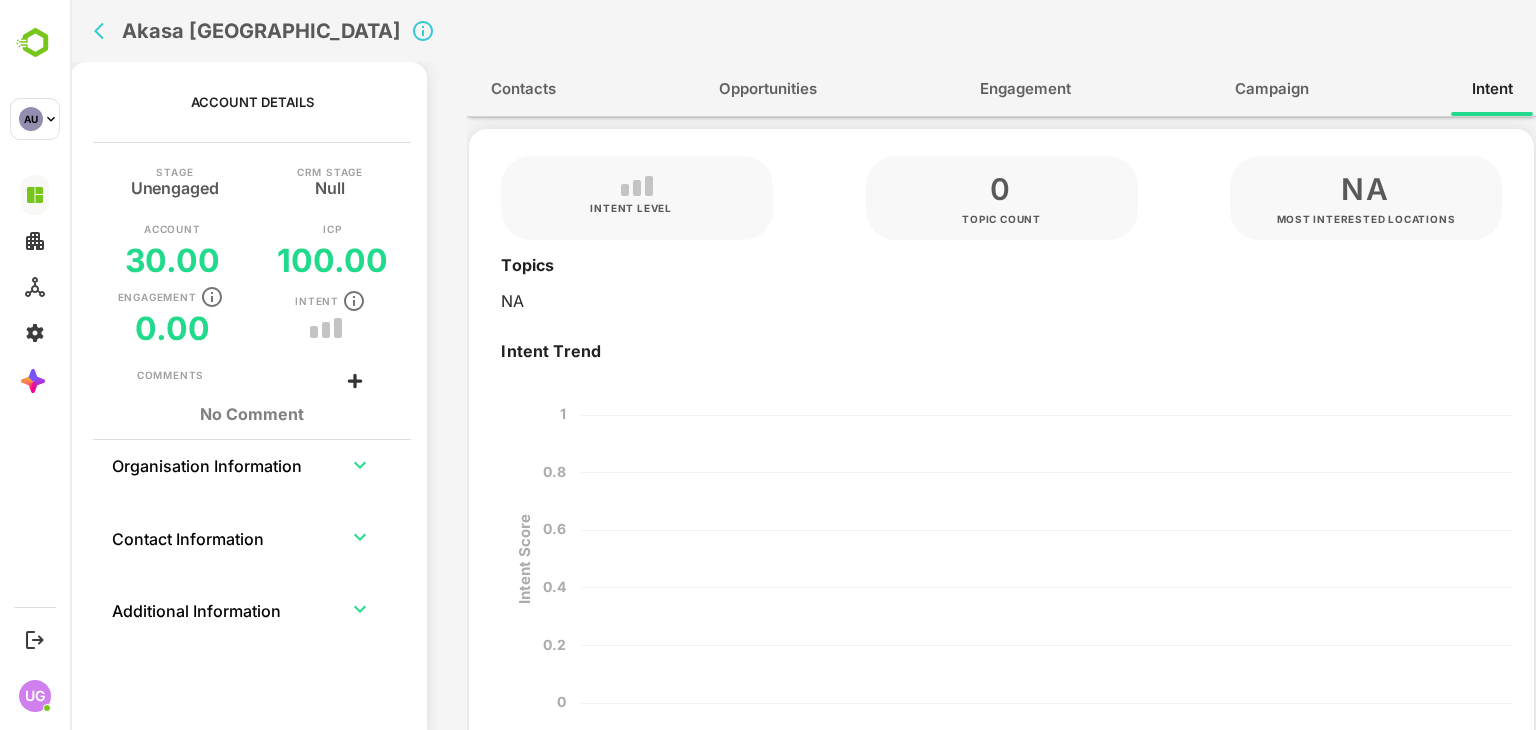 click on "Engagement" at bounding box center [1025, 89] 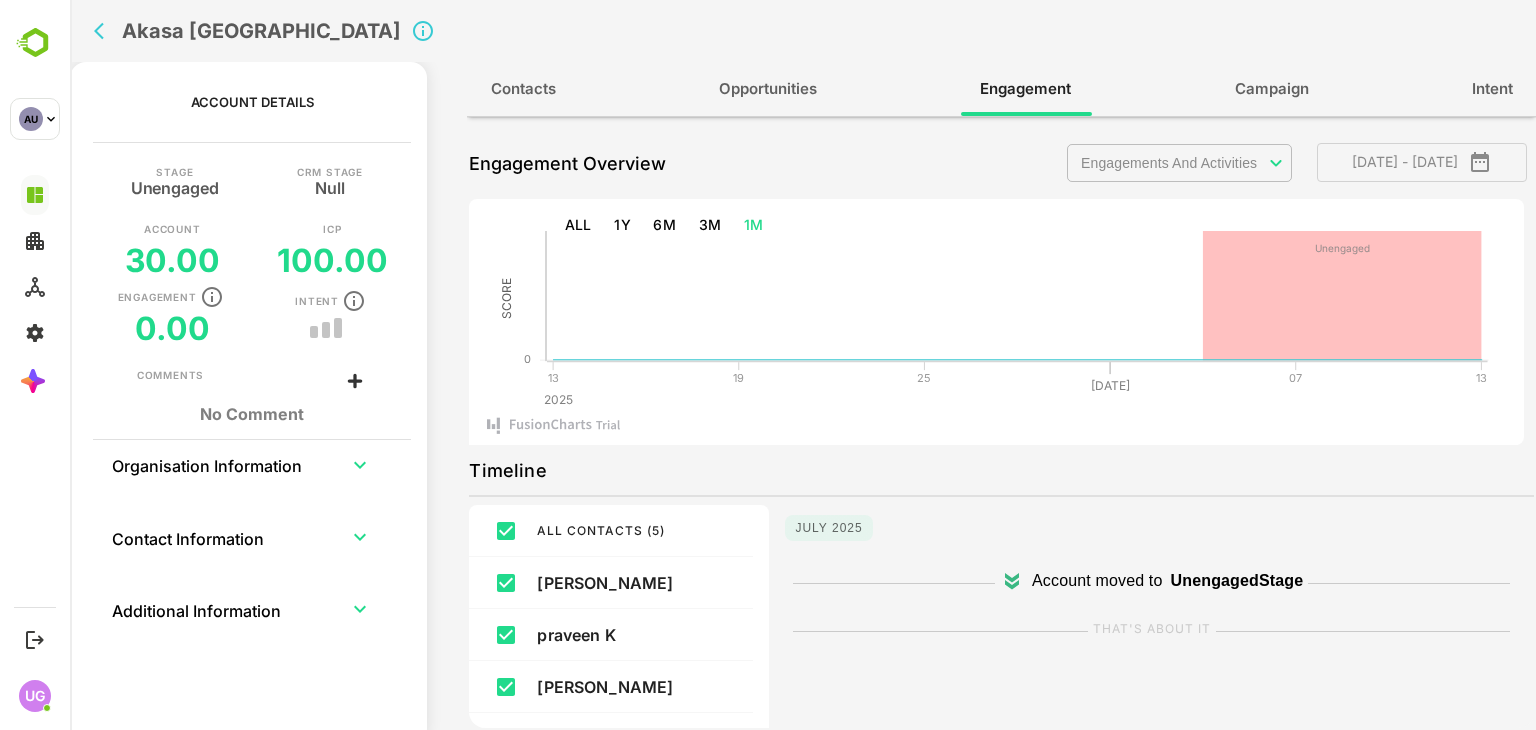 click on "Contacts Opportunities Engagement Campaign Intent" at bounding box center (1001, 89) 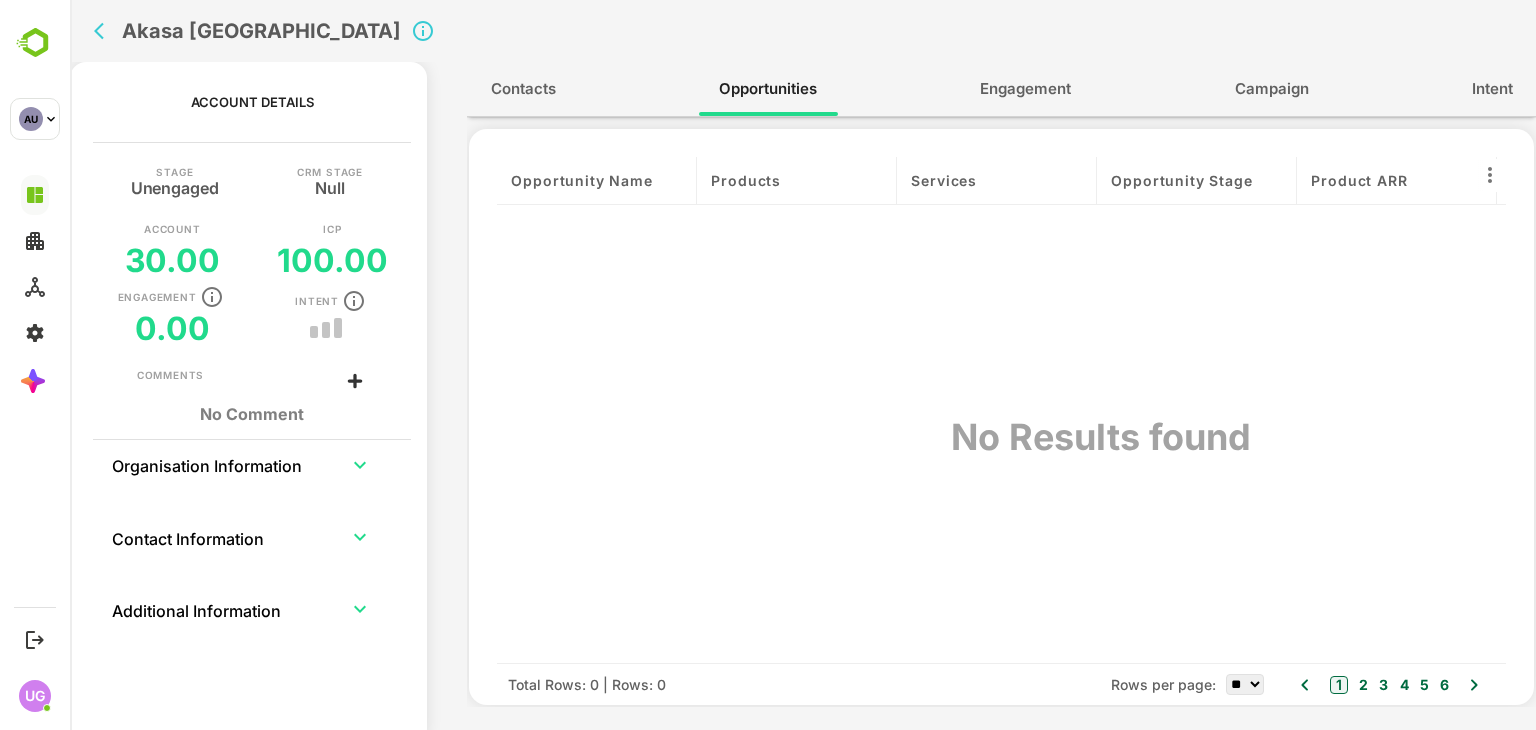click on "Contacts" at bounding box center [523, 89] 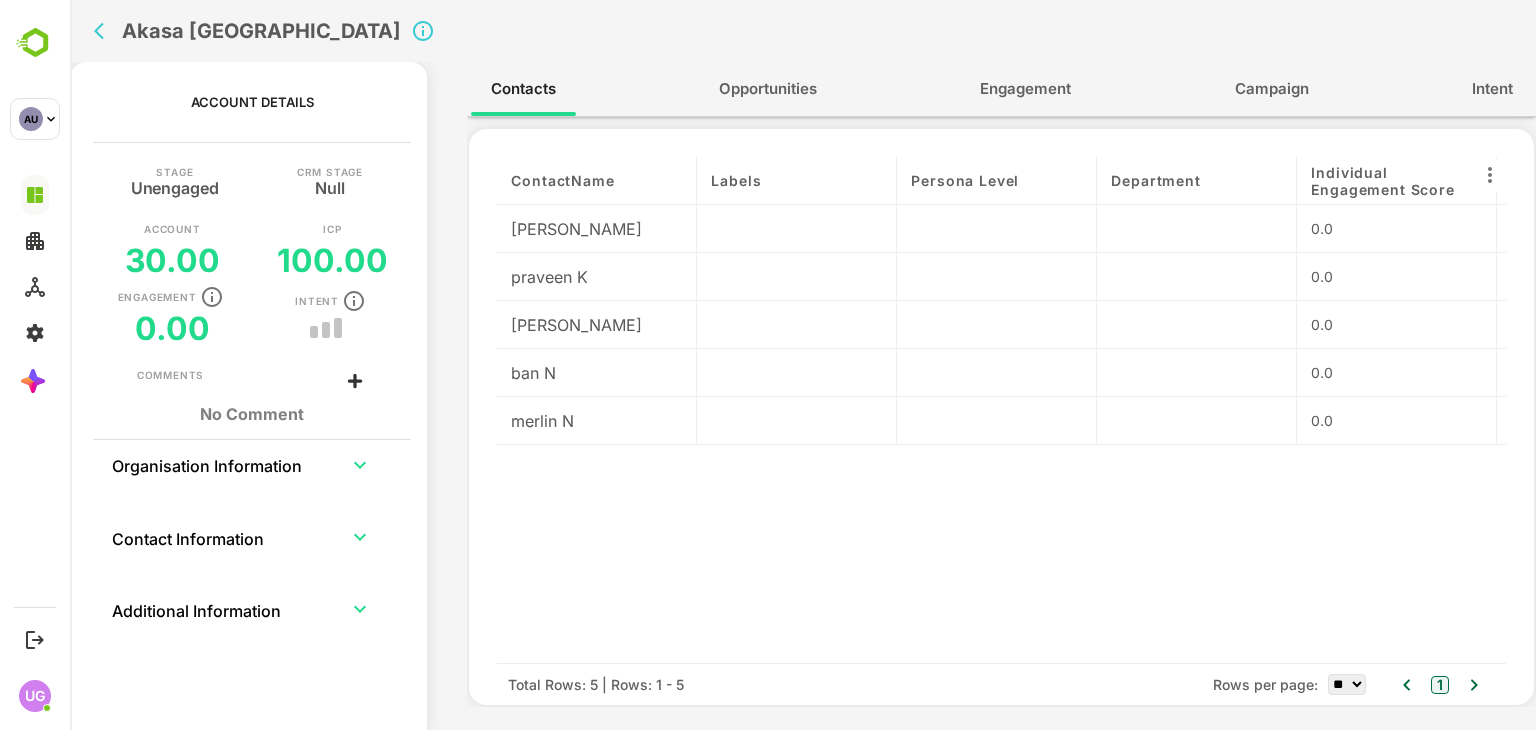 click 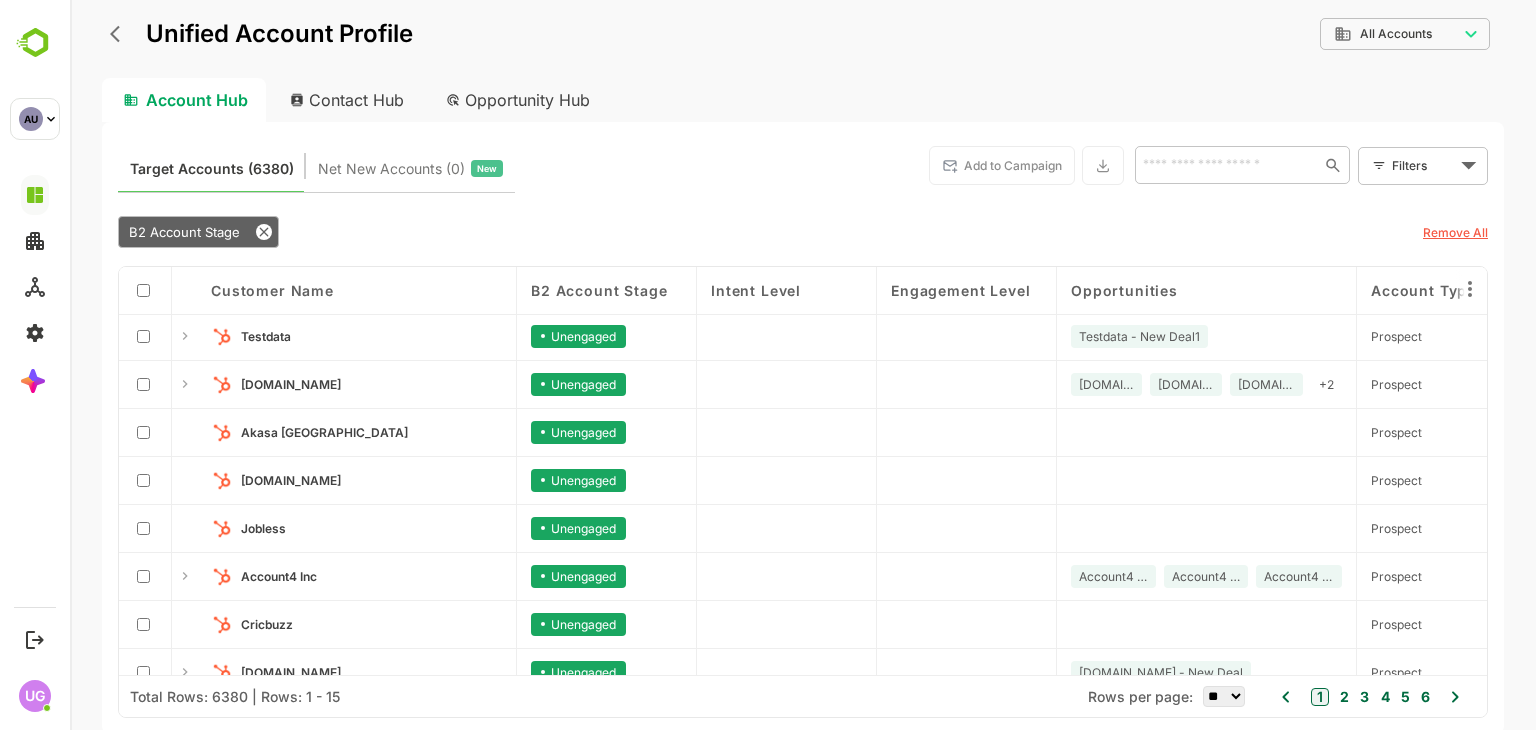 scroll, scrollTop: 0, scrollLeft: 0, axis: both 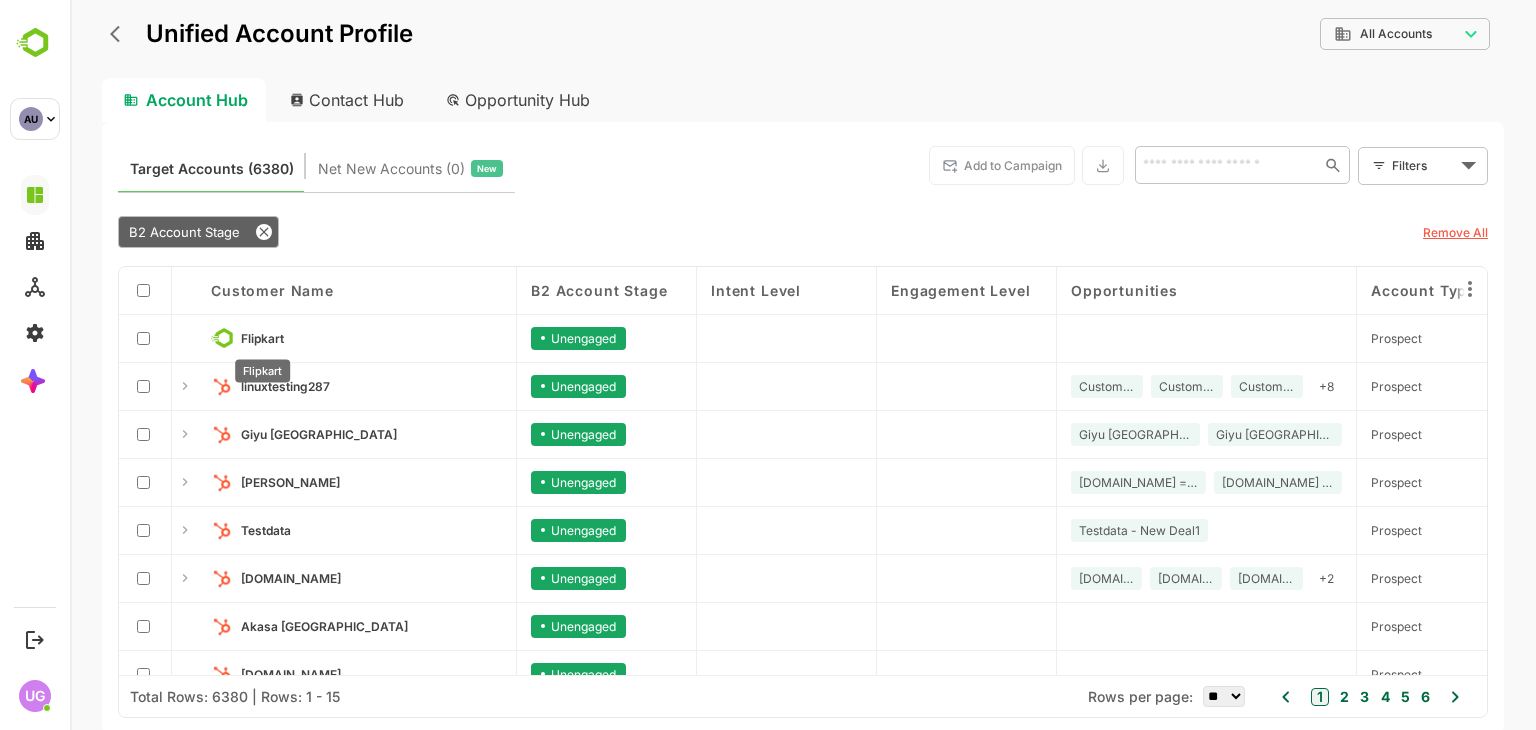 click on "Flipkart" at bounding box center (262, 338) 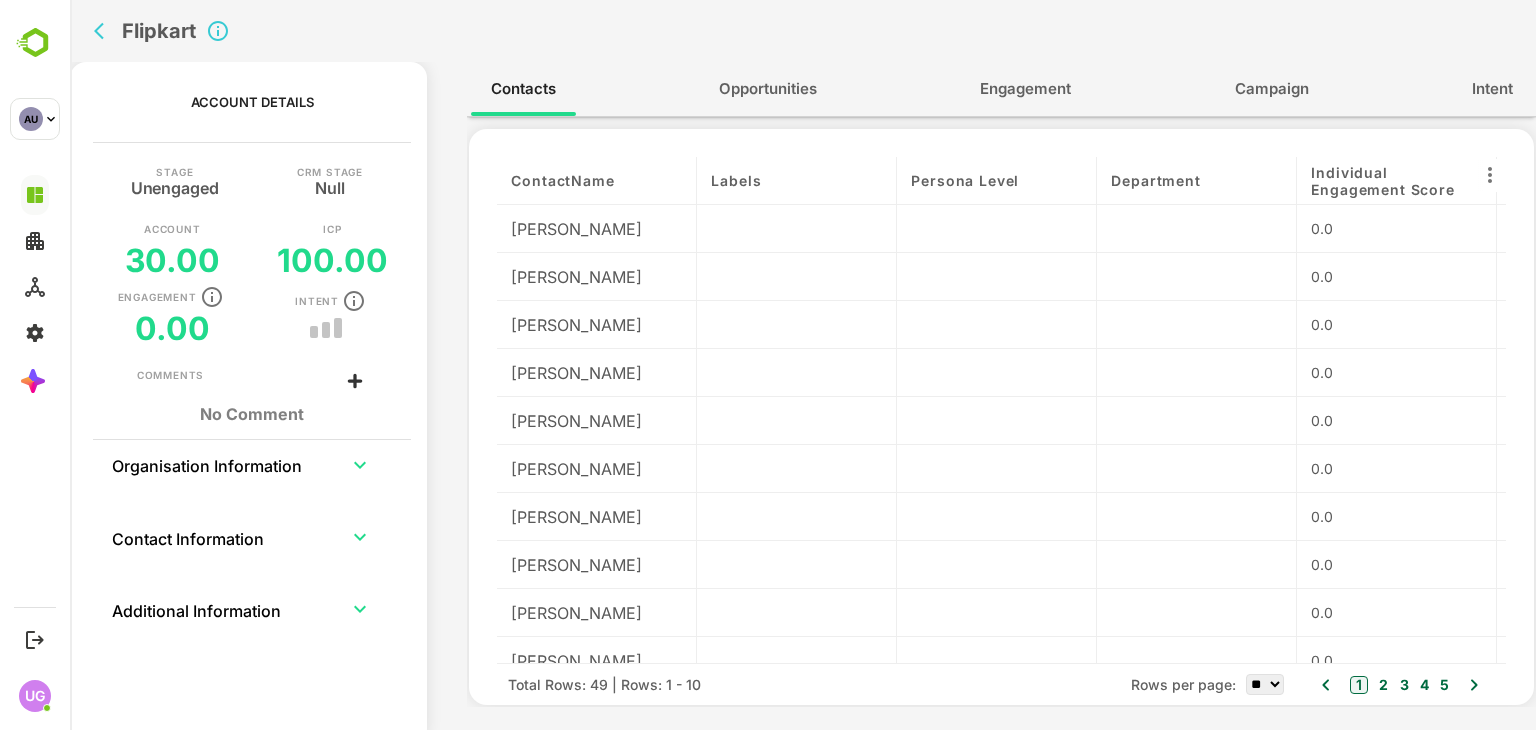 scroll, scrollTop: 26, scrollLeft: 0, axis: vertical 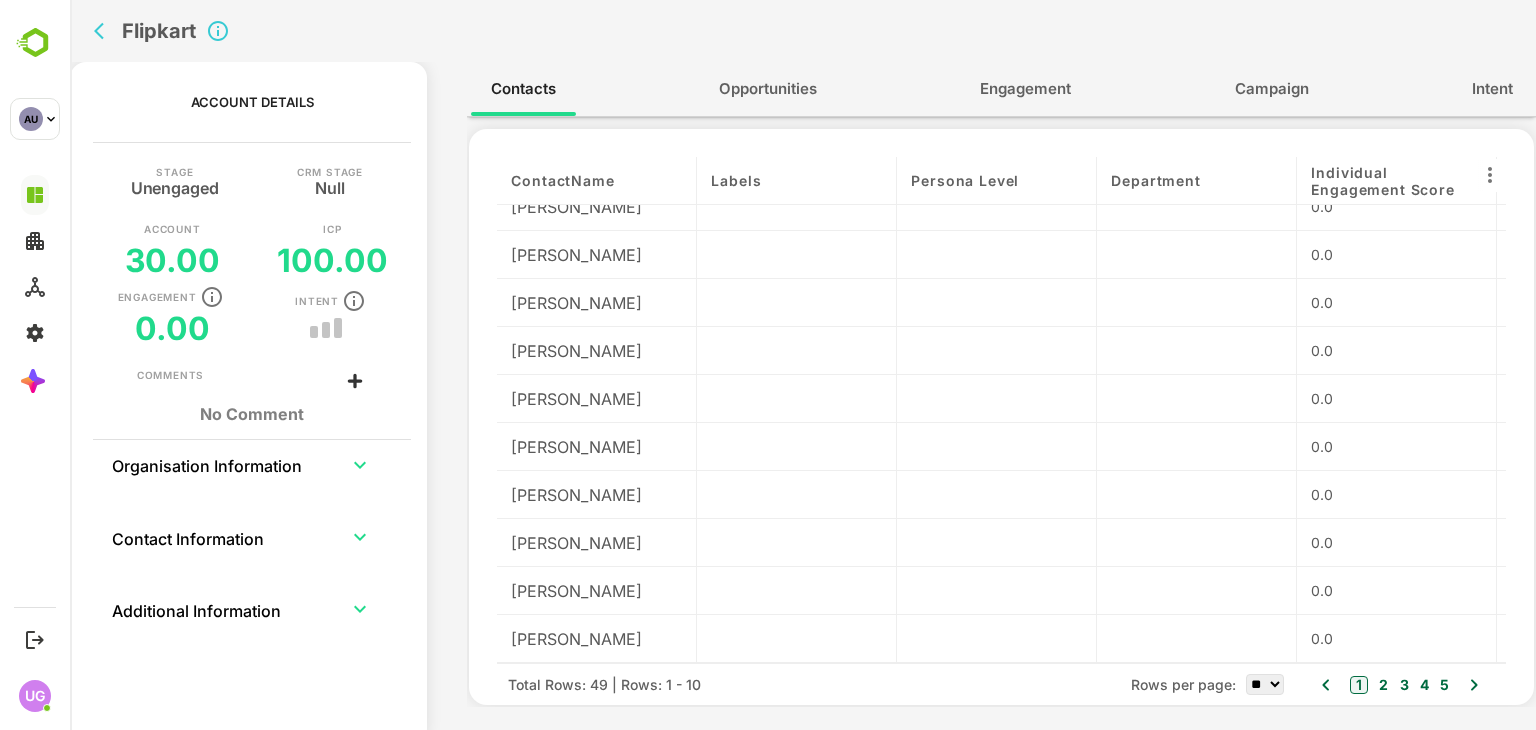 click on "Engagement" at bounding box center [1025, 89] 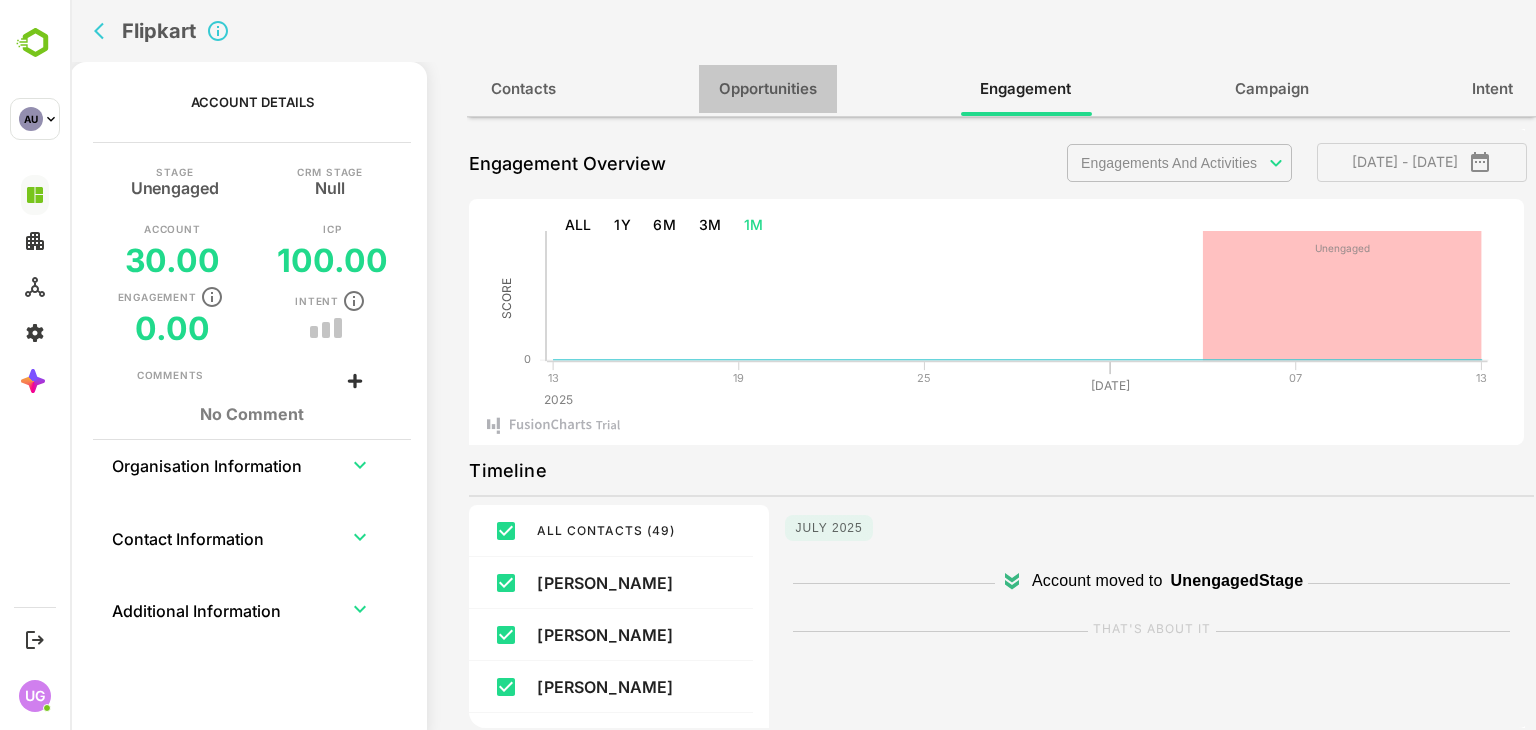 click on "Opportunities" at bounding box center [768, 89] 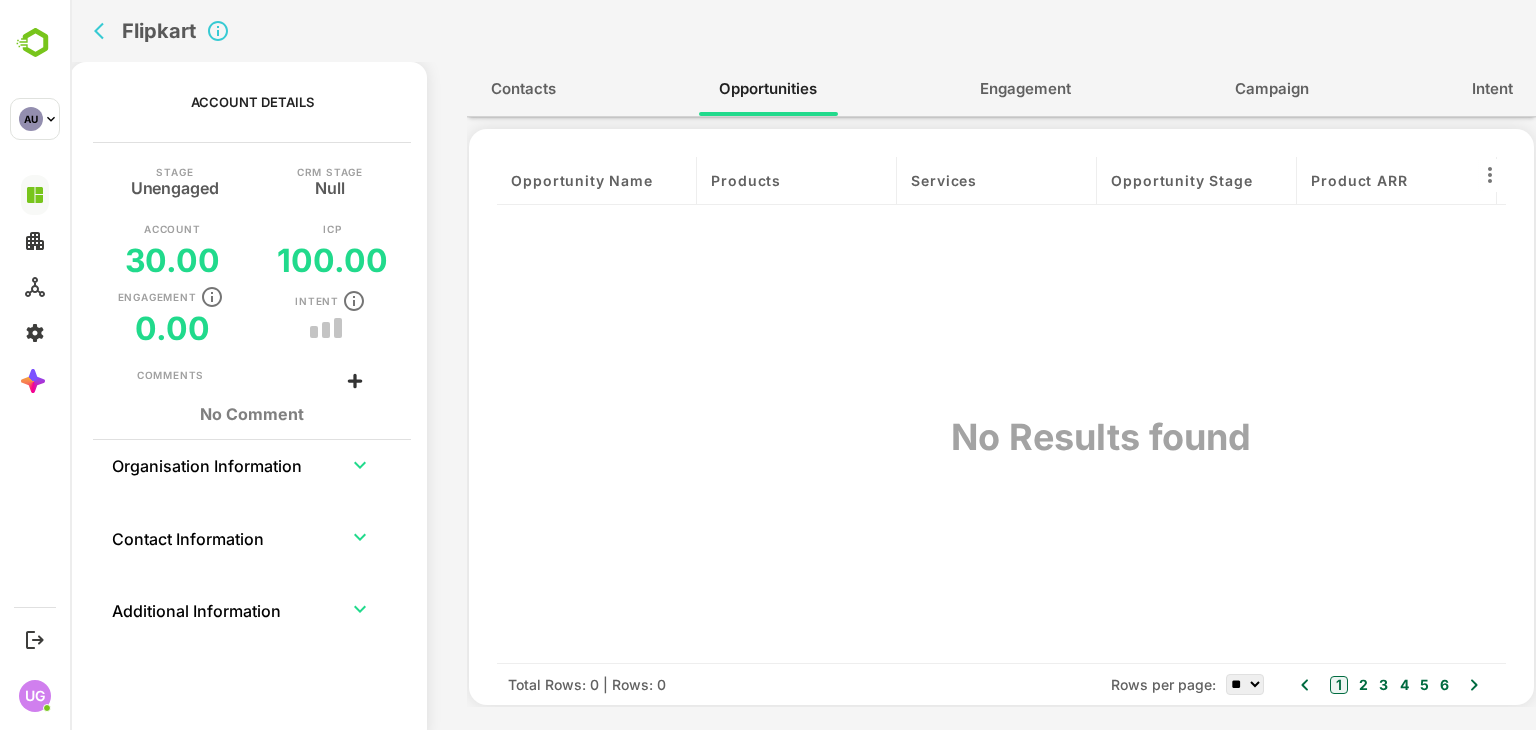 click on "Contacts Opportunities Engagement Campaign Intent" at bounding box center (1001, 89) 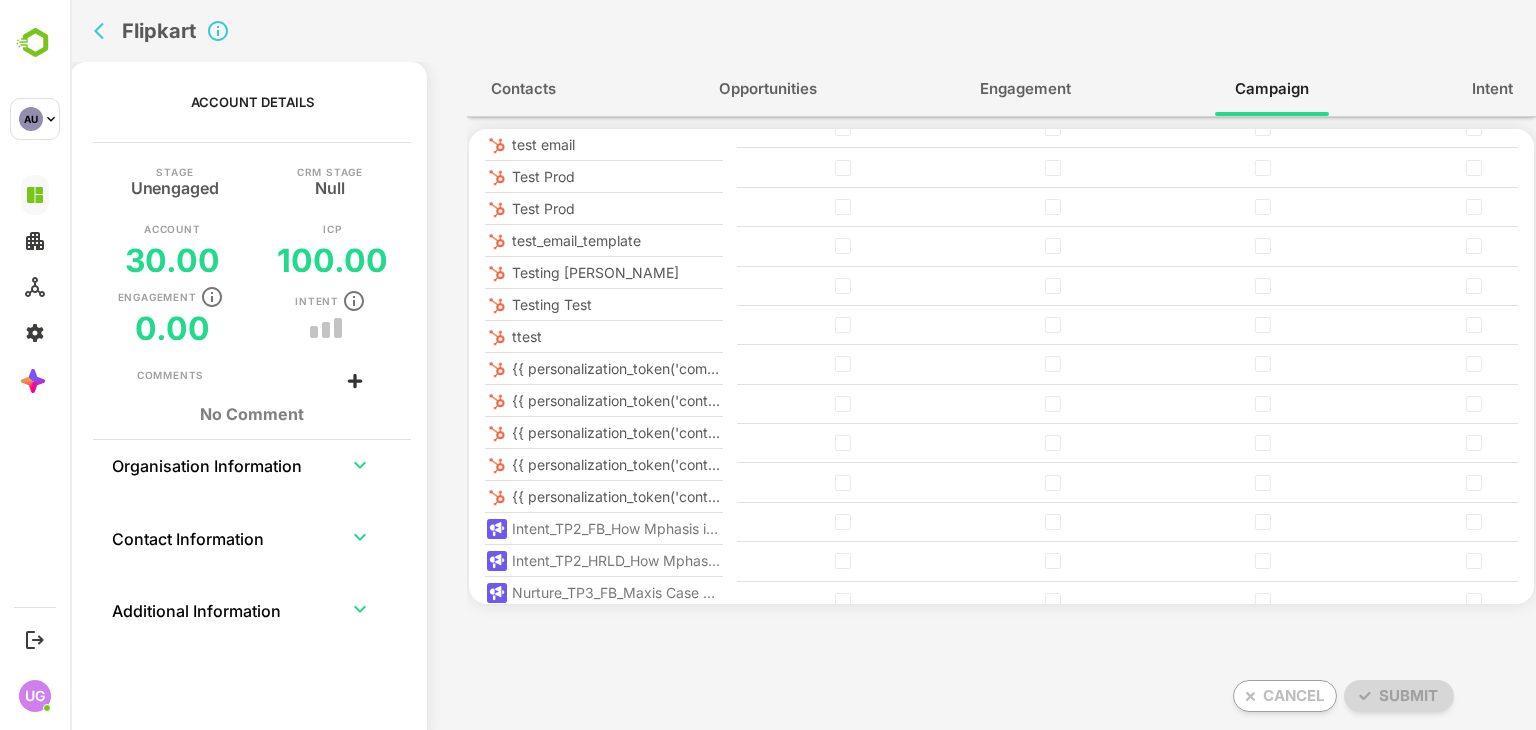 scroll, scrollTop: 1204, scrollLeft: 0, axis: vertical 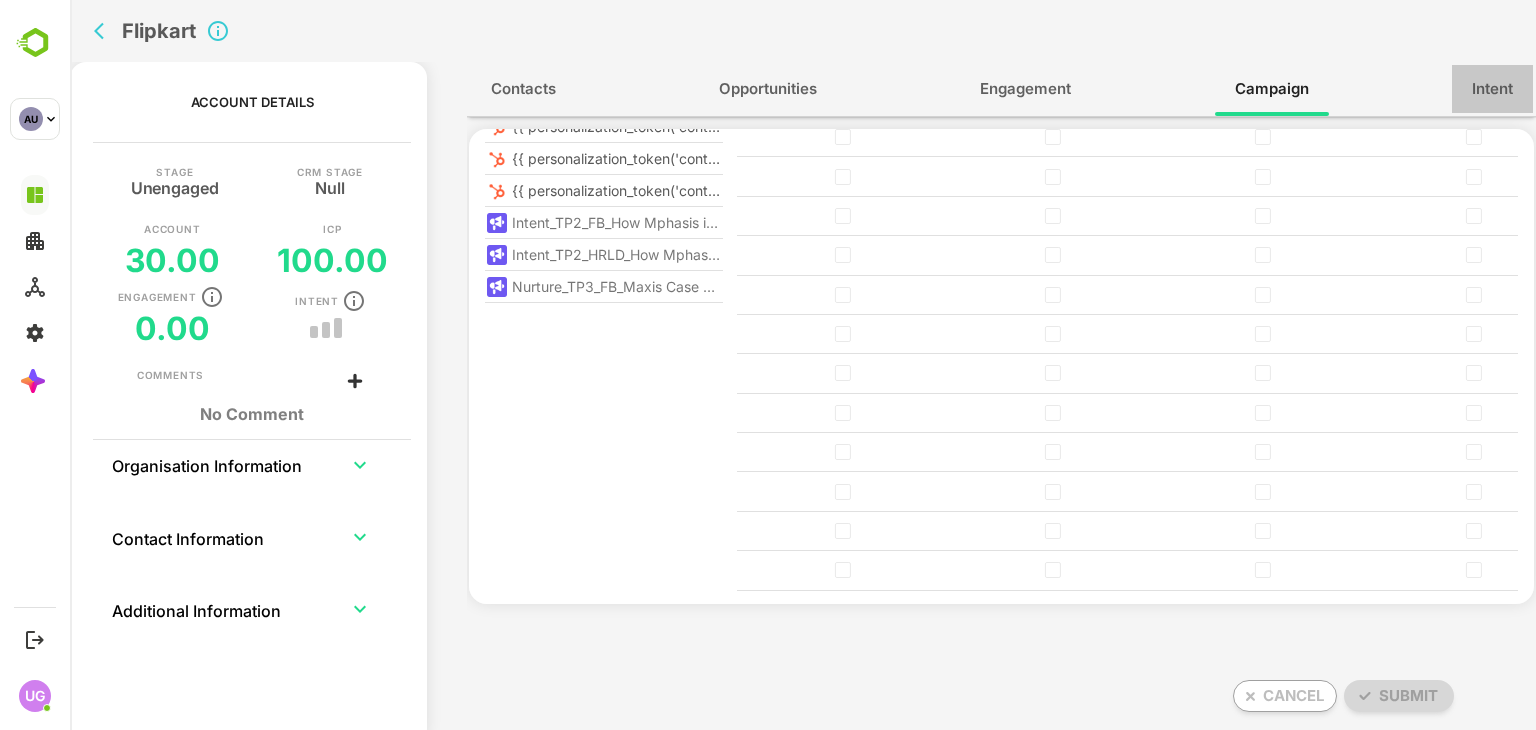 click on "Intent" at bounding box center (1492, 89) 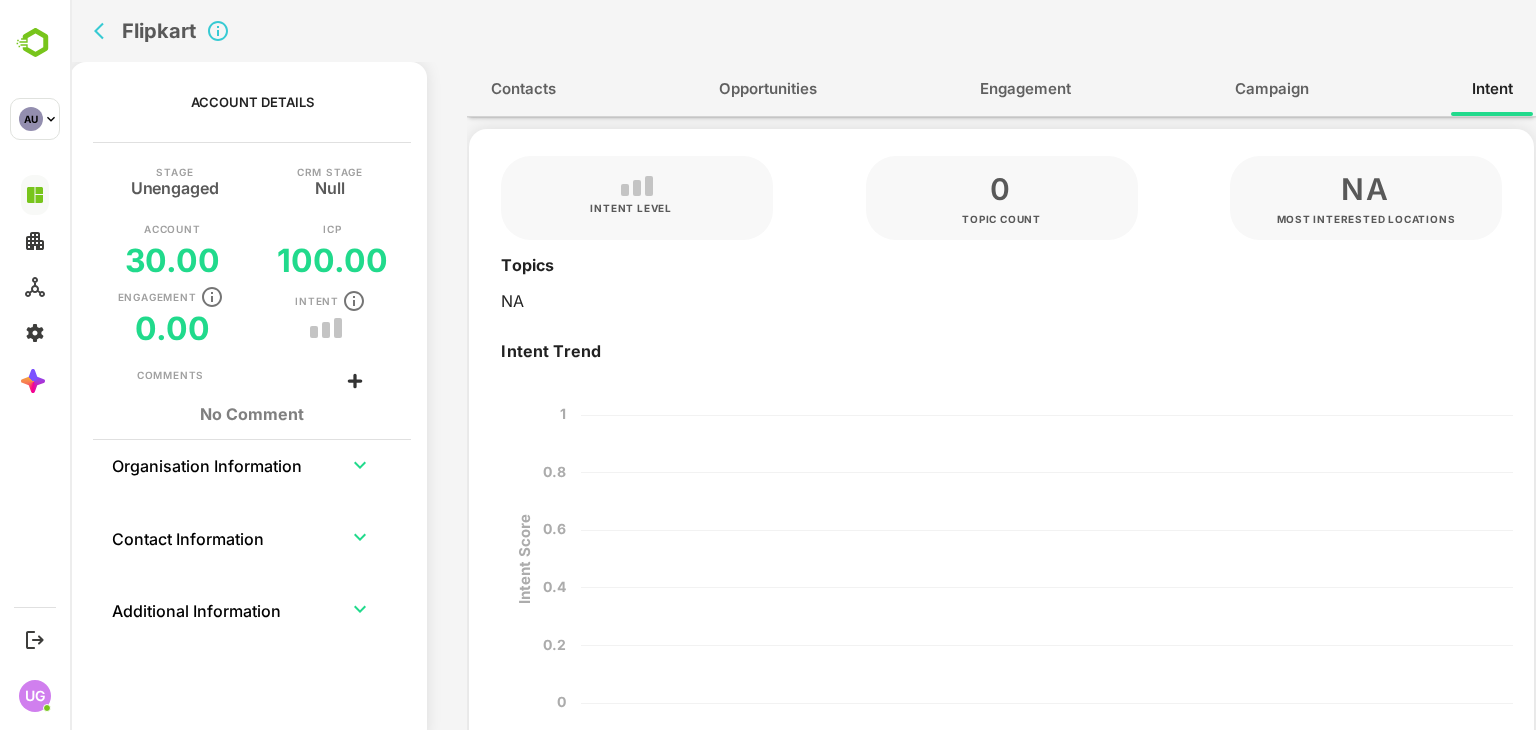 click on "Opportunities" at bounding box center (768, 89) 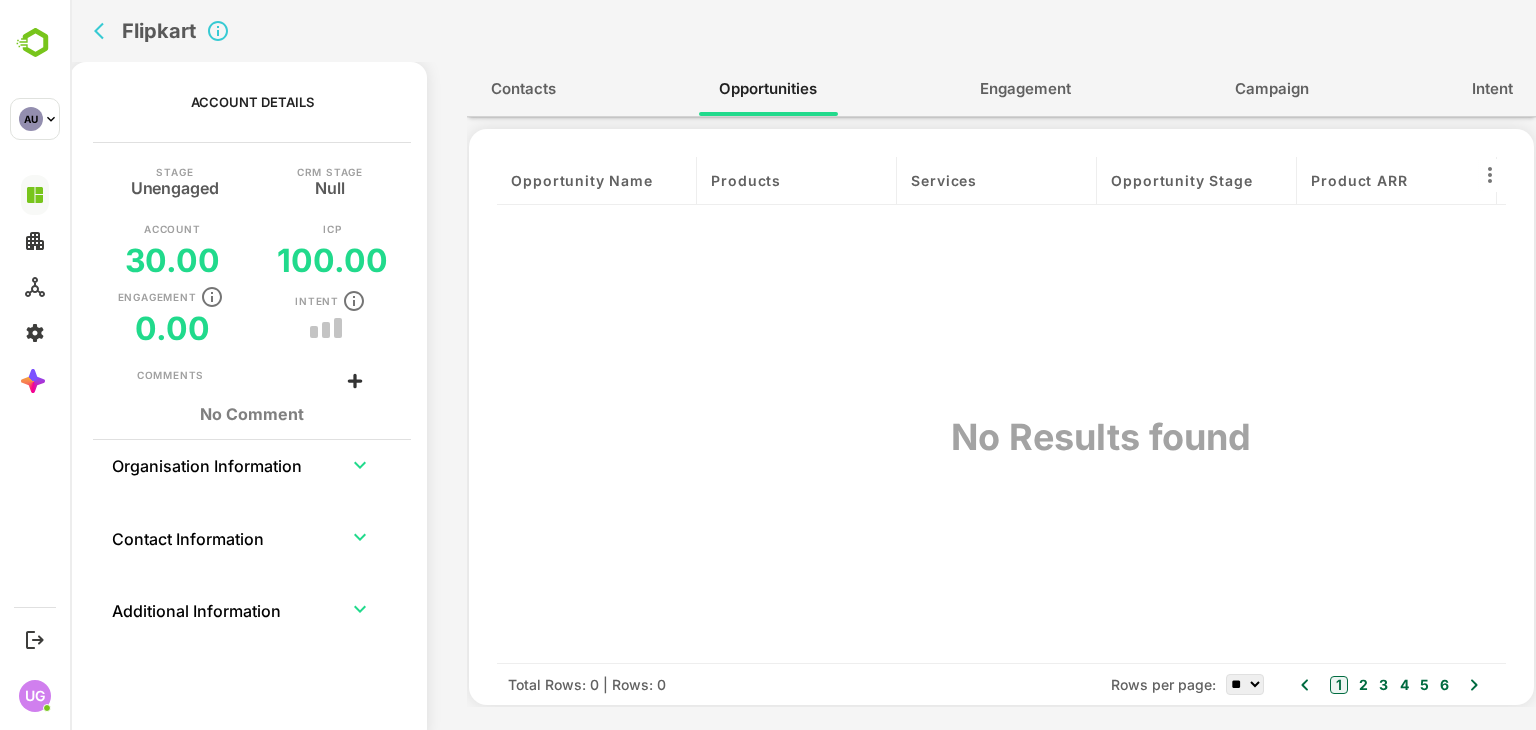 click on "Contacts Opportunities Engagement Campaign Intent" at bounding box center [1001, 89] 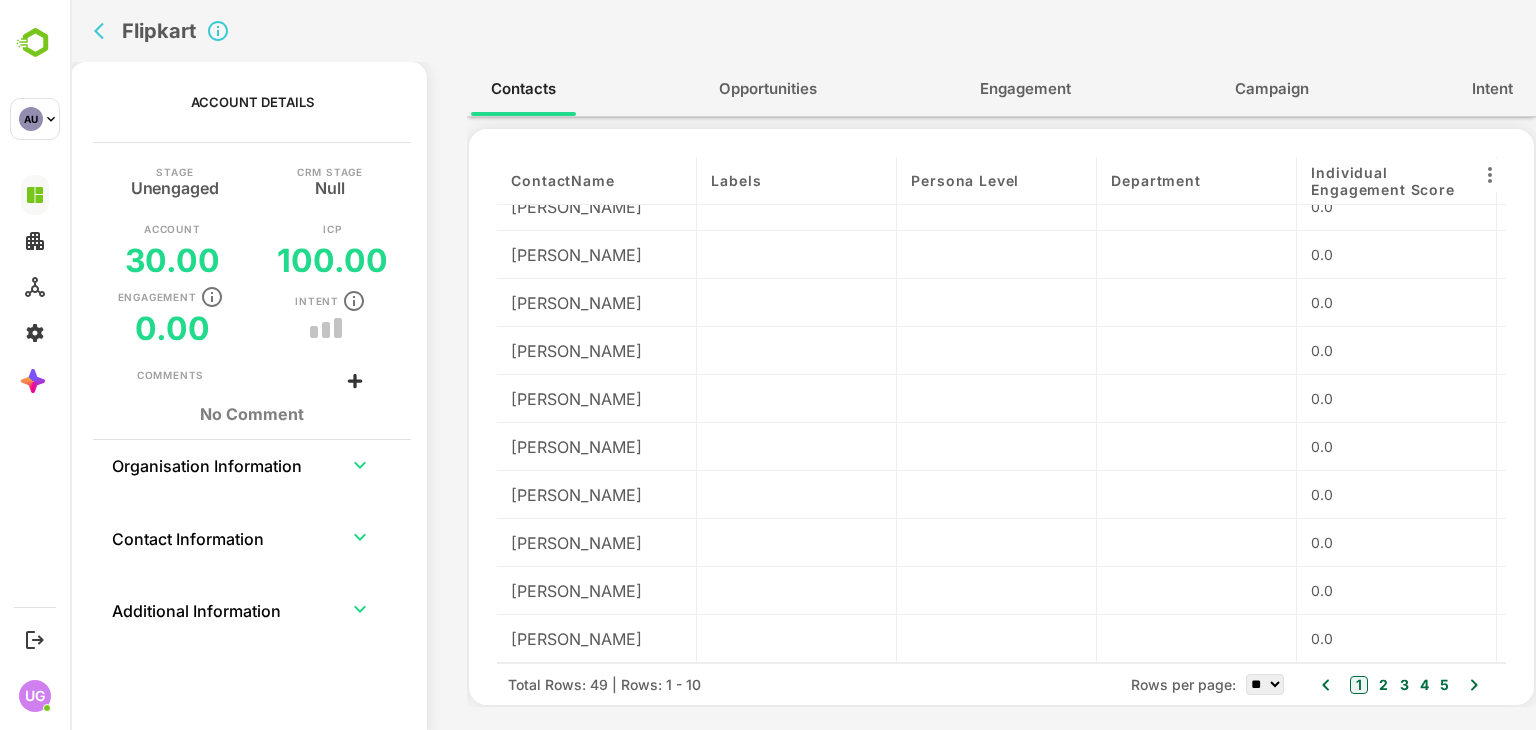 scroll, scrollTop: 0, scrollLeft: 0, axis: both 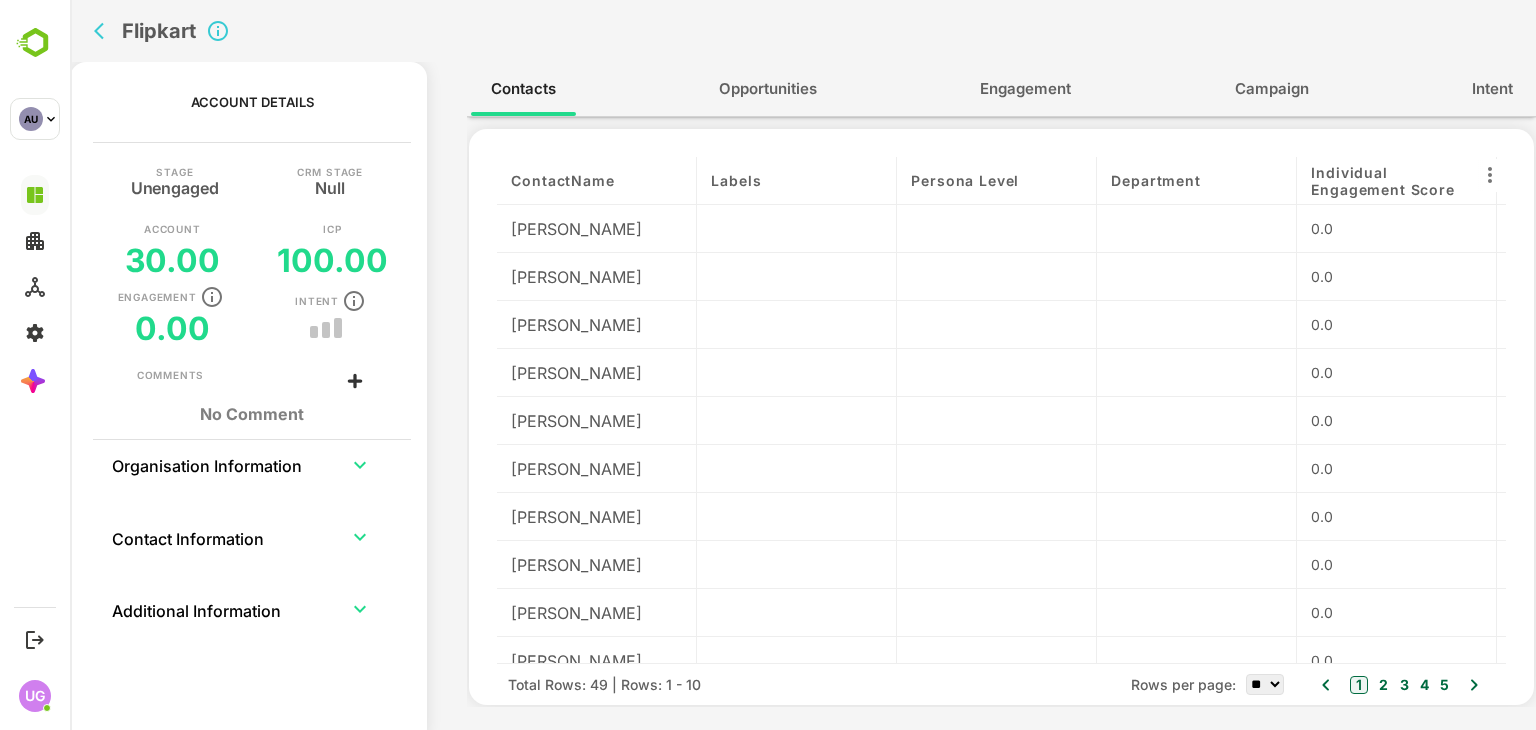 click 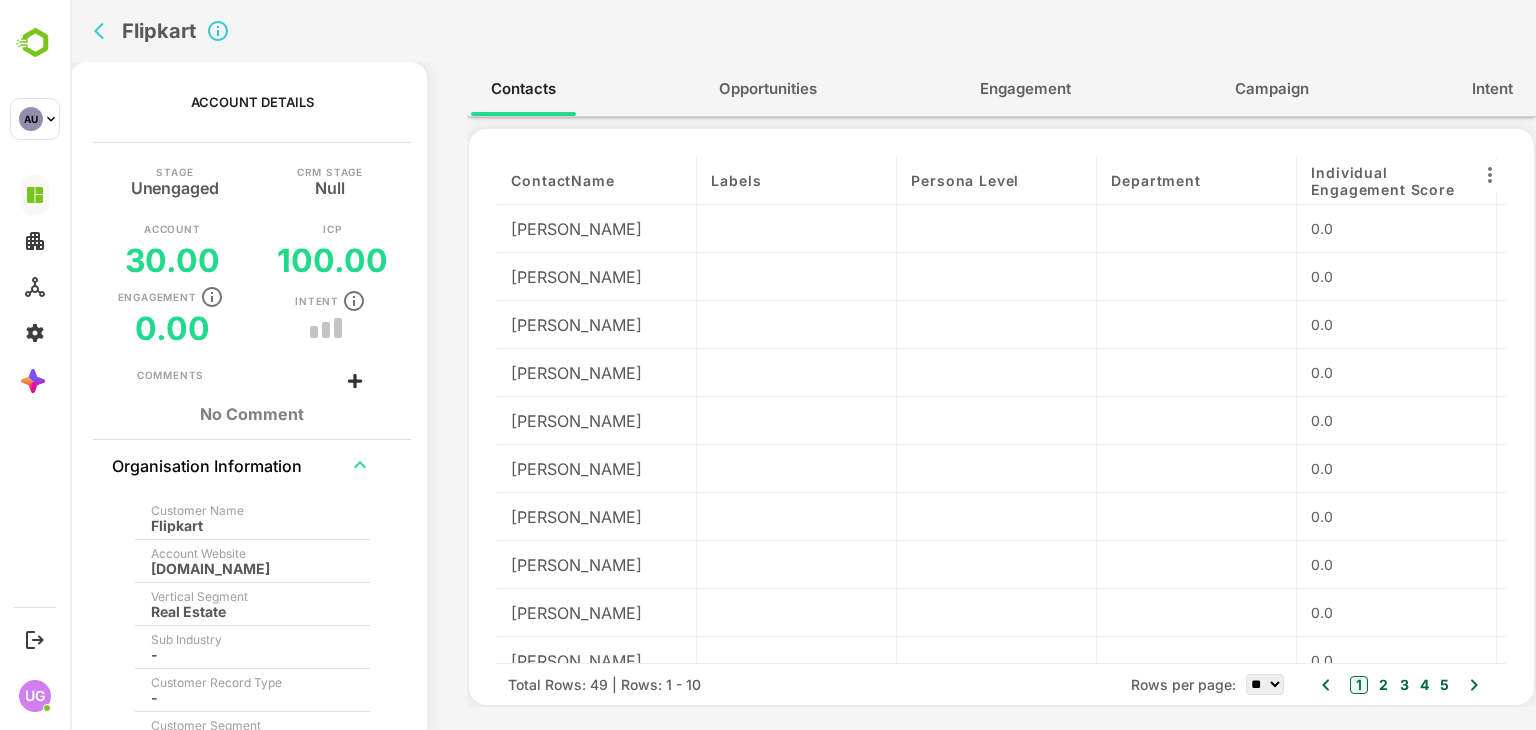 click 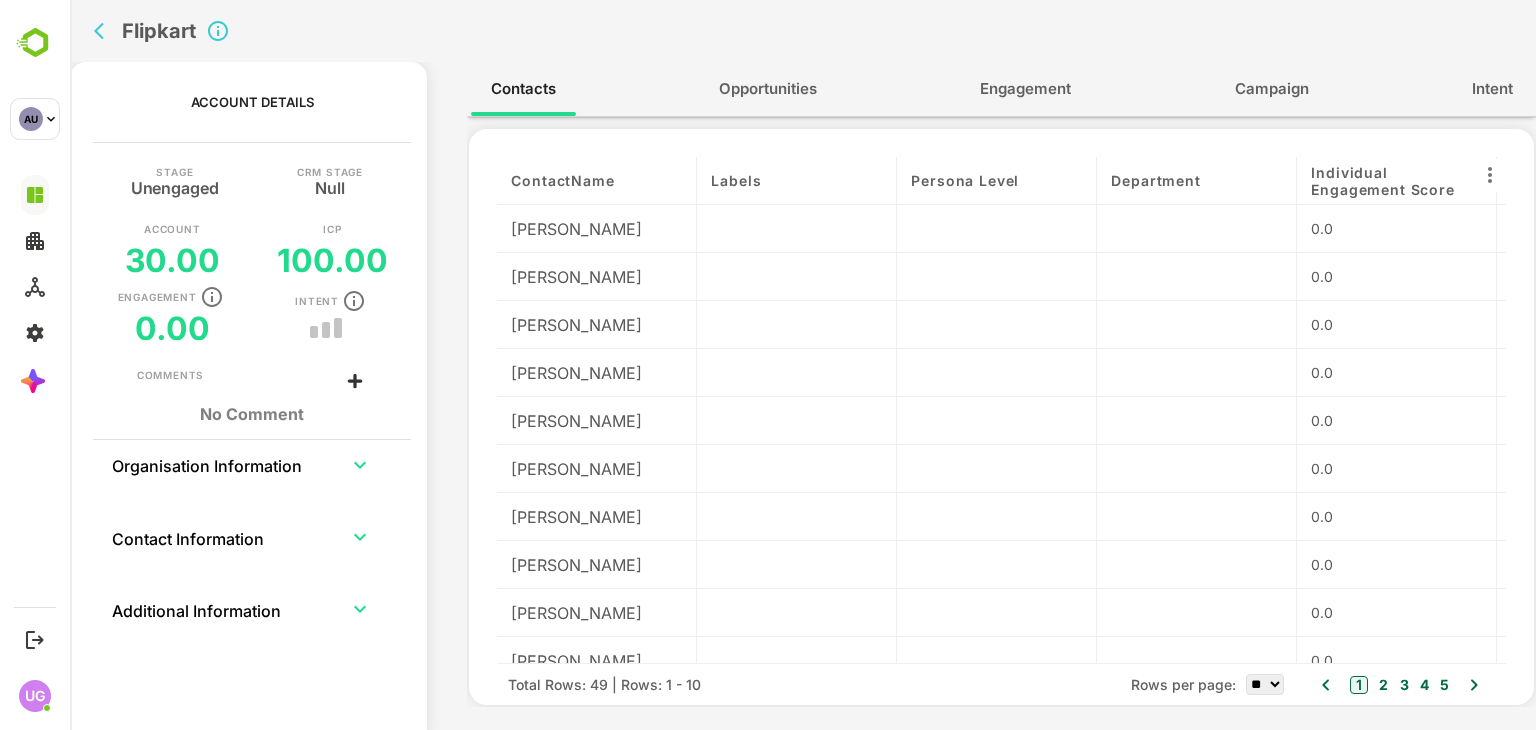 click at bounding box center (360, 537) 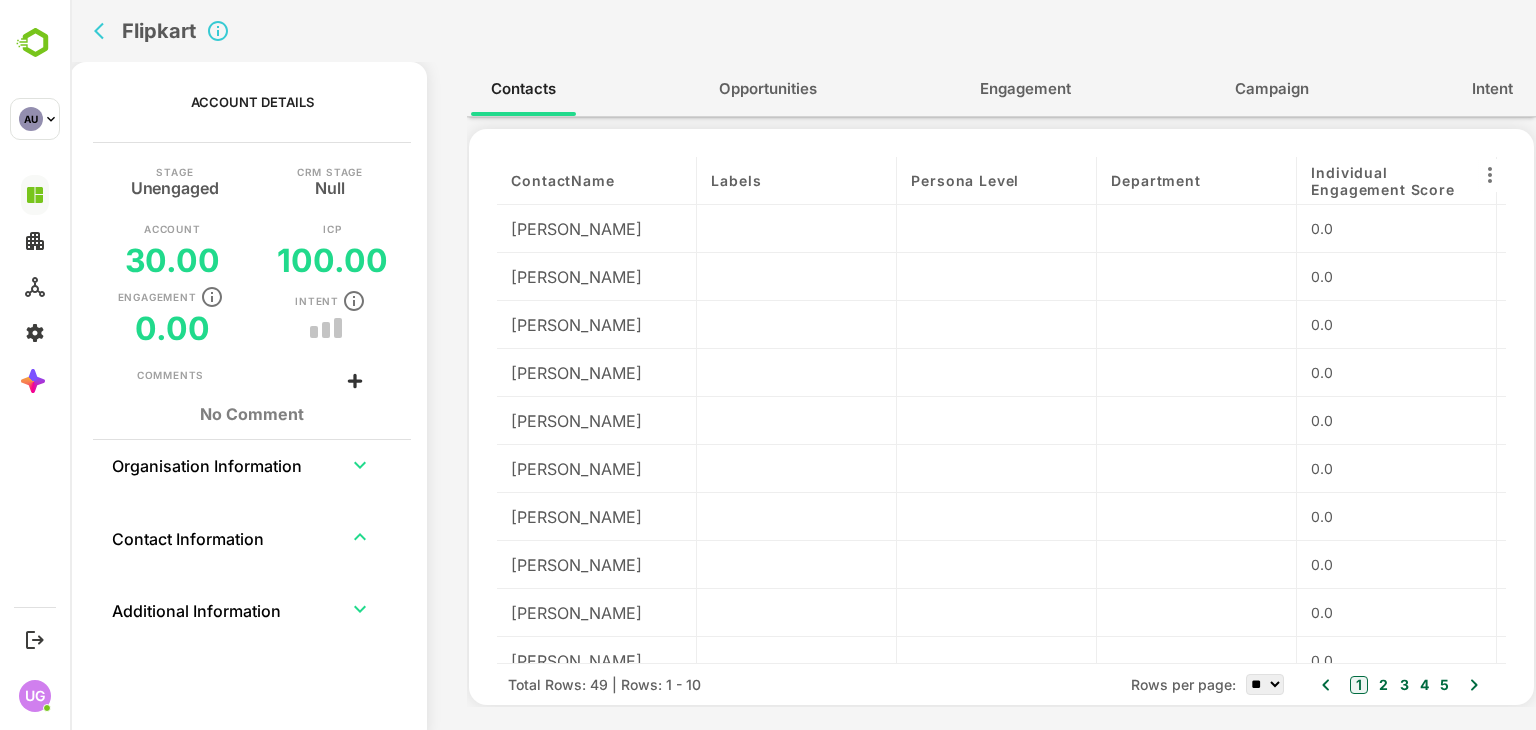 click 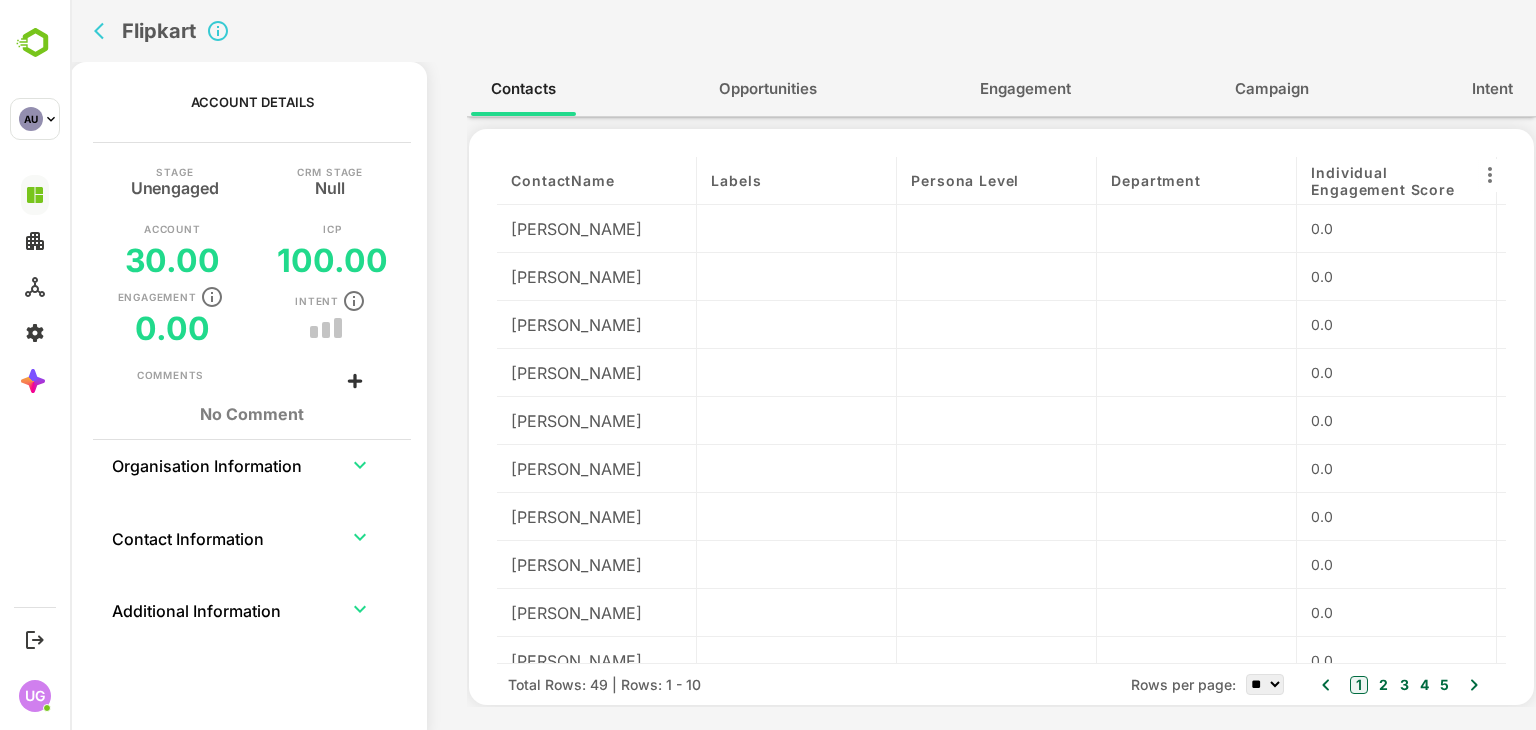 click at bounding box center [360, 609] 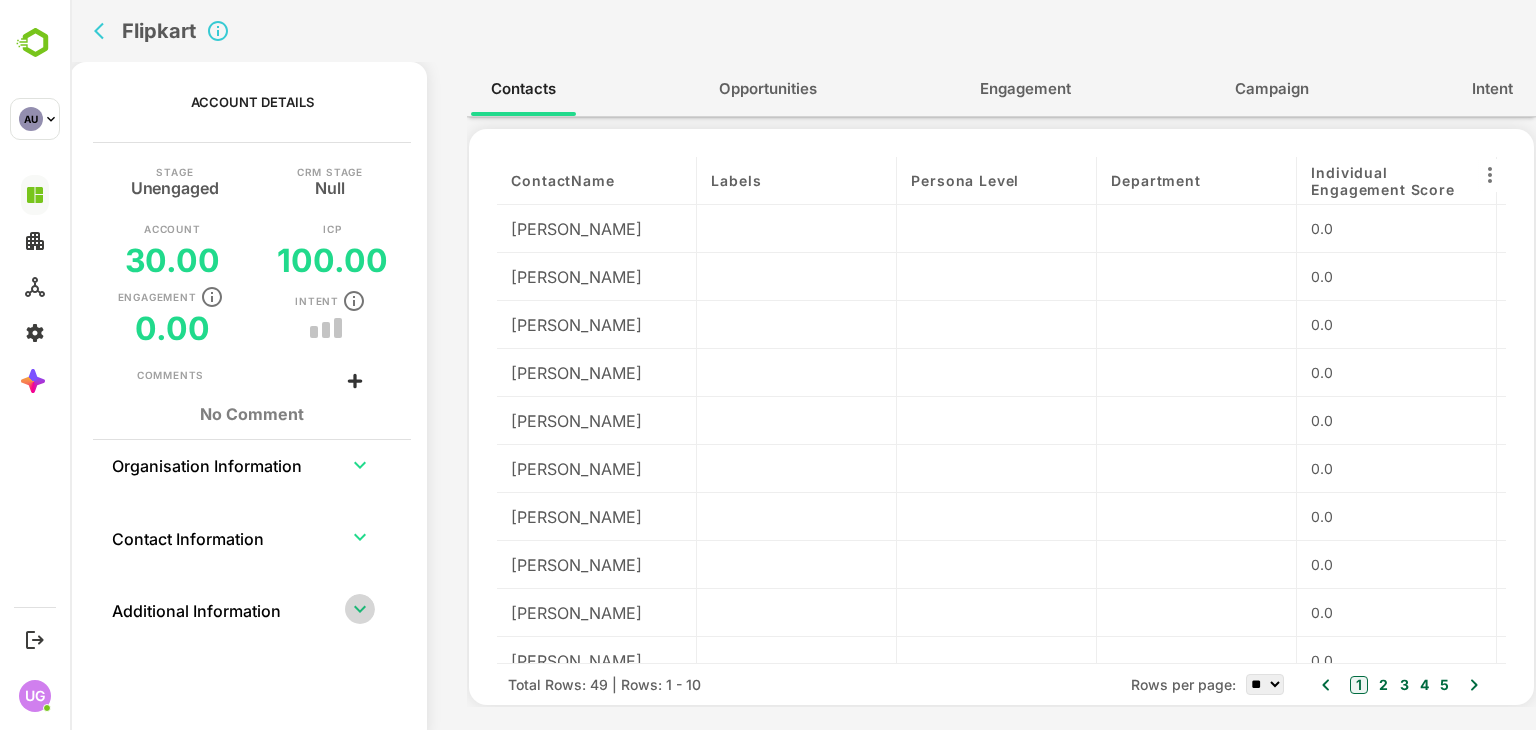 click 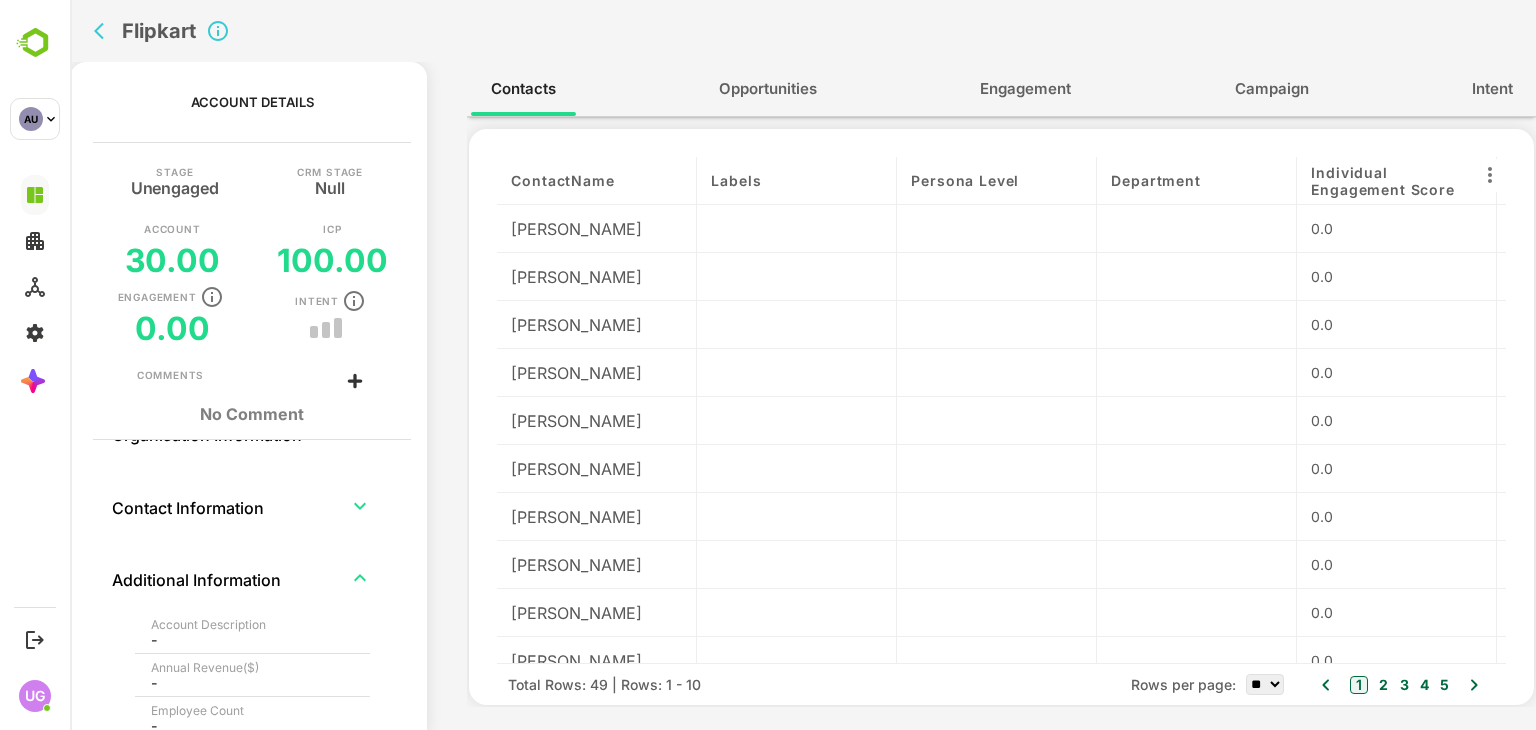 scroll, scrollTop: 29, scrollLeft: 0, axis: vertical 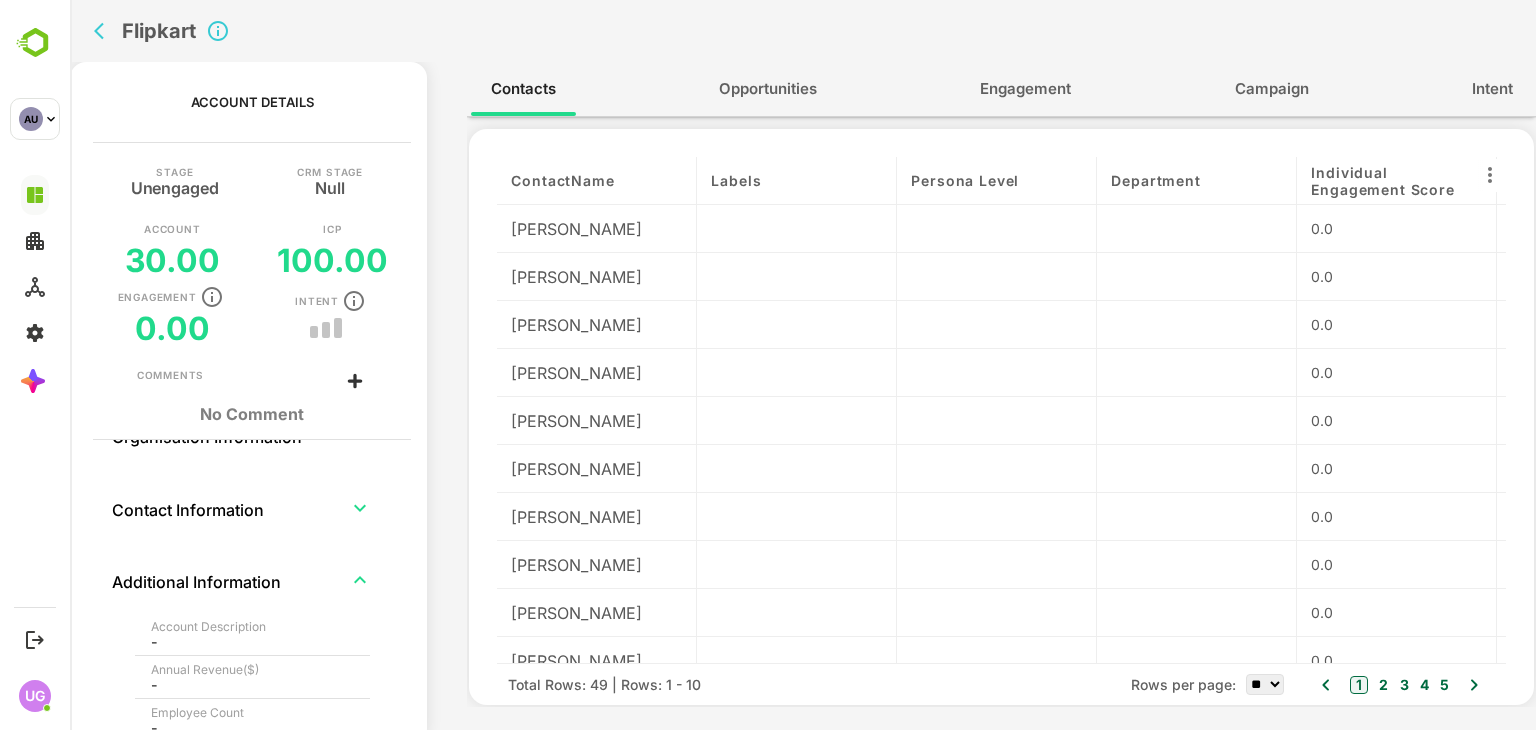 click 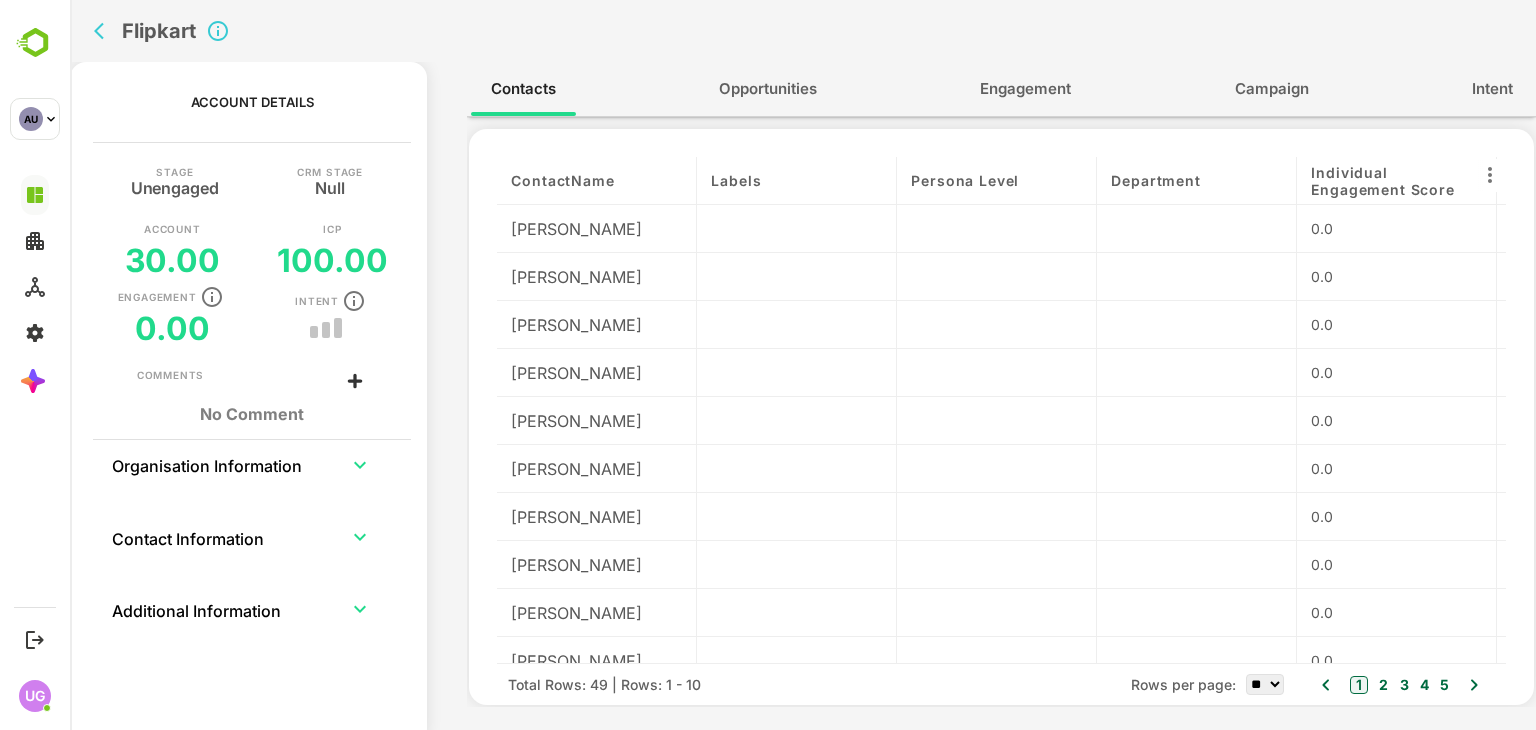 scroll, scrollTop: 0, scrollLeft: 0, axis: both 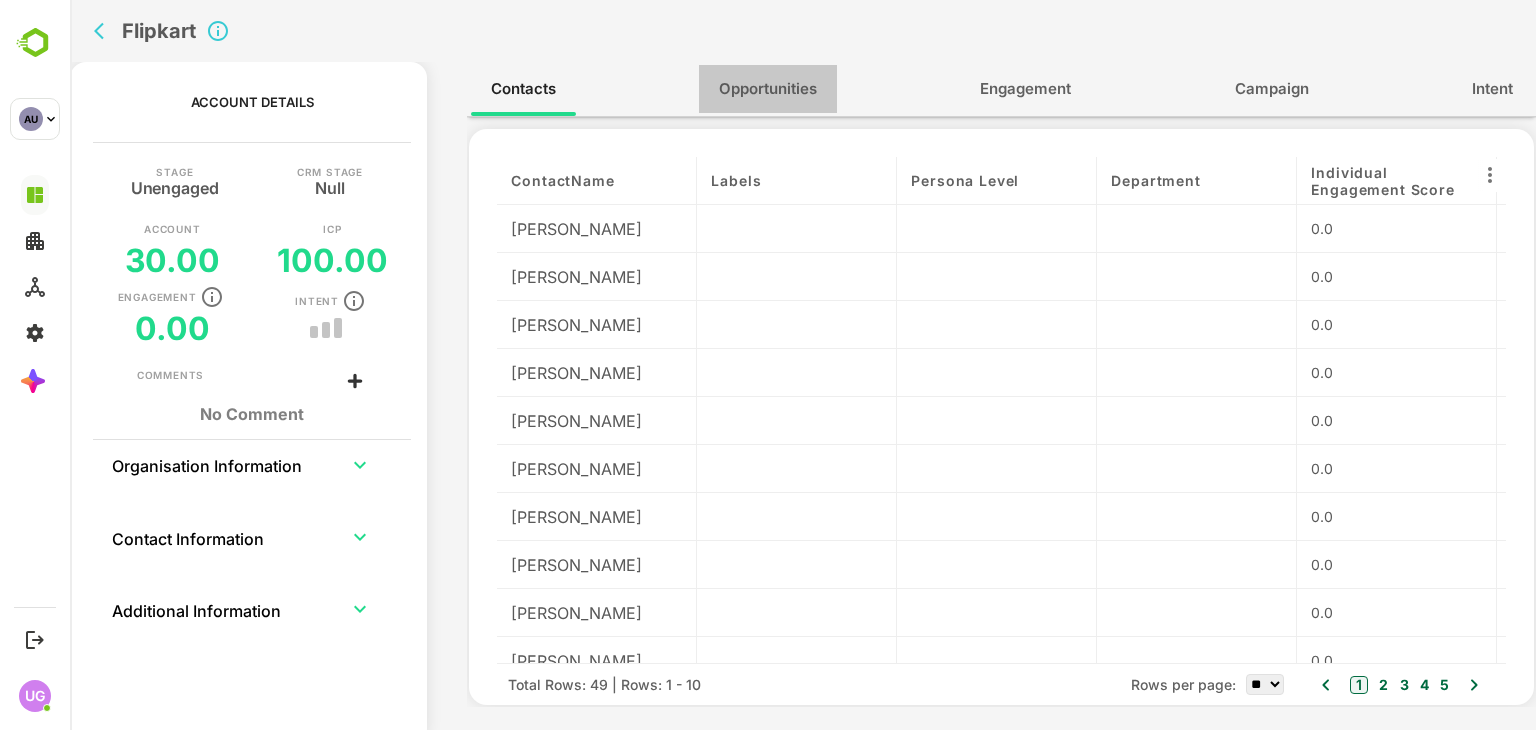 click on "Opportunities" at bounding box center (768, 89) 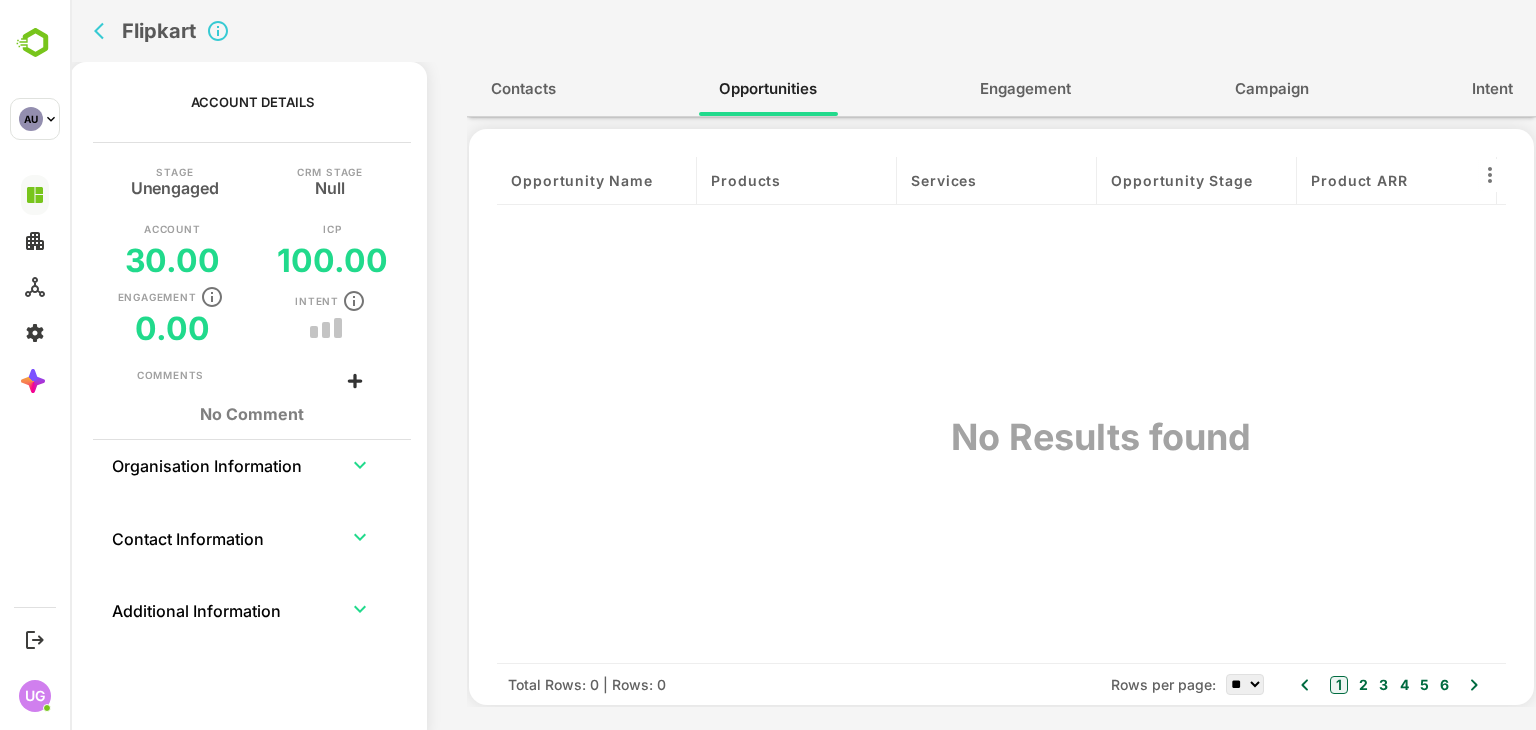 click on "Contacts" at bounding box center [523, 89] 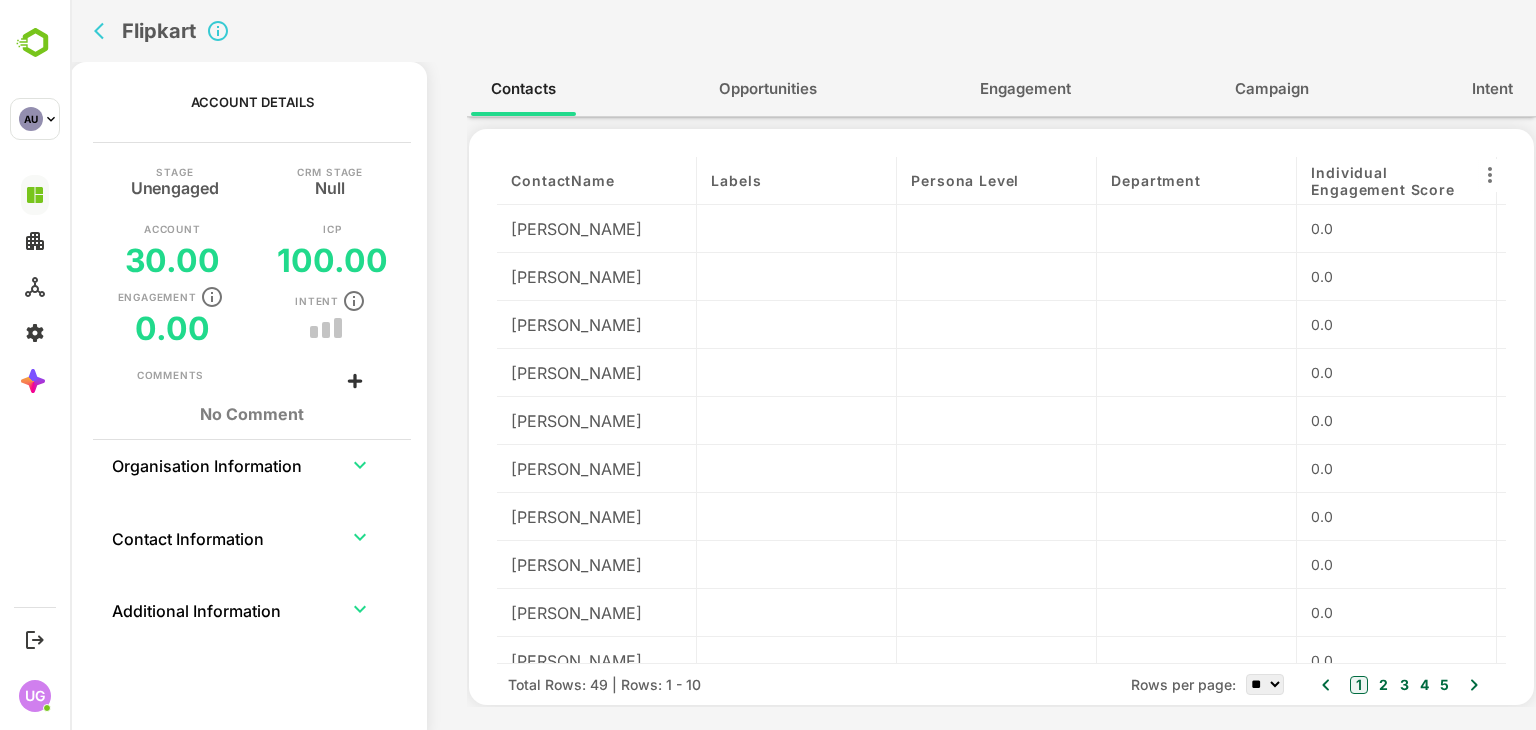 click 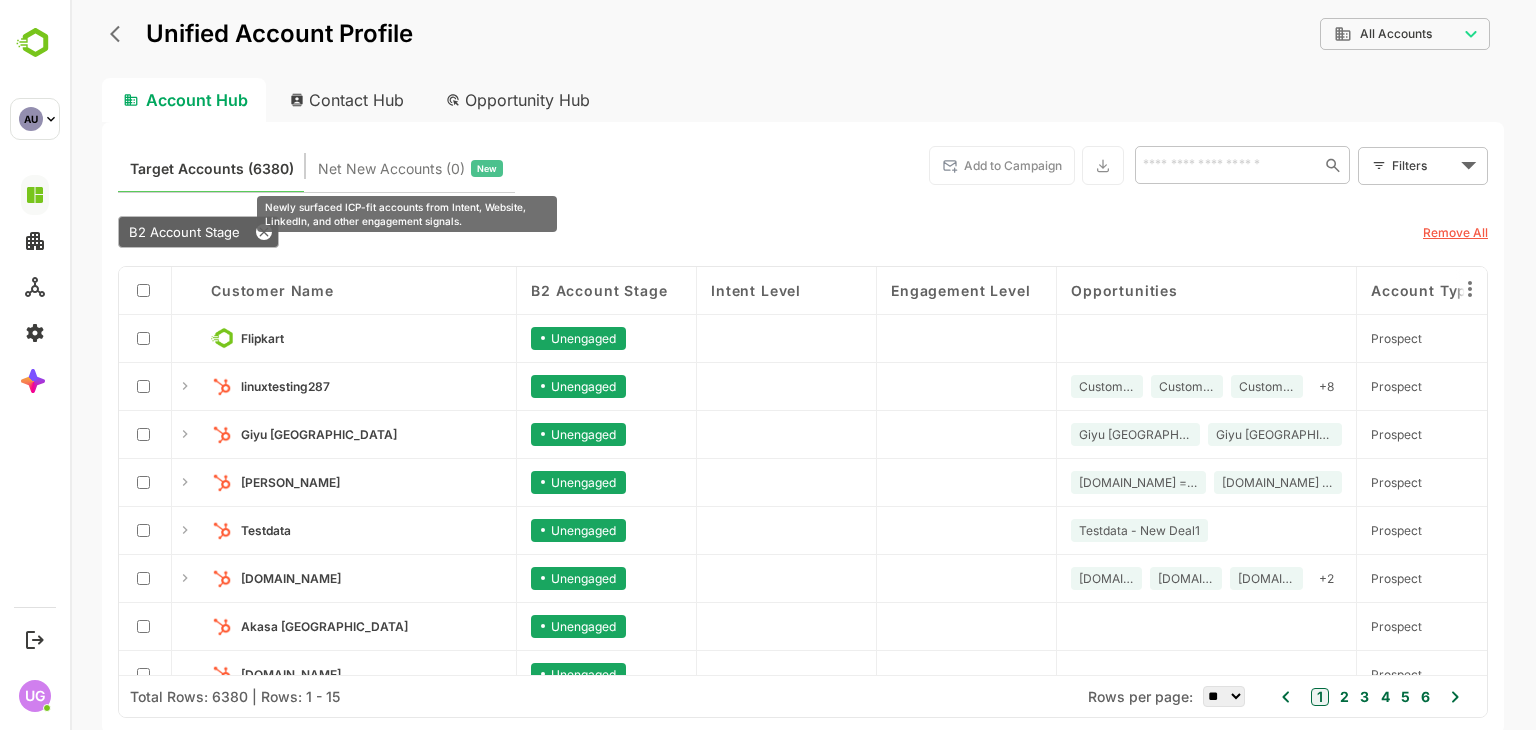 click on "Net New Accounts ( 0 )" at bounding box center (391, 169) 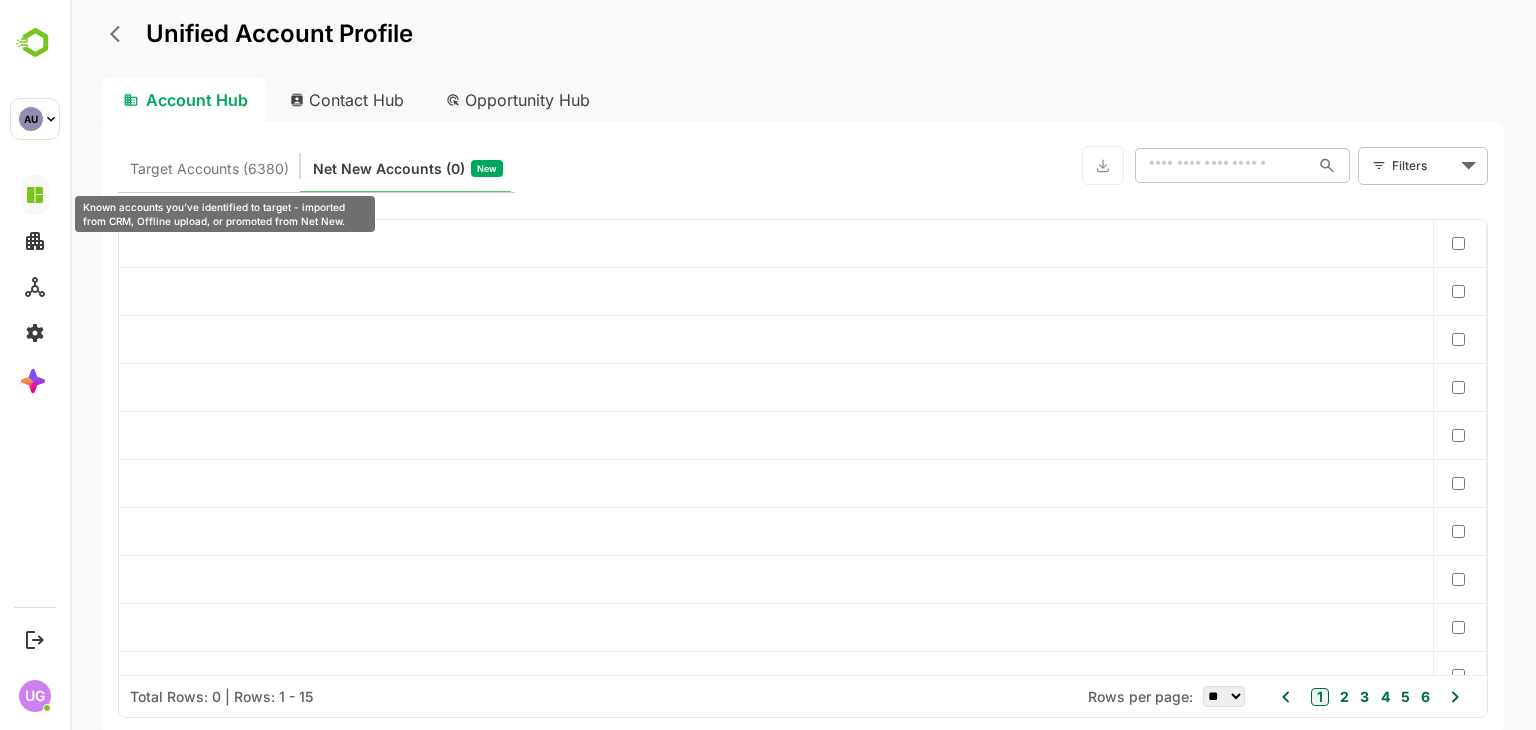 click on "Target Accounts (6380)" at bounding box center [209, 169] 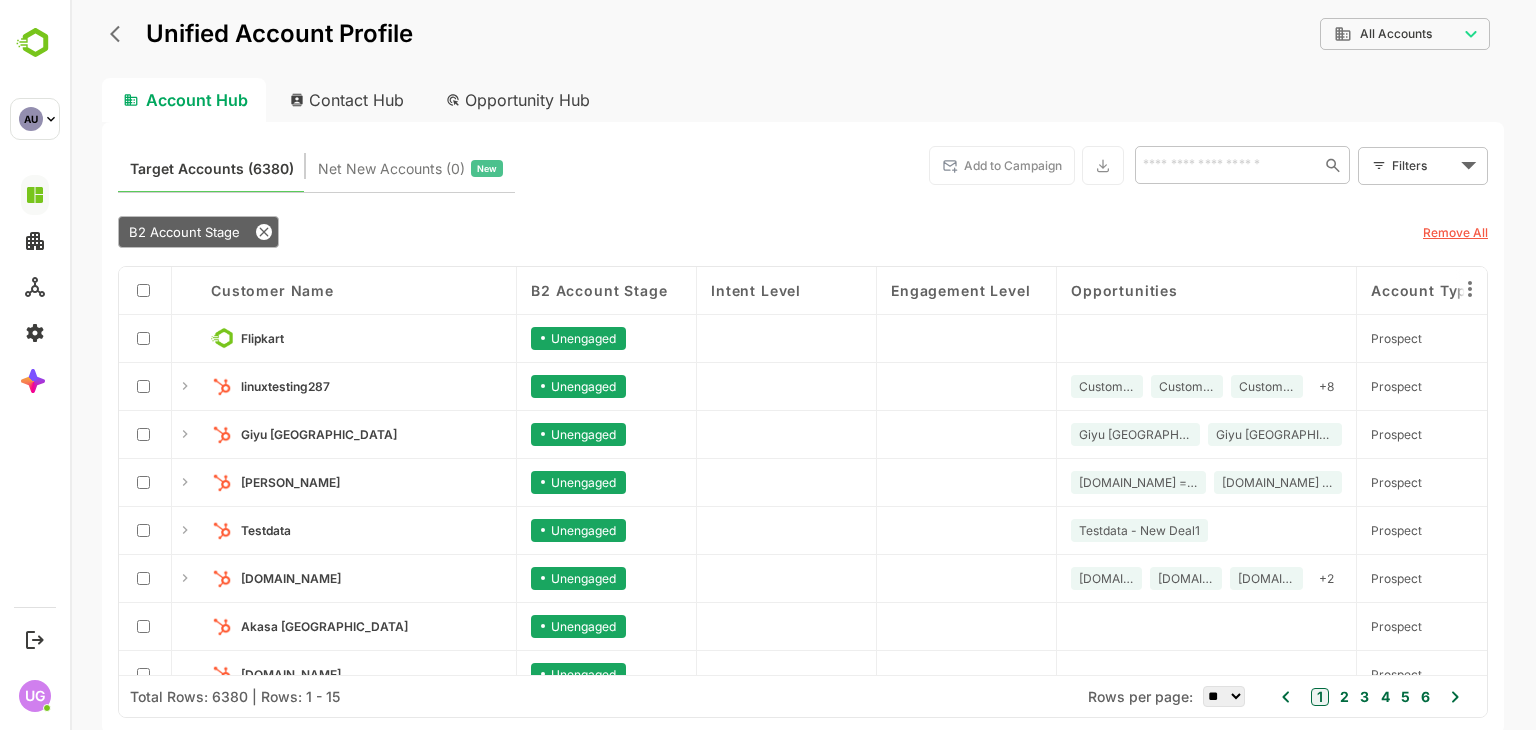 scroll, scrollTop: 364, scrollLeft: 0, axis: vertical 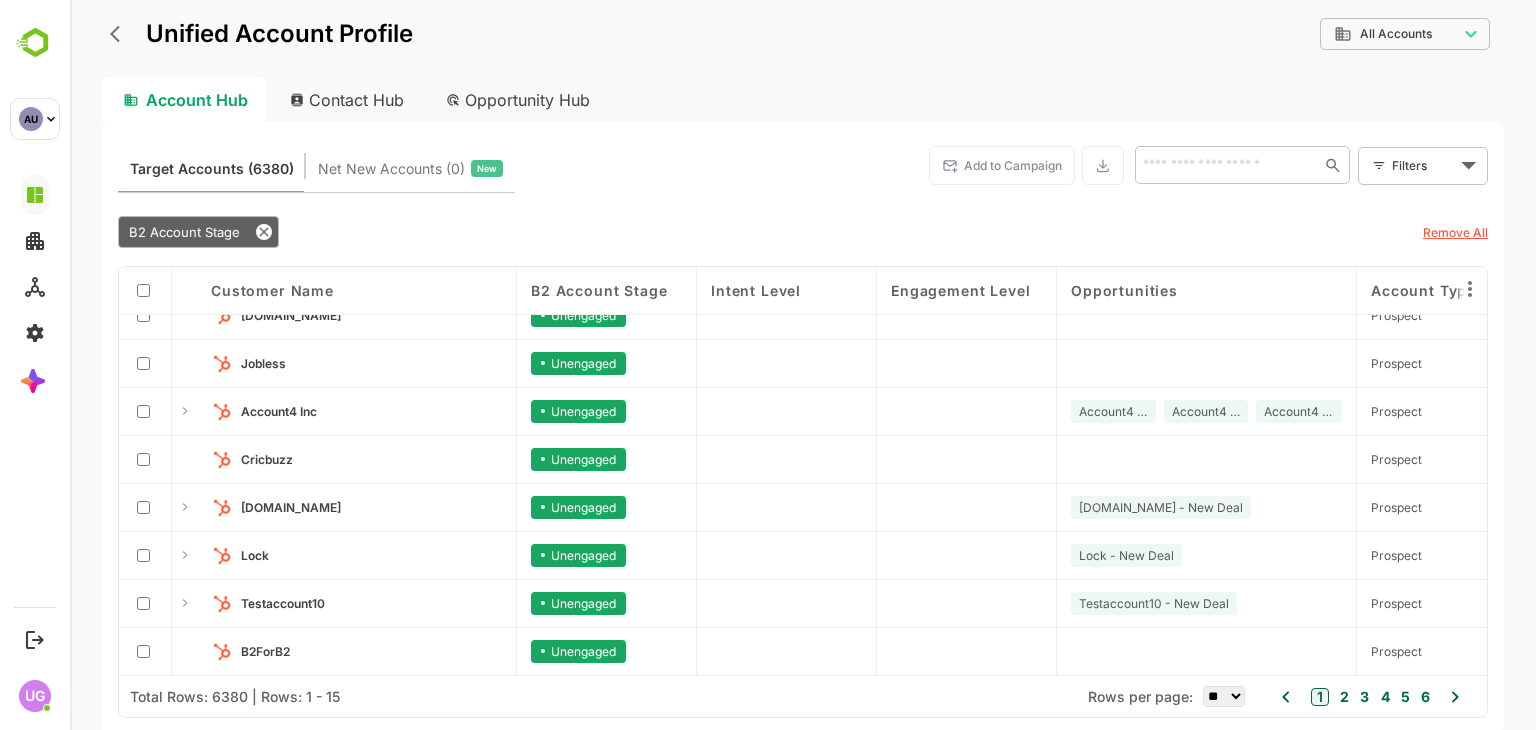 click on "1 2 3 4 5 6" at bounding box center [1370, 697] 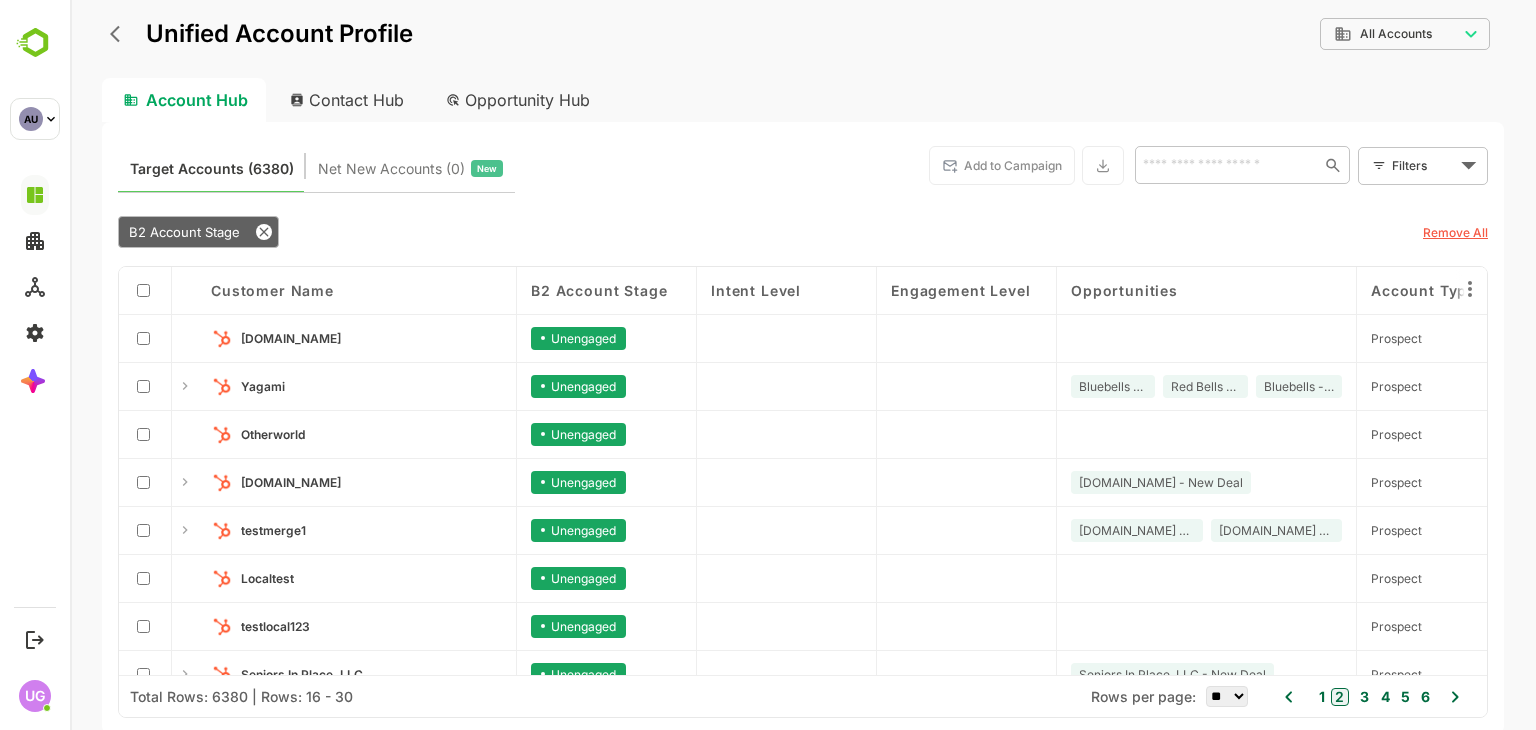 scroll, scrollTop: 364, scrollLeft: 0, axis: vertical 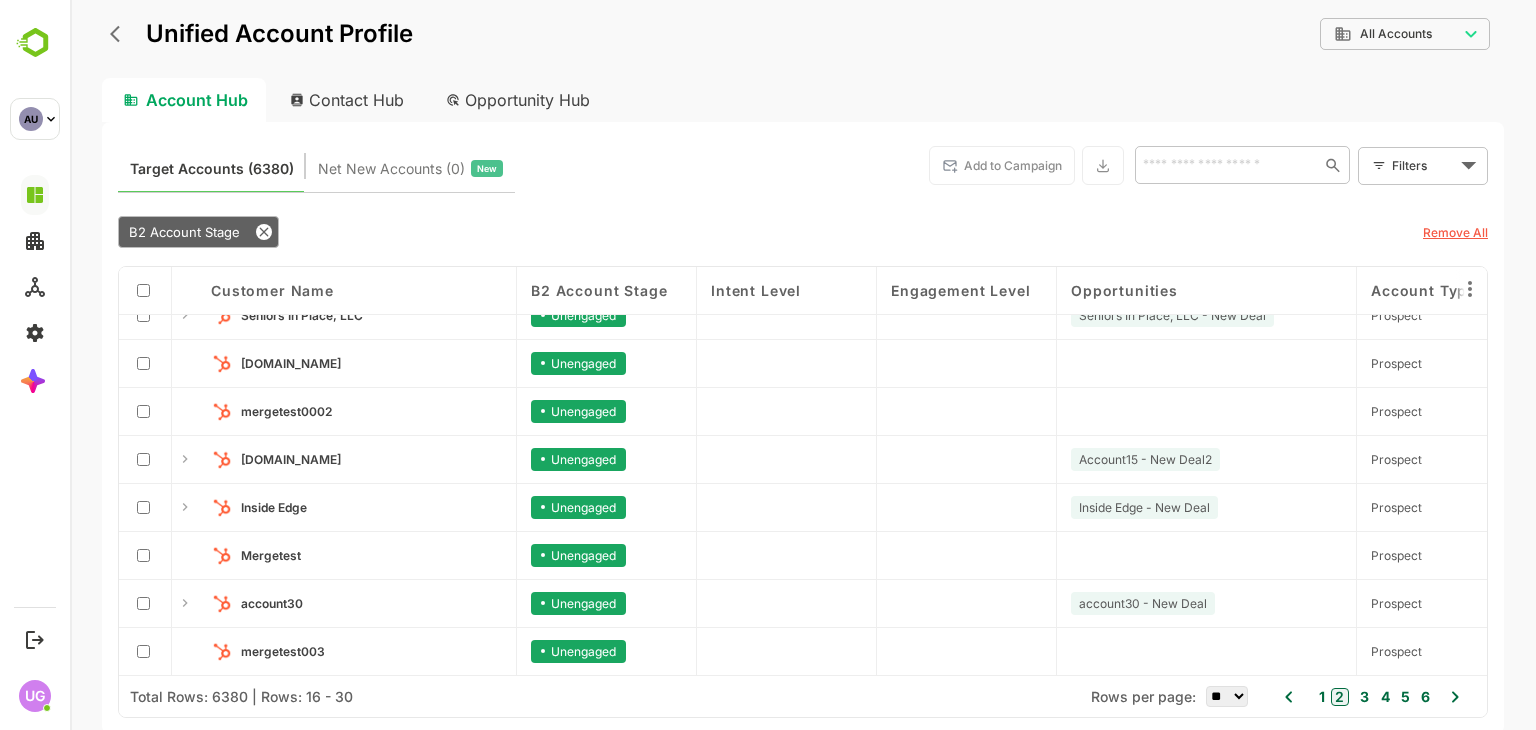 click on "3" at bounding box center [1362, 697] 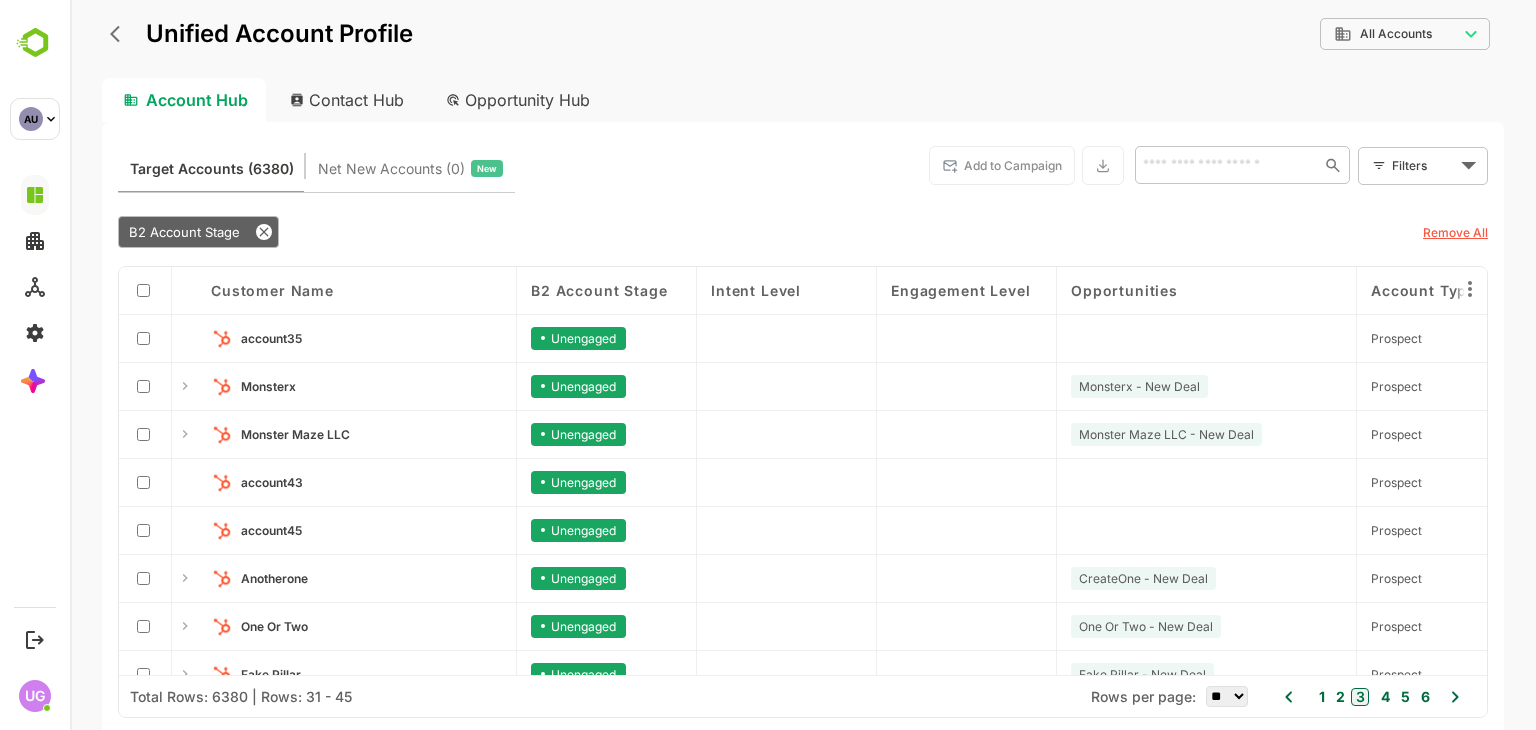 scroll, scrollTop: 364, scrollLeft: 0, axis: vertical 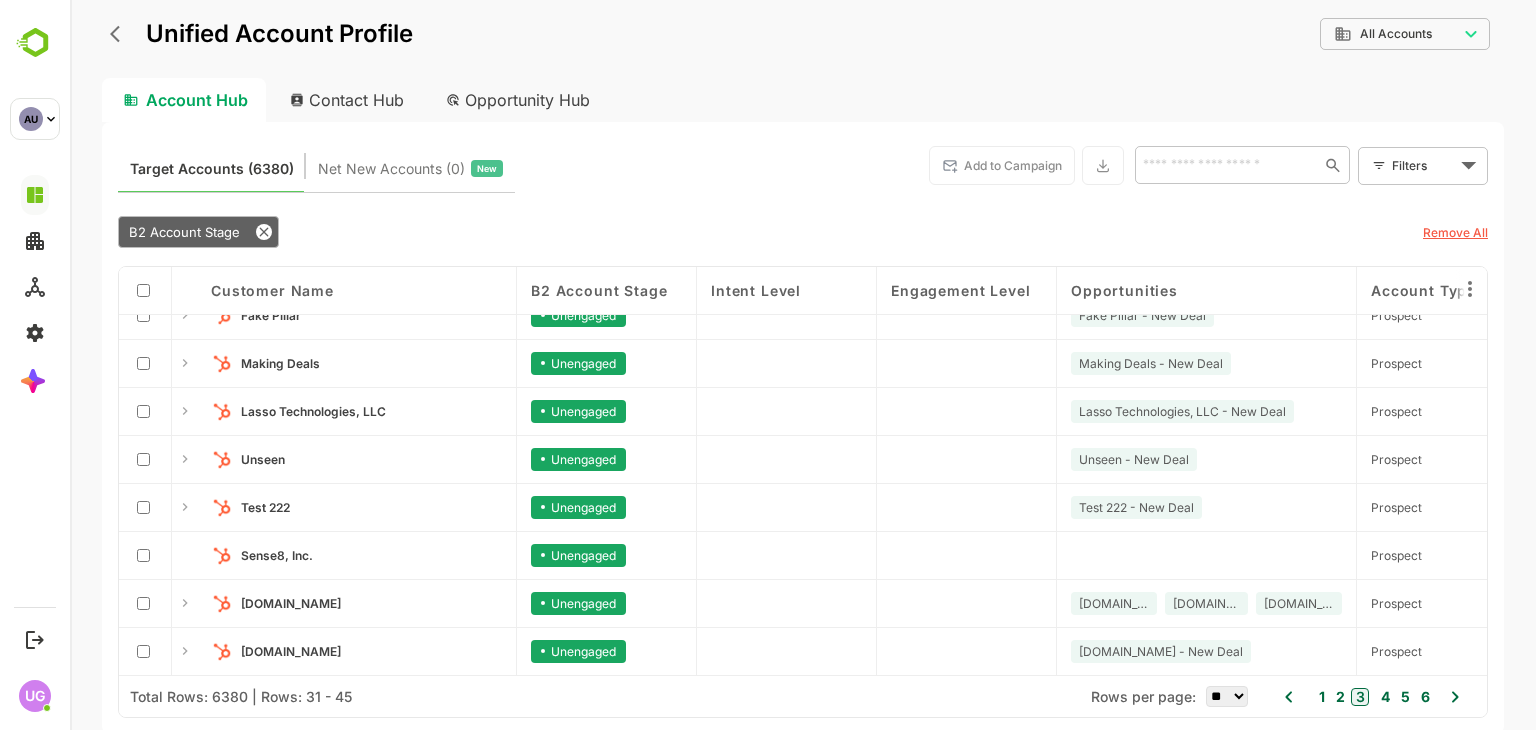 click on "4" at bounding box center [1383, 697] 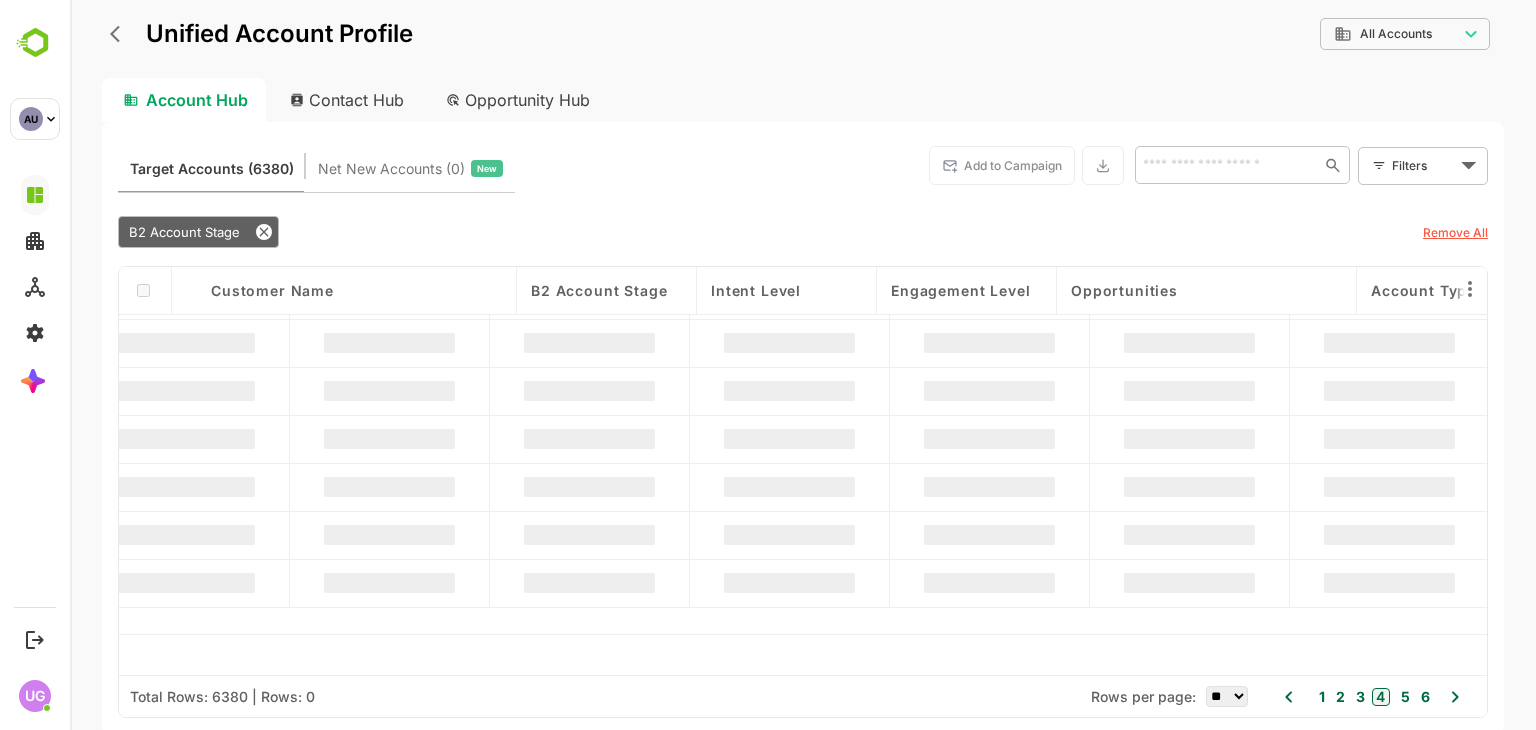 scroll, scrollTop: 0, scrollLeft: 0, axis: both 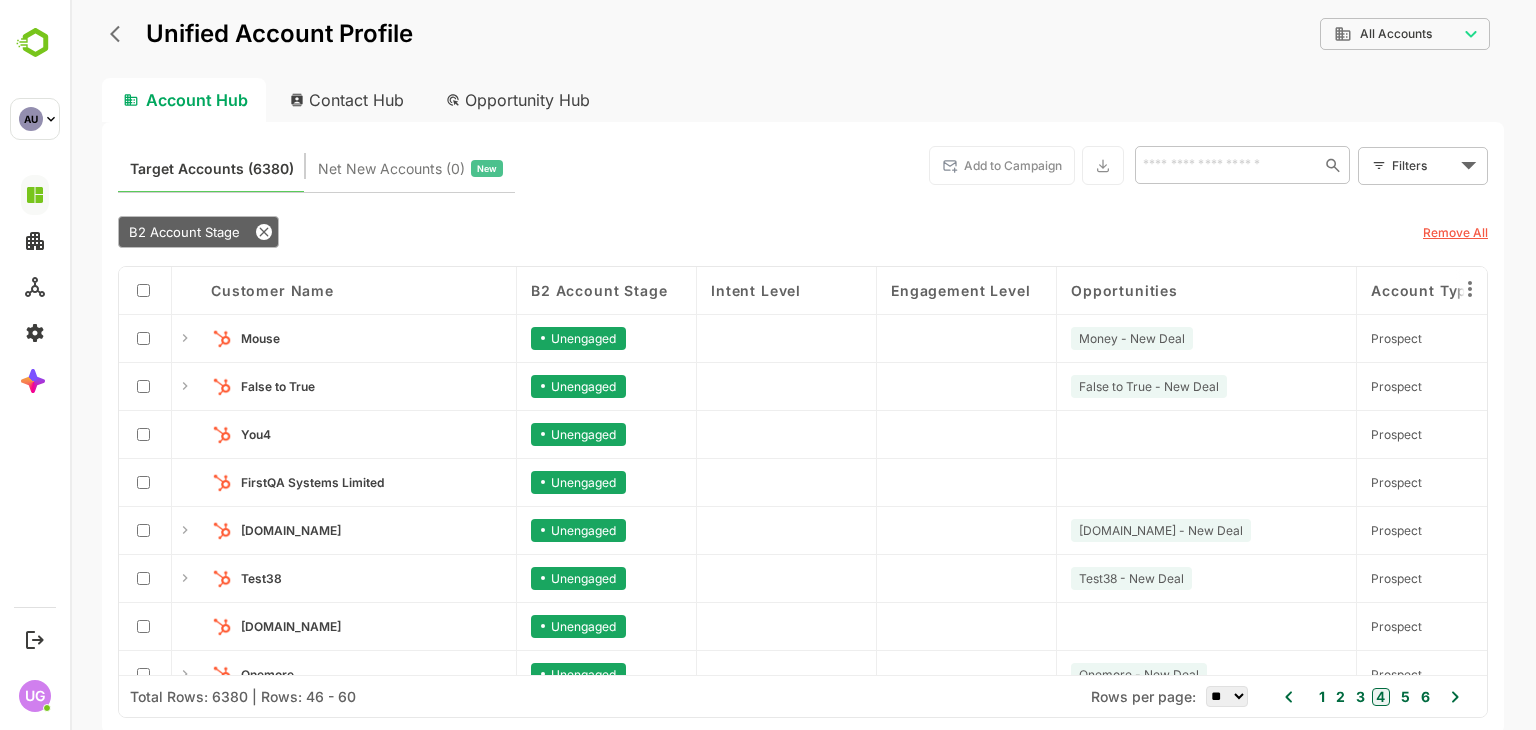 click on "1 2 3 4 5 6" at bounding box center (1371, 697) 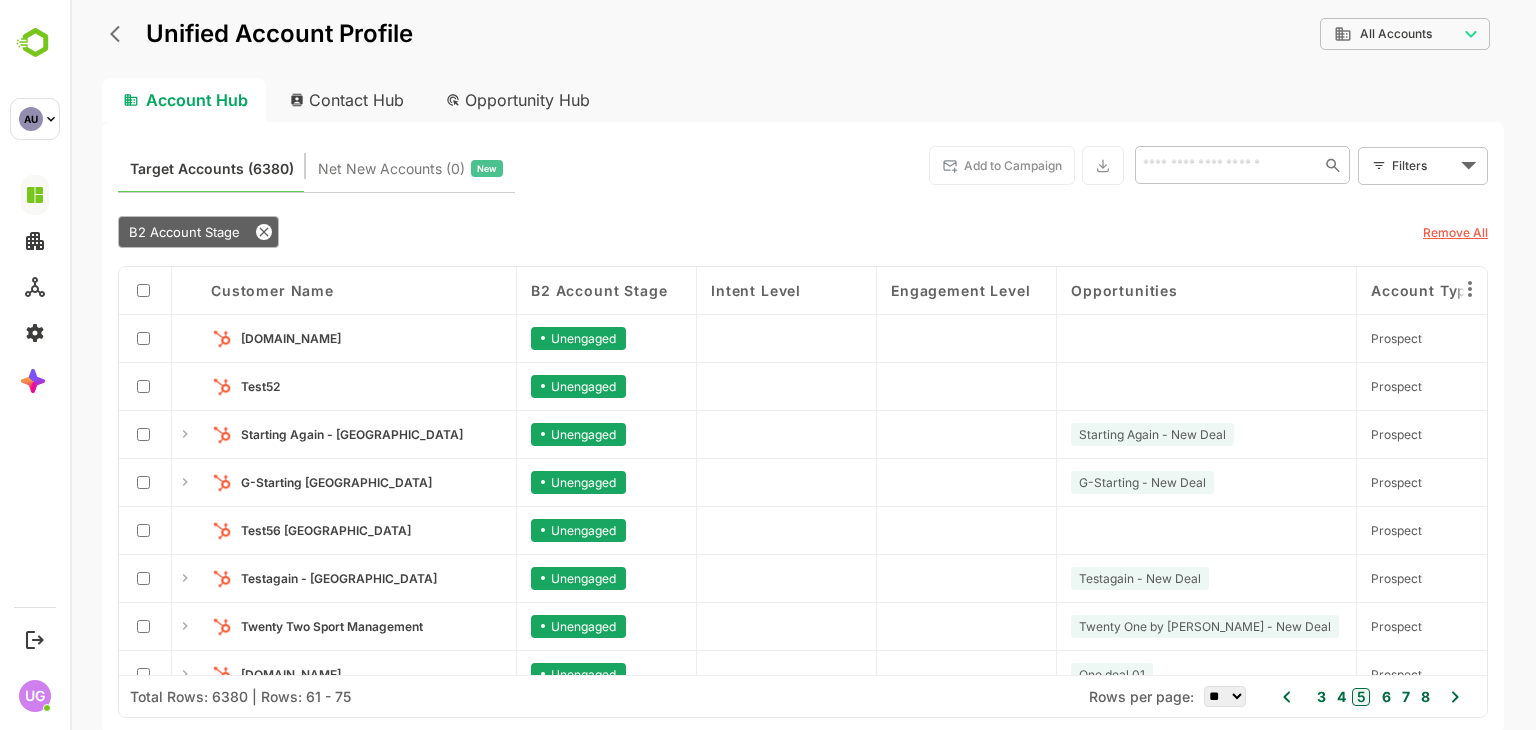 click on "8" at bounding box center (1423, 697) 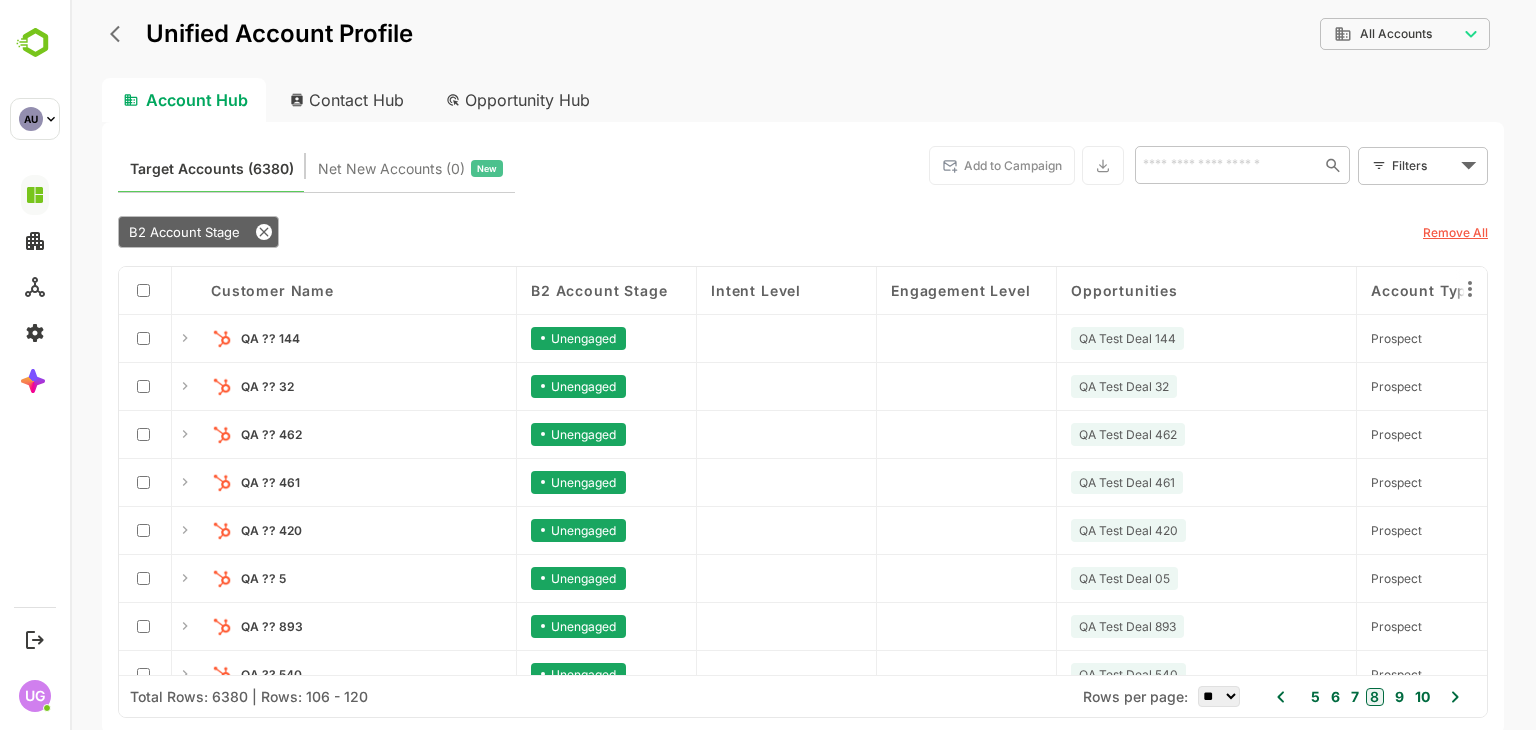 click on "5" at bounding box center (1313, 697) 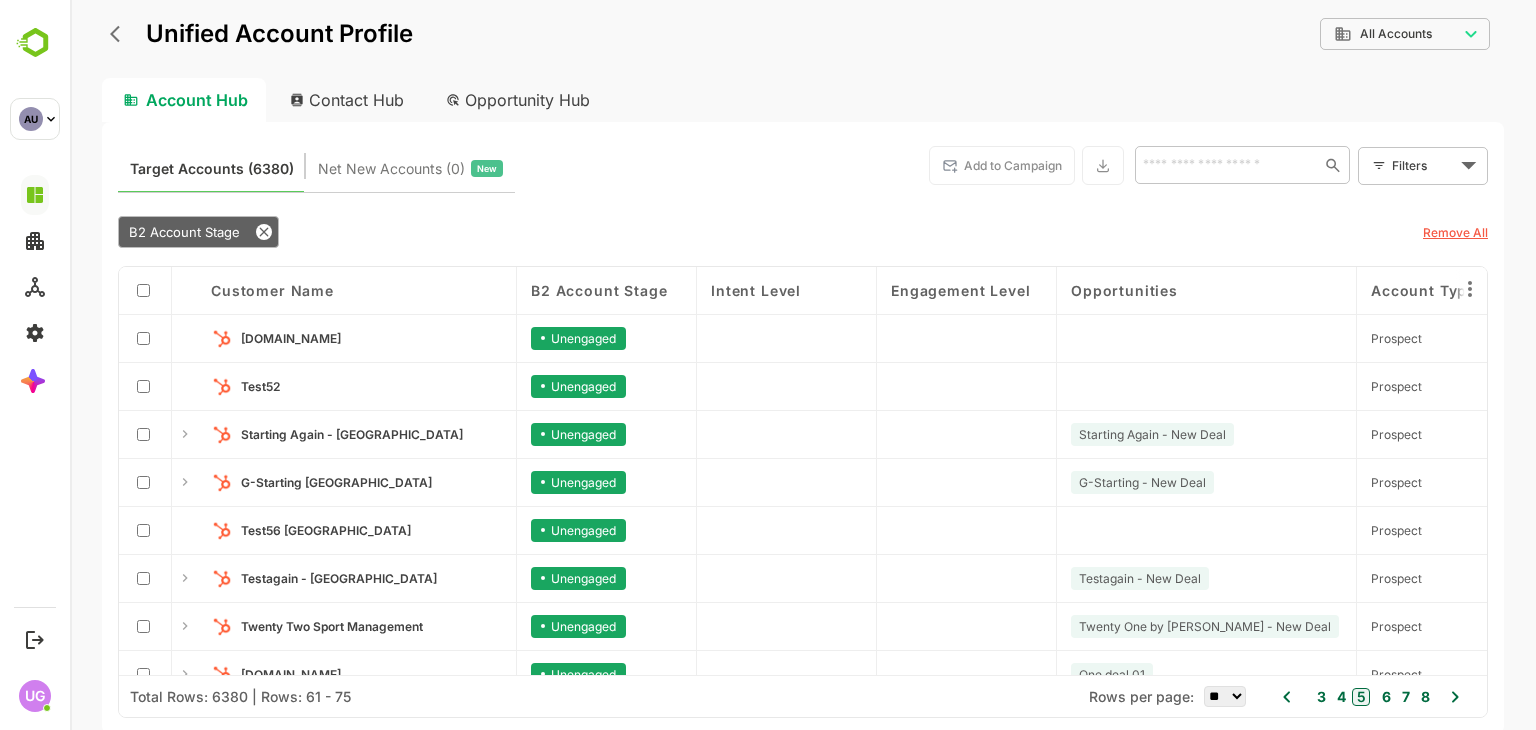 click on "3" at bounding box center [1319, 697] 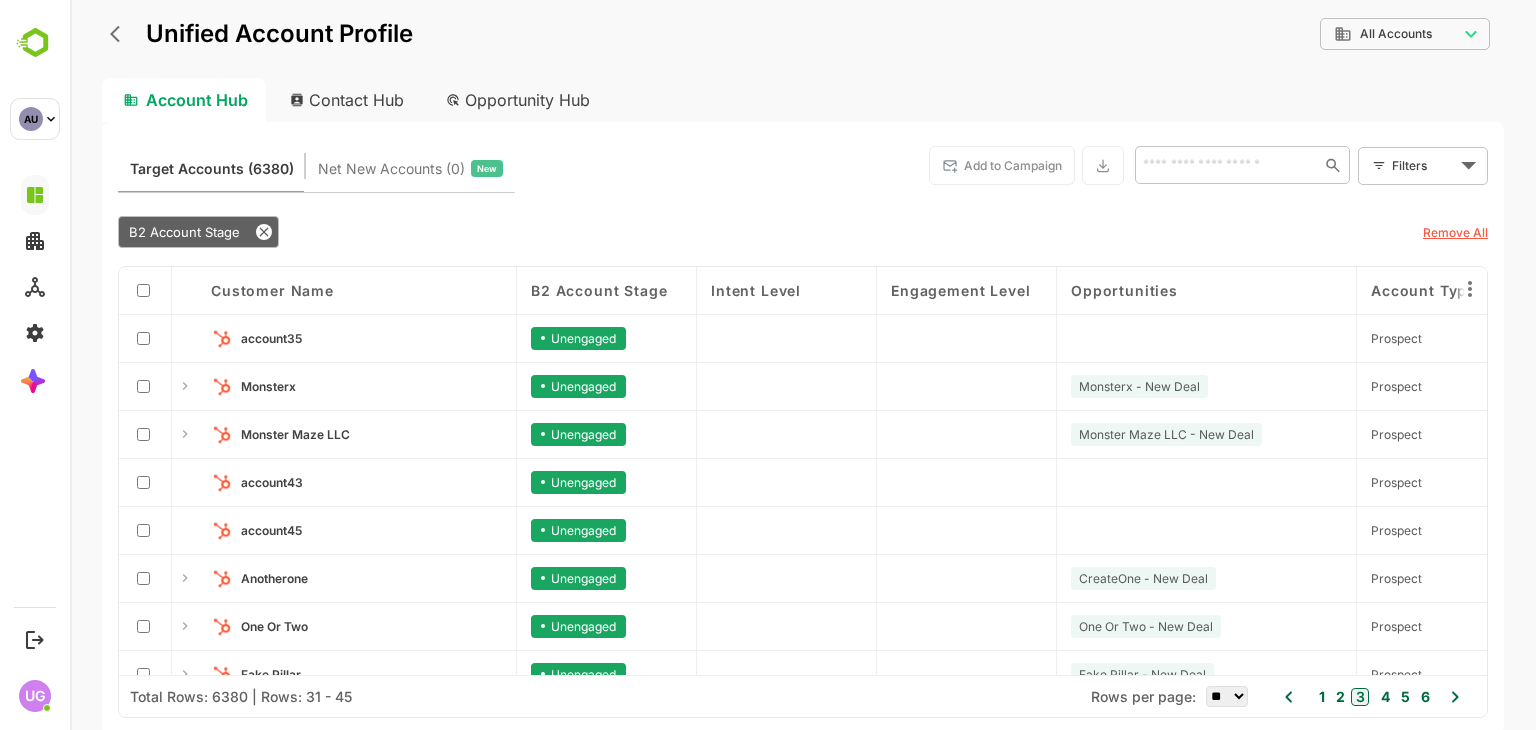 click on "1" at bounding box center (1319, 697) 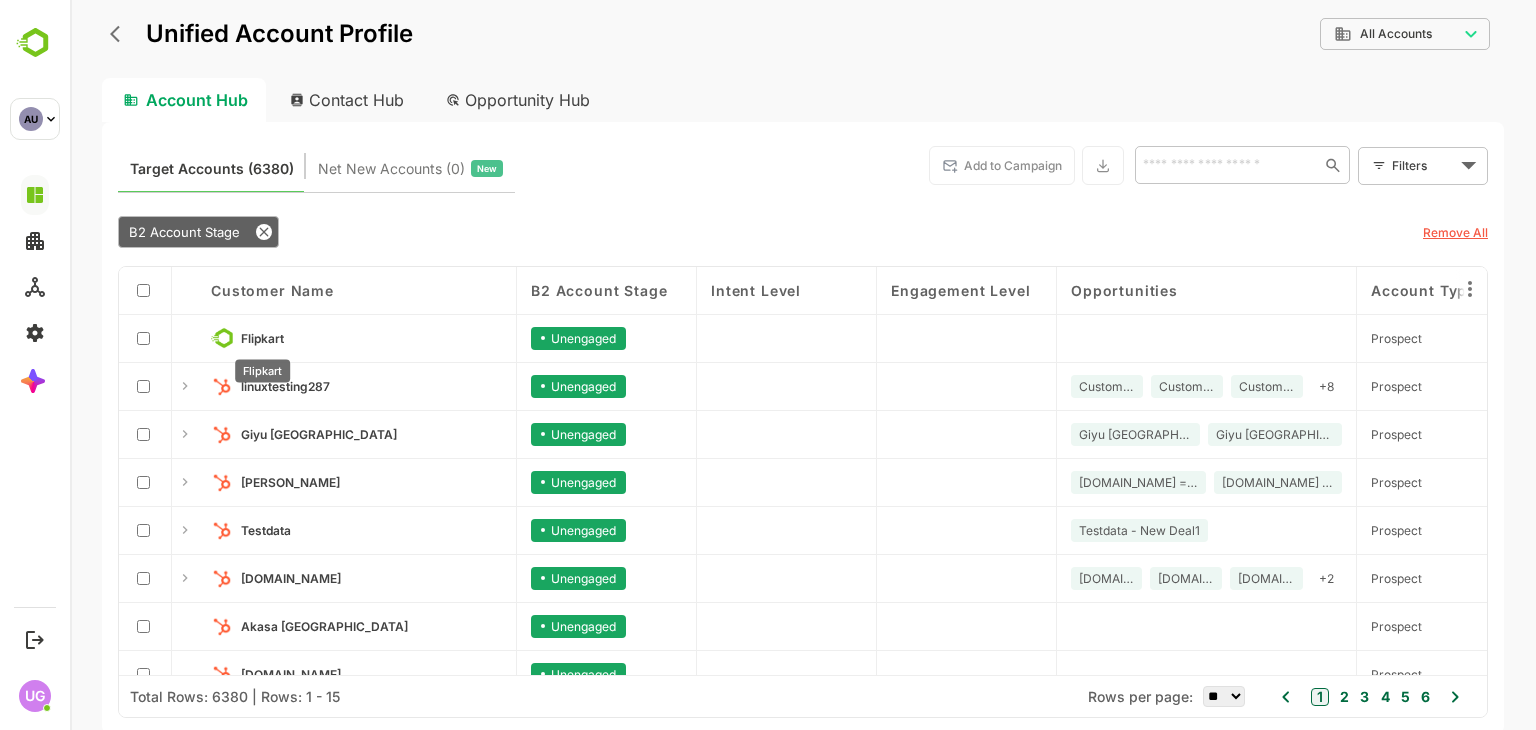 click on "Flipkart" at bounding box center [262, 338] 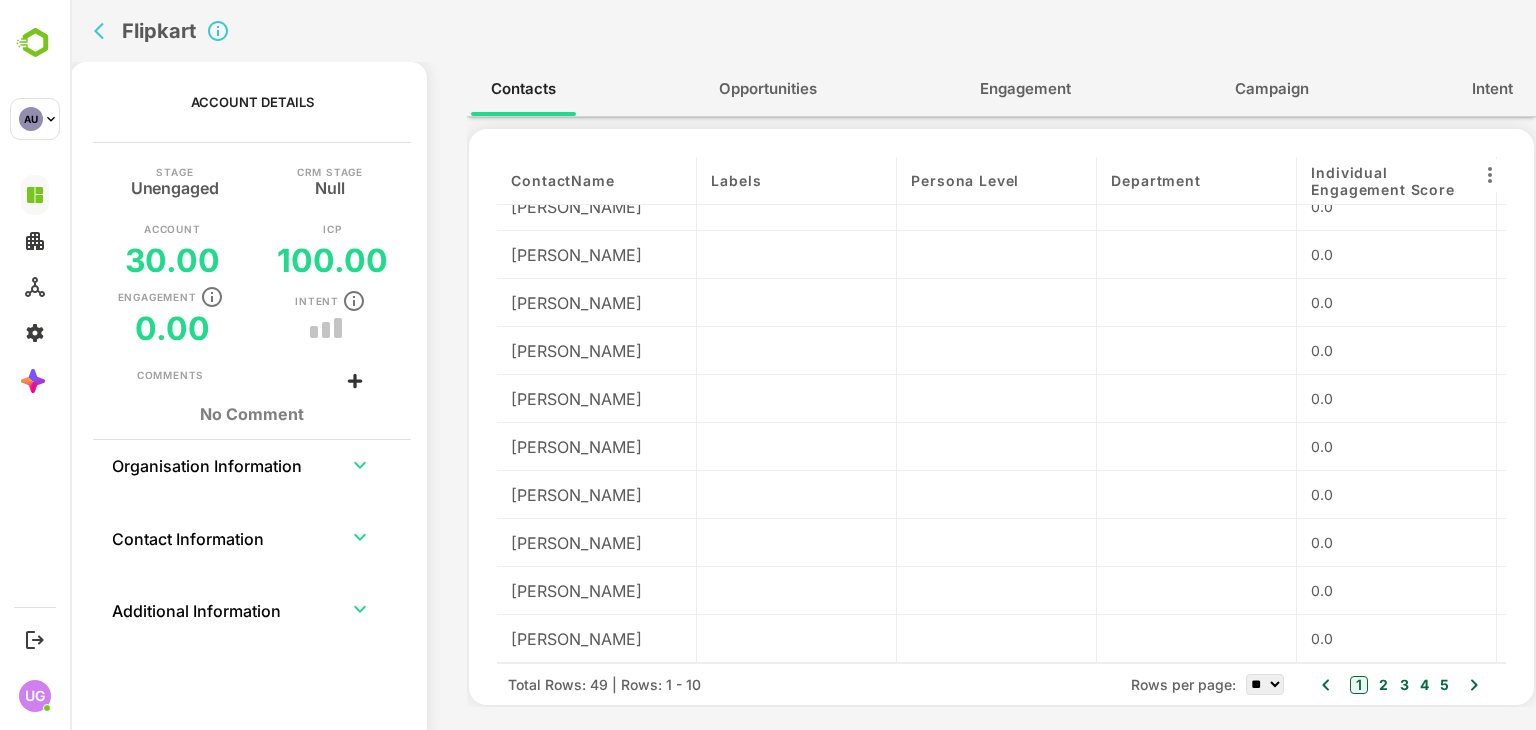 scroll, scrollTop: 0, scrollLeft: 0, axis: both 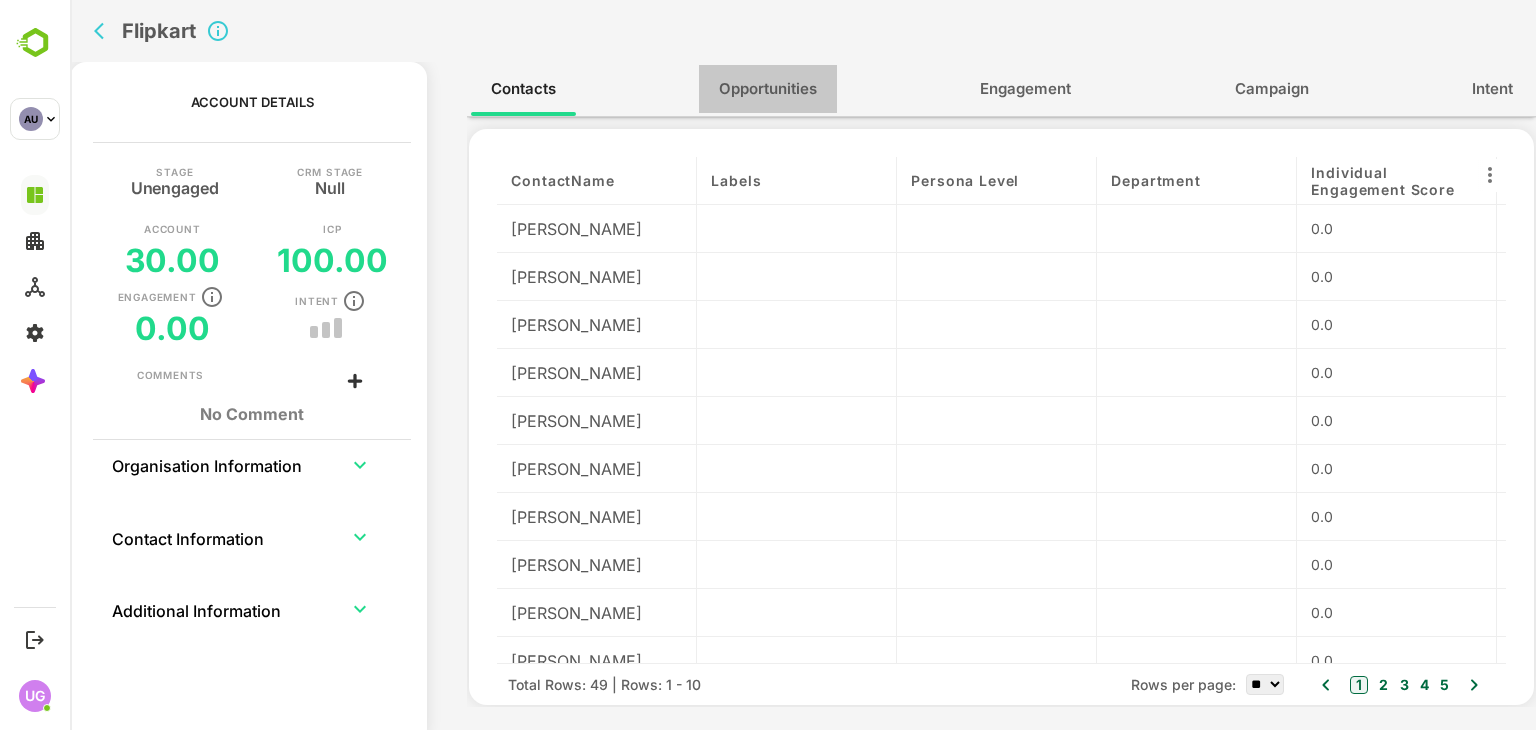 click on "Opportunities" at bounding box center [768, 89] 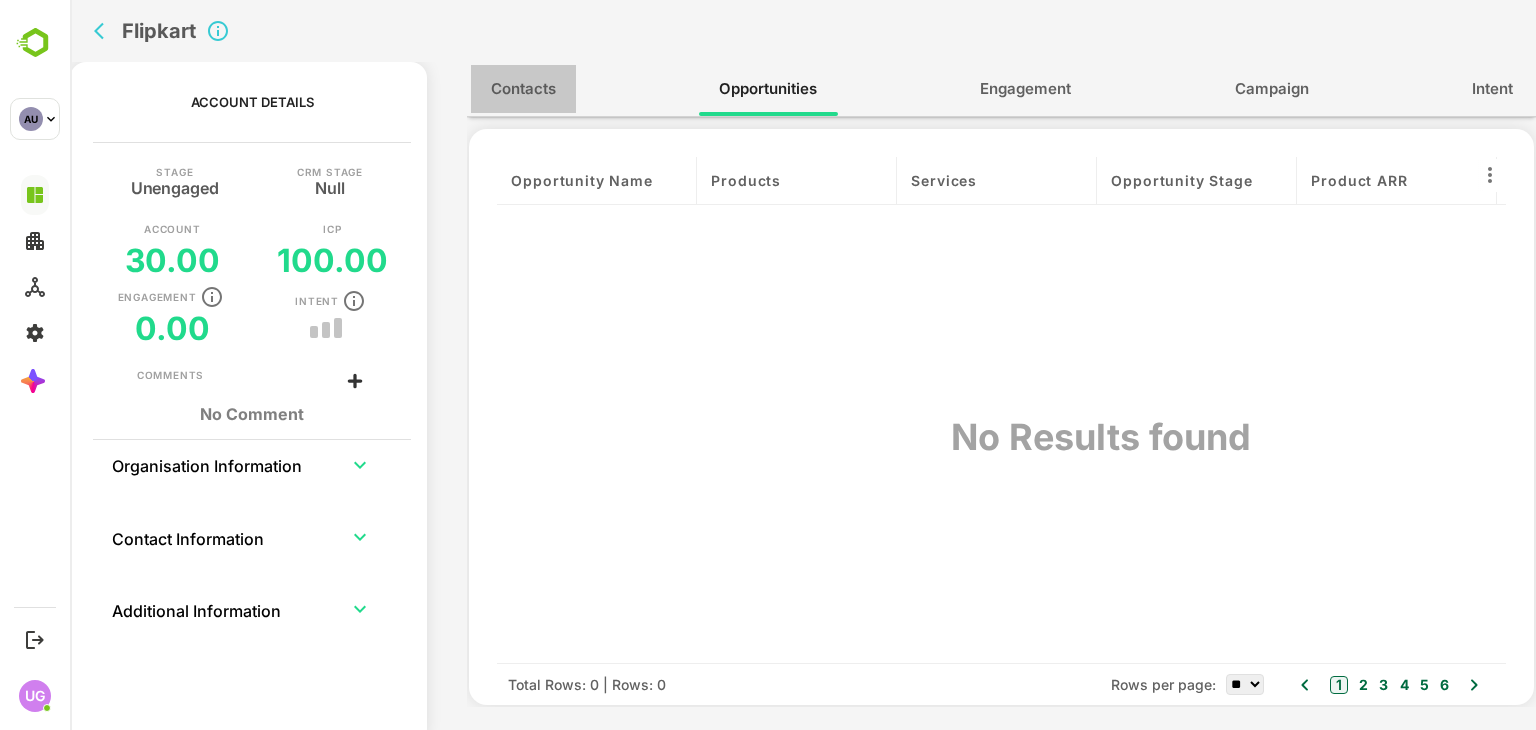 click on "Contacts" at bounding box center (523, 89) 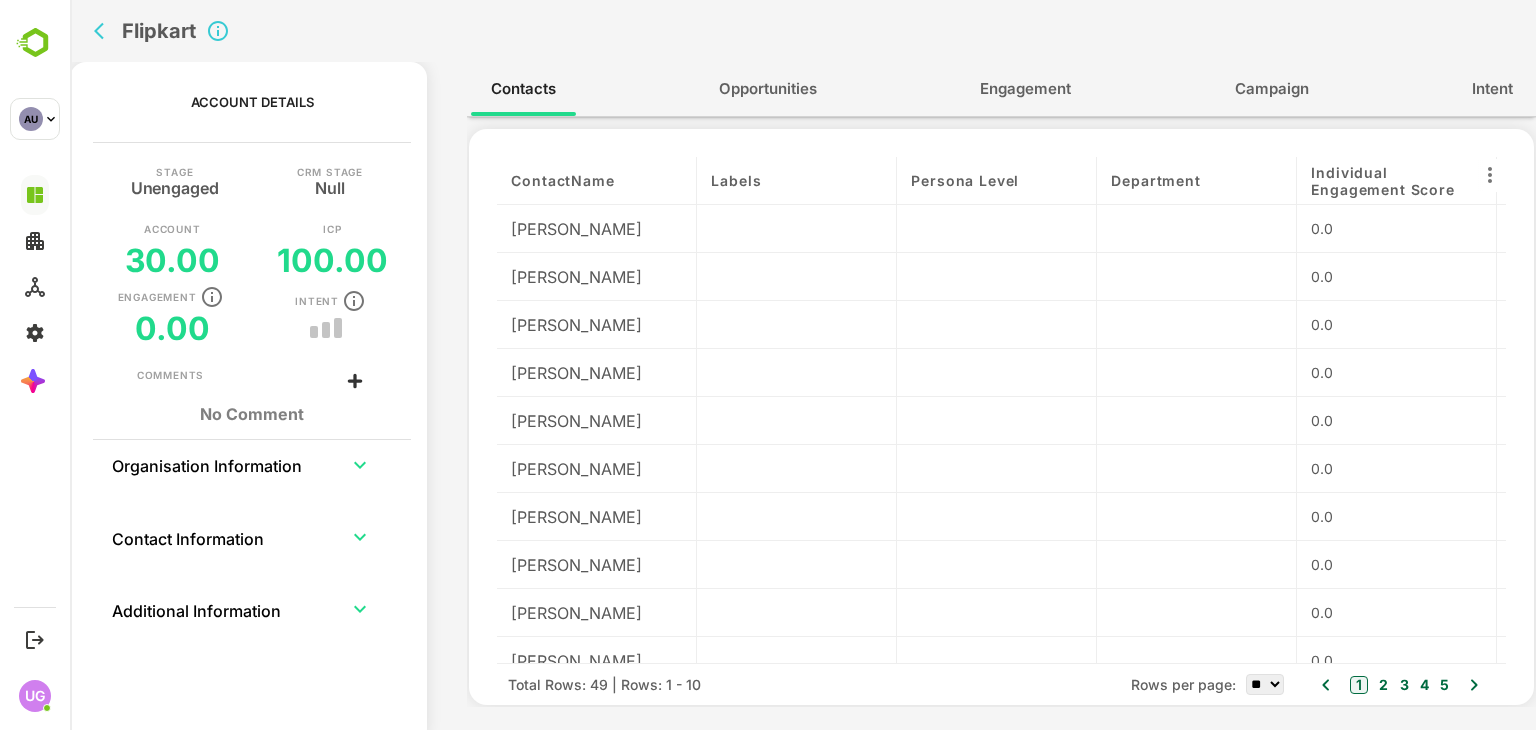 click at bounding box center [104, 31] 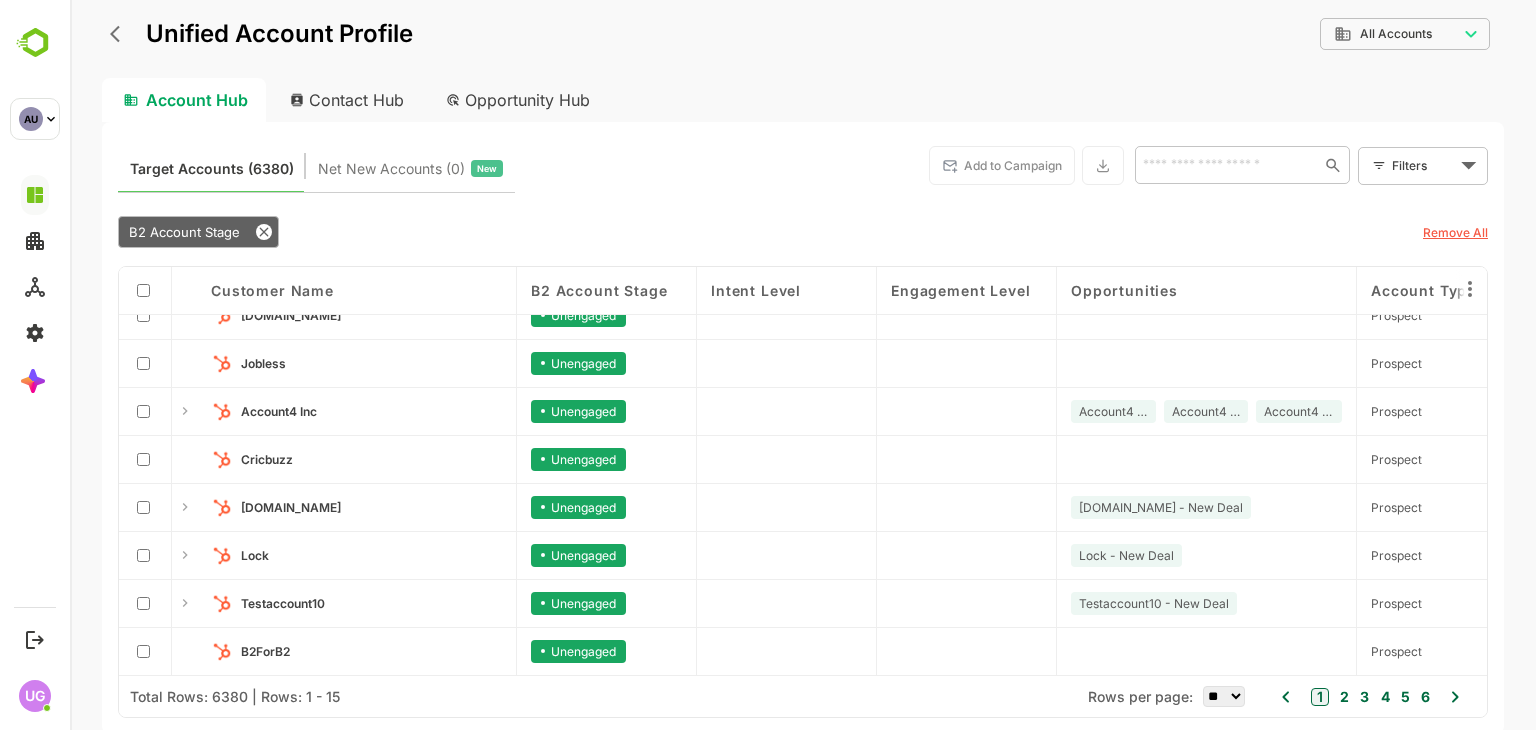 scroll, scrollTop: 0, scrollLeft: 0, axis: both 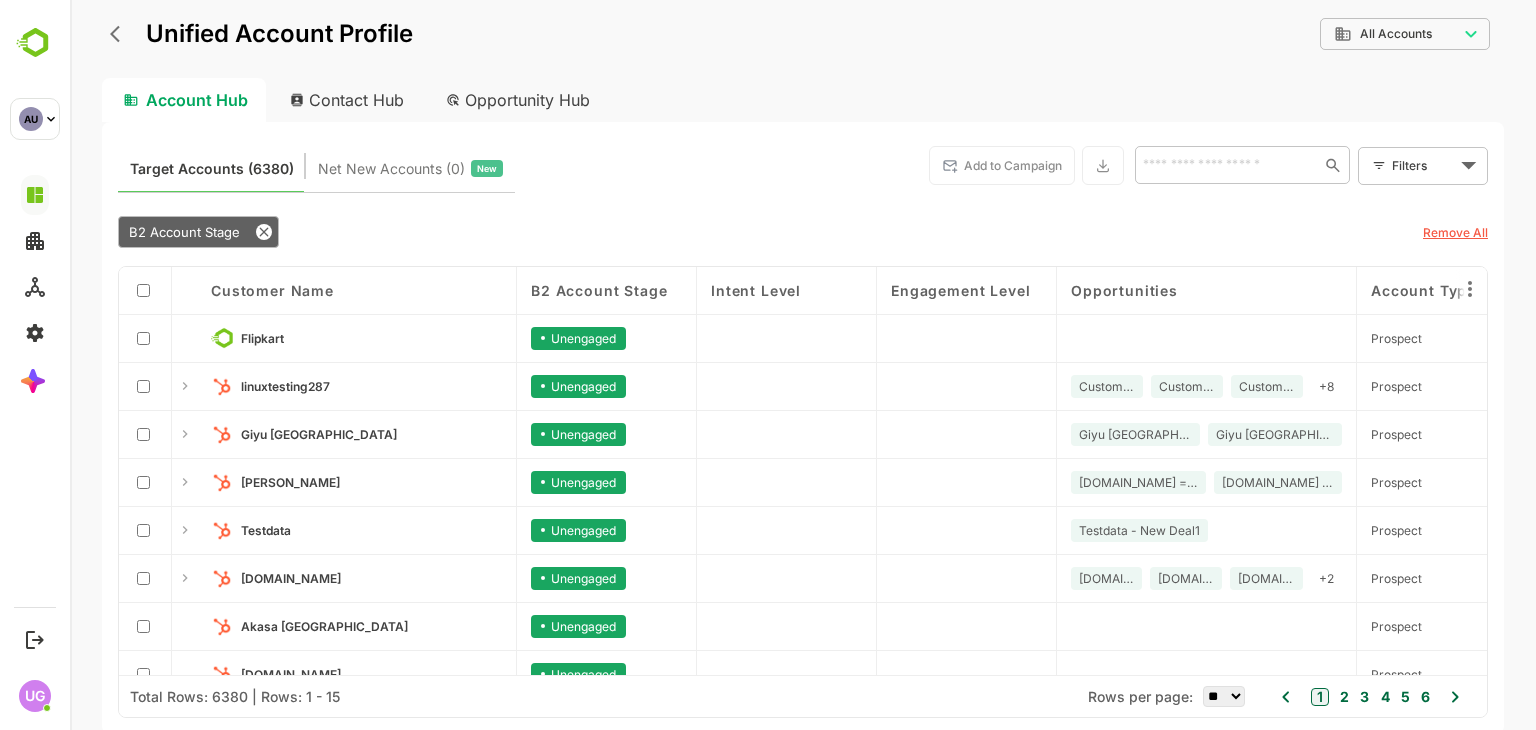 click on "B2 Account Stage" at bounding box center (748, 232) 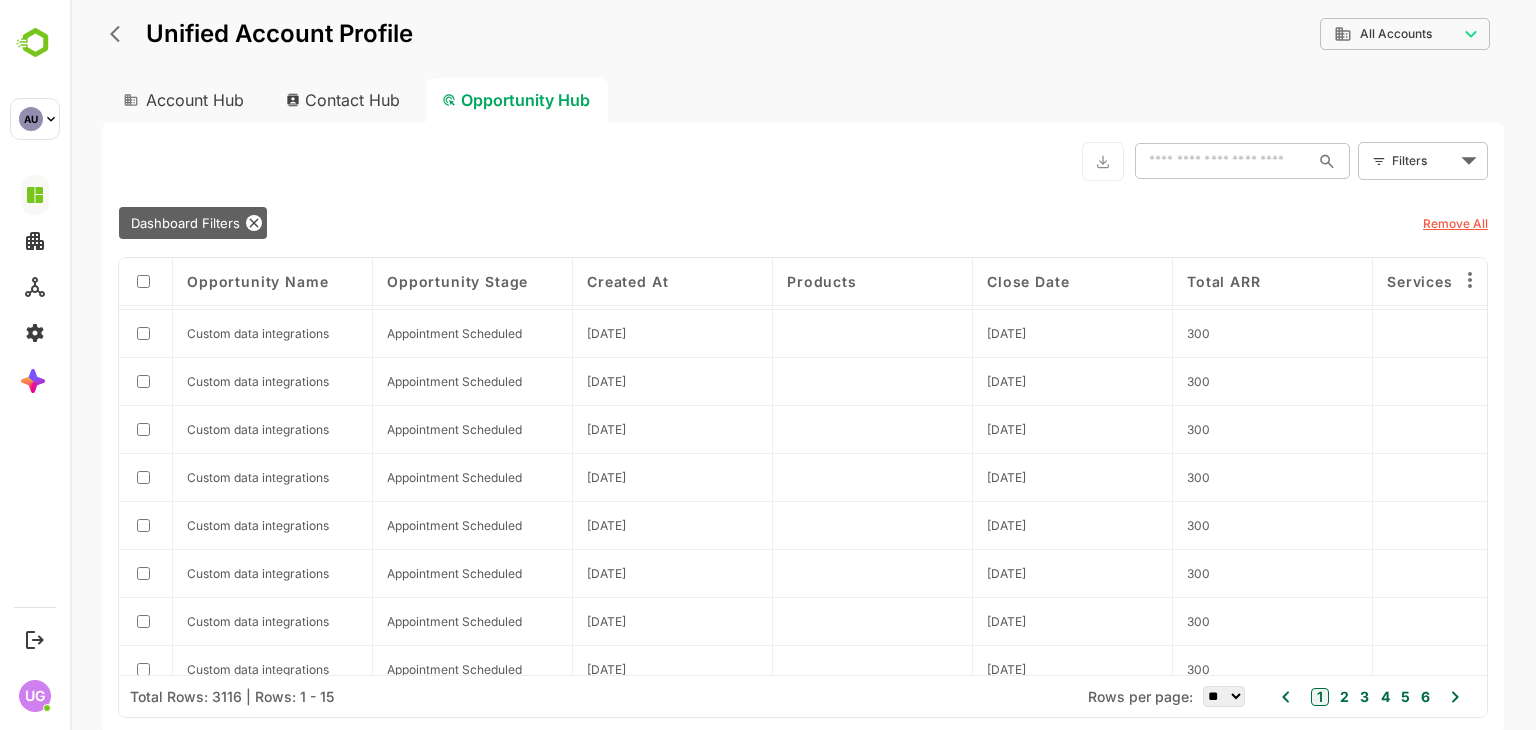 scroll, scrollTop: 0, scrollLeft: 0, axis: both 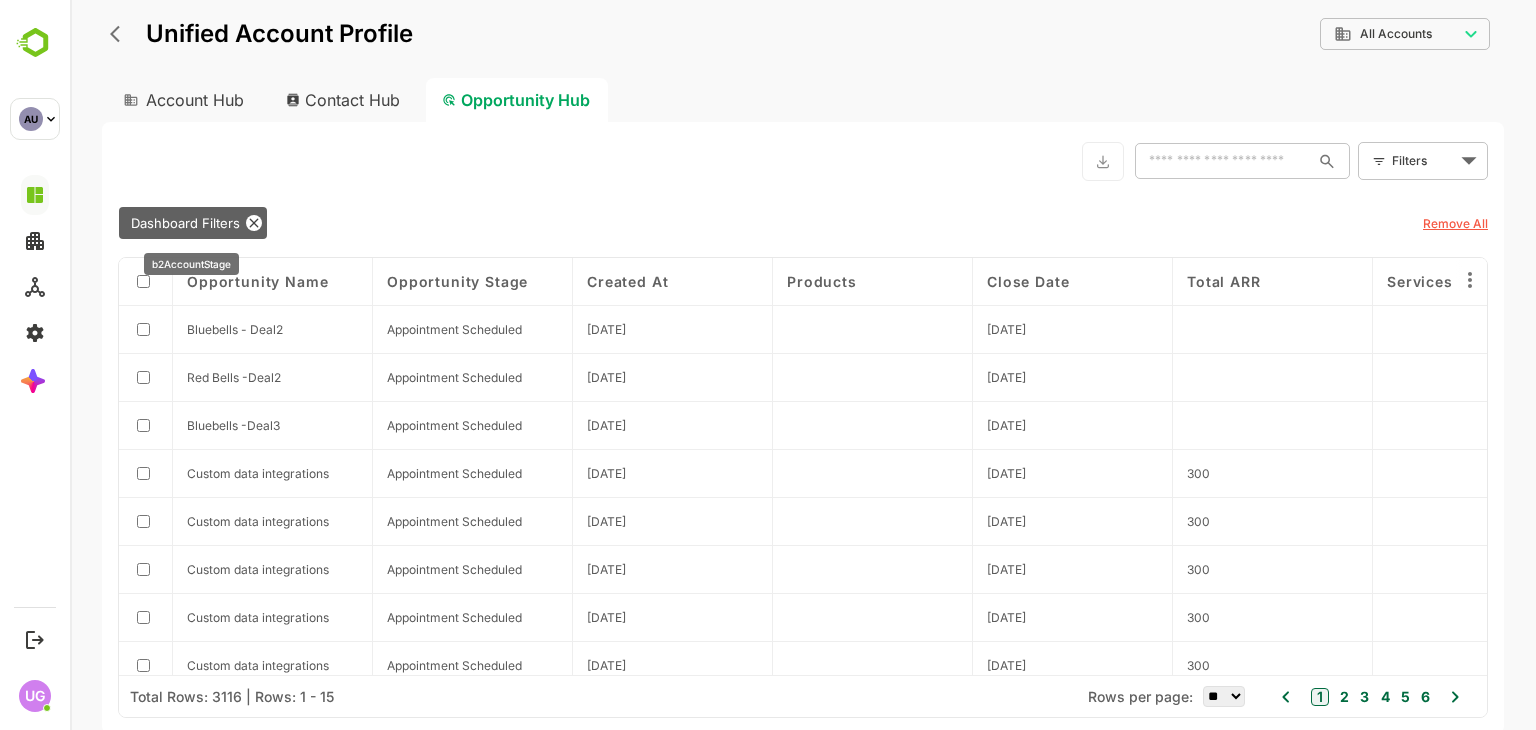 click on "Dashboard Filters" at bounding box center (185, 223) 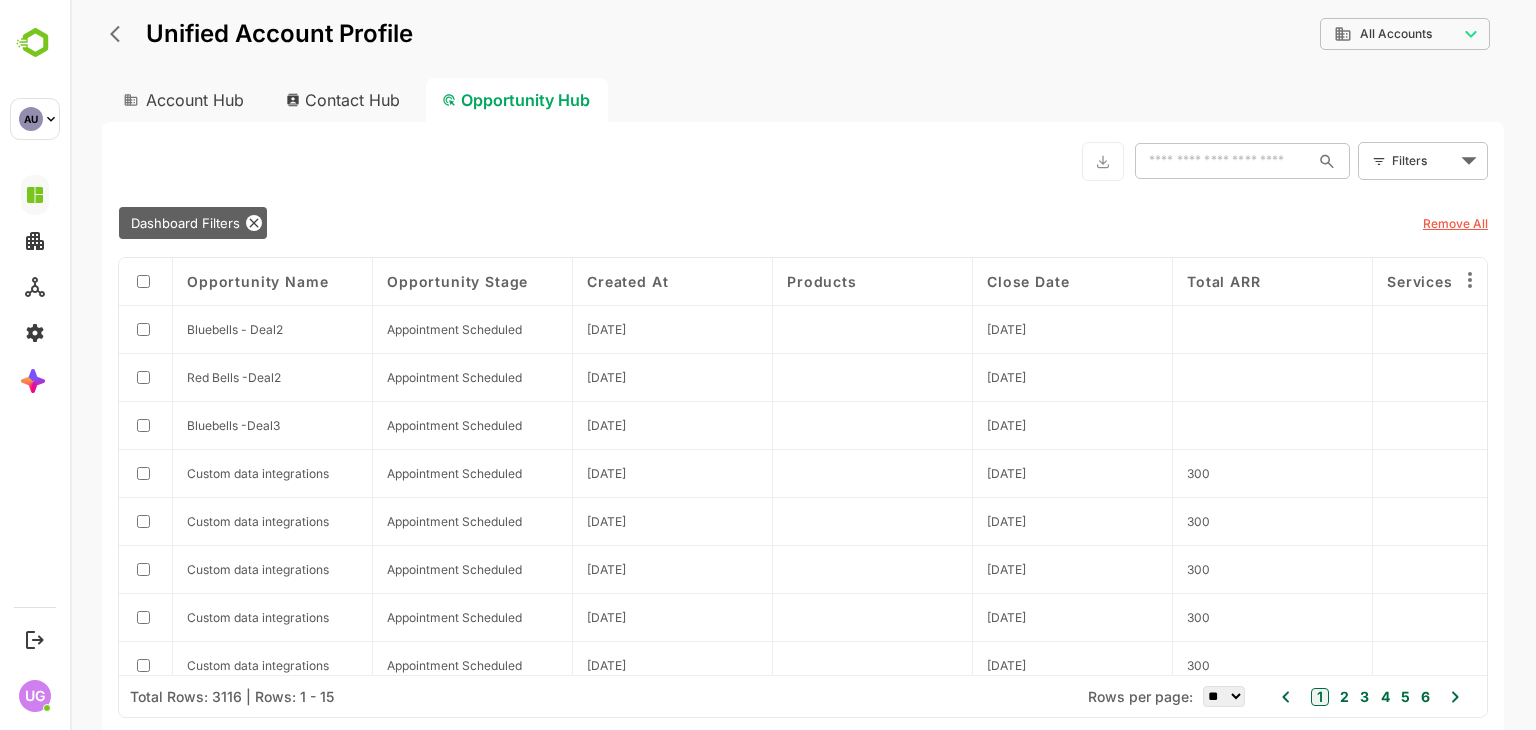 click on "Contact Hub" at bounding box center [344, 100] 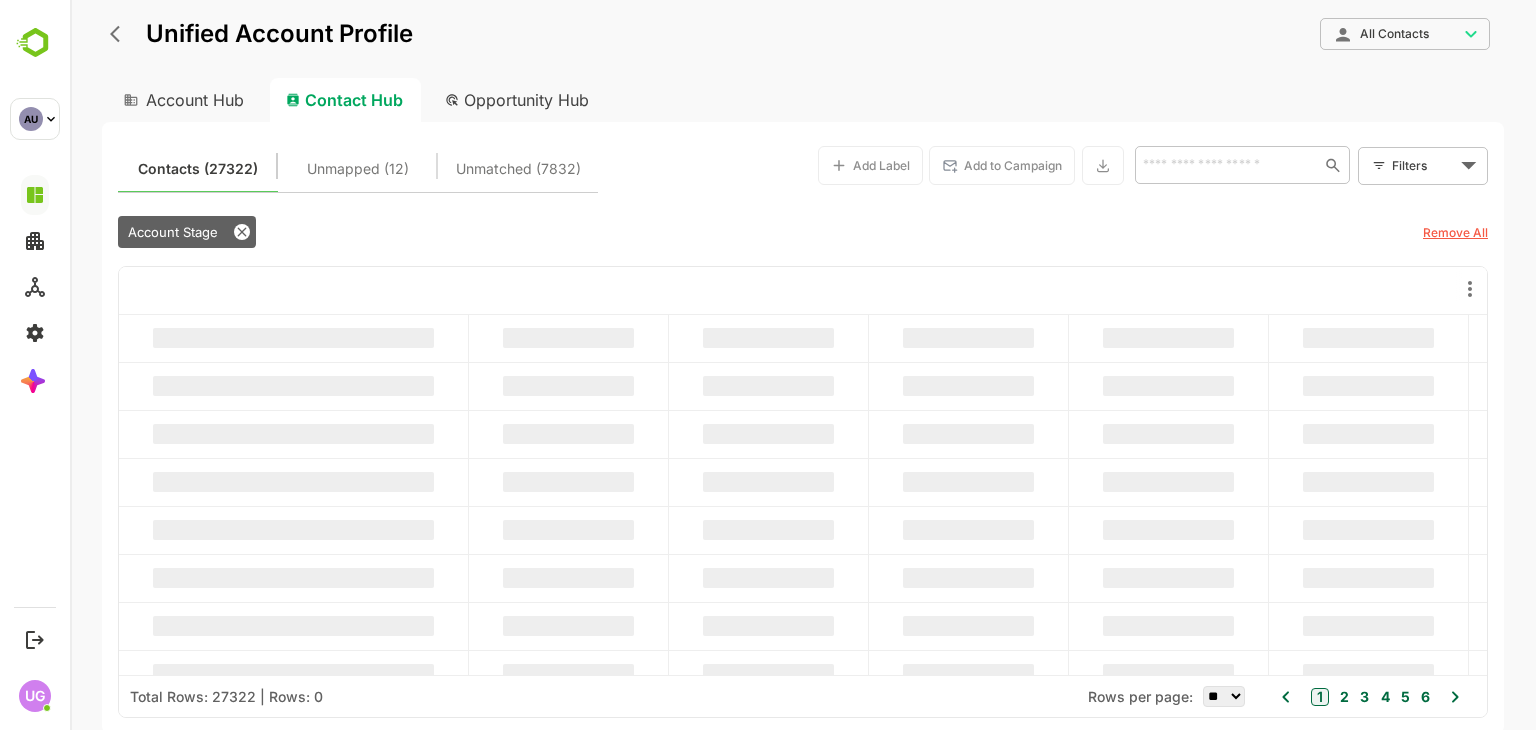 click on "Account Hub" at bounding box center (182, 100) 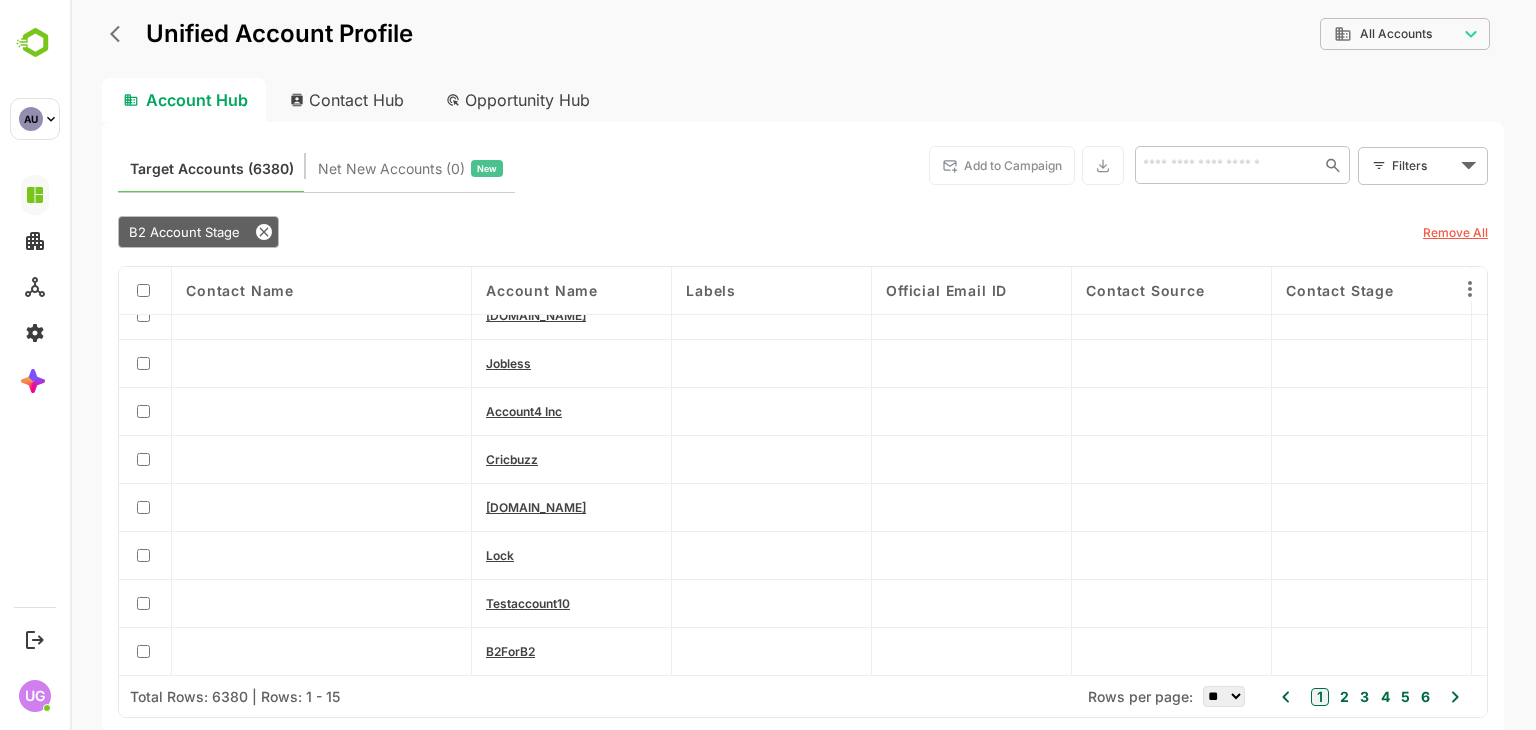 scroll, scrollTop: 0, scrollLeft: 0, axis: both 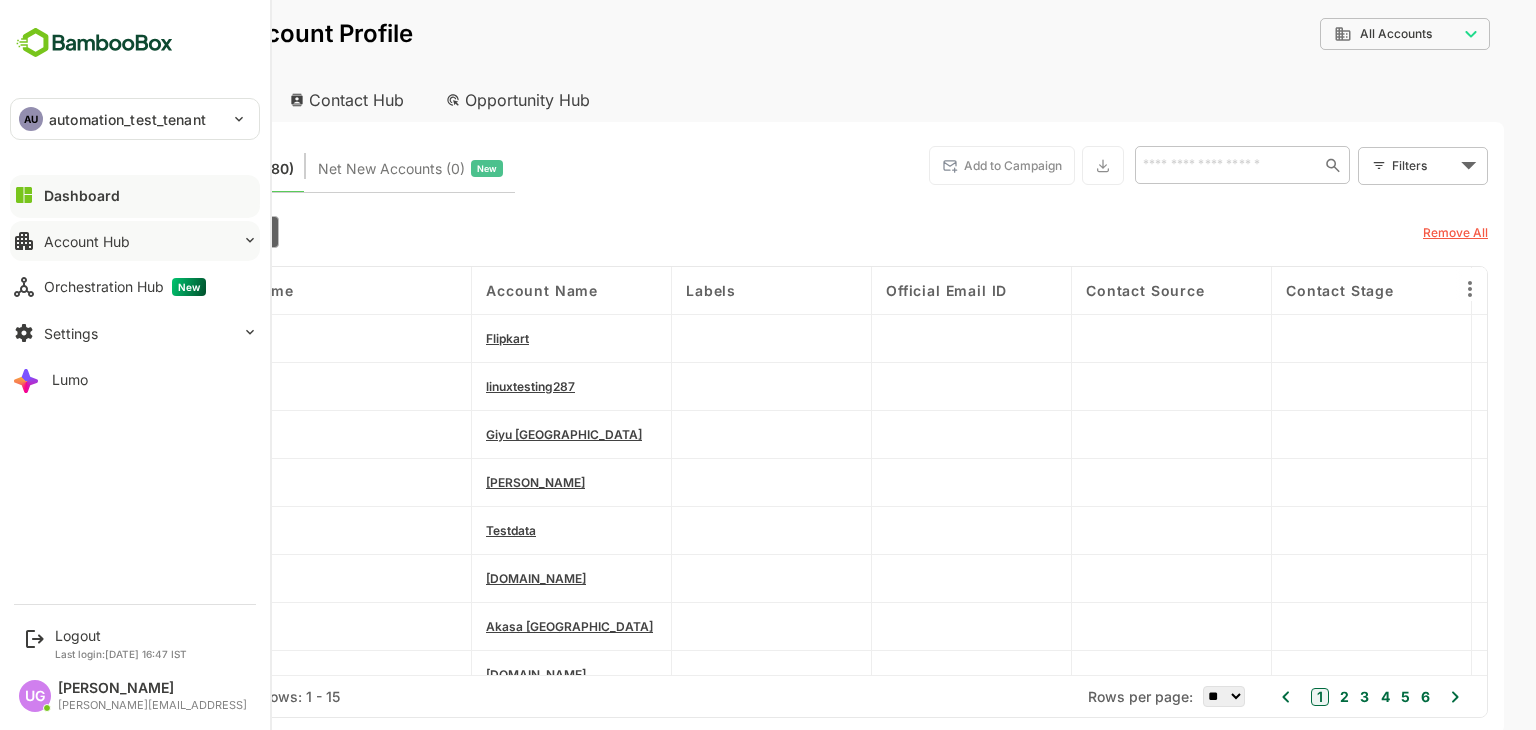 click on "Account Hub" at bounding box center [87, 241] 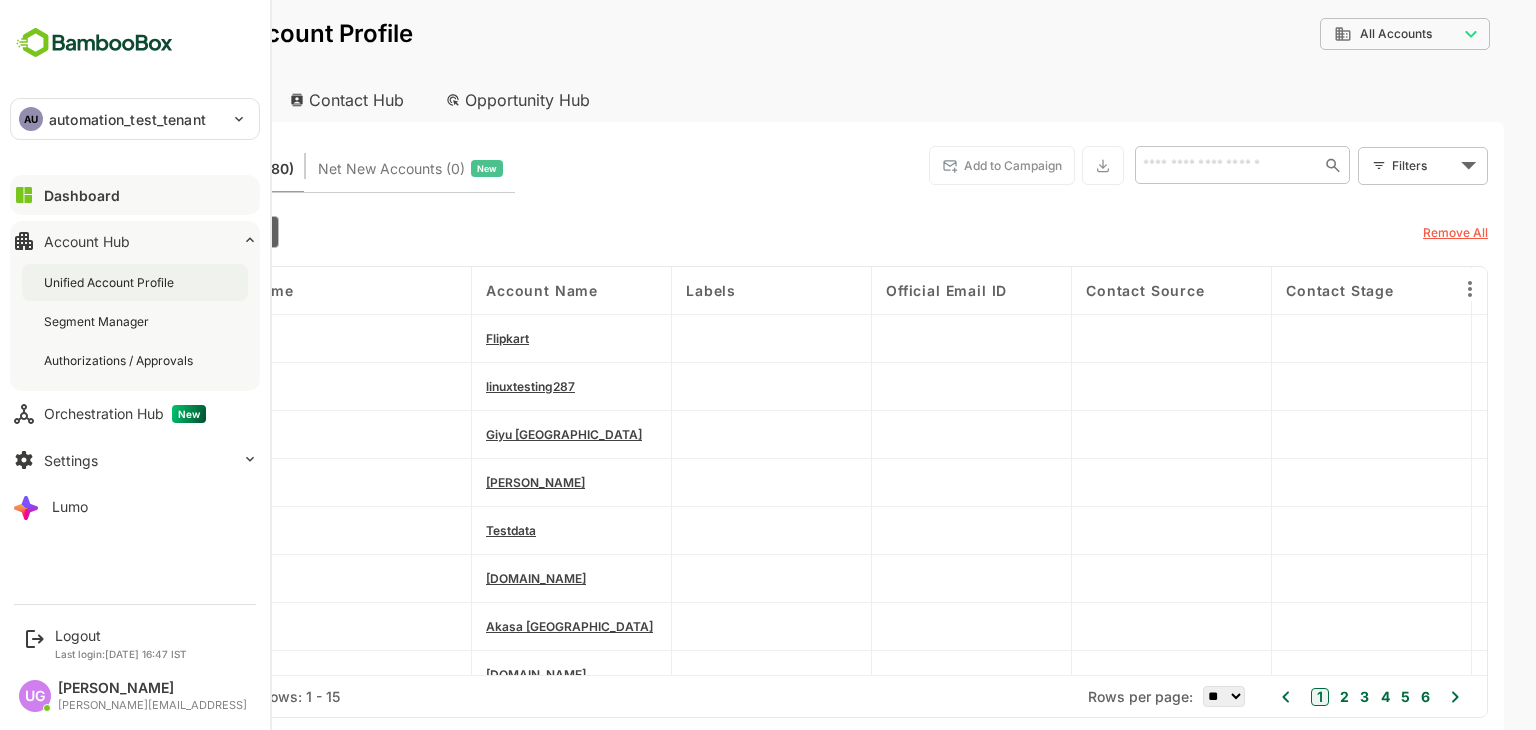 click on "Unified Account Profile" at bounding box center (111, 282) 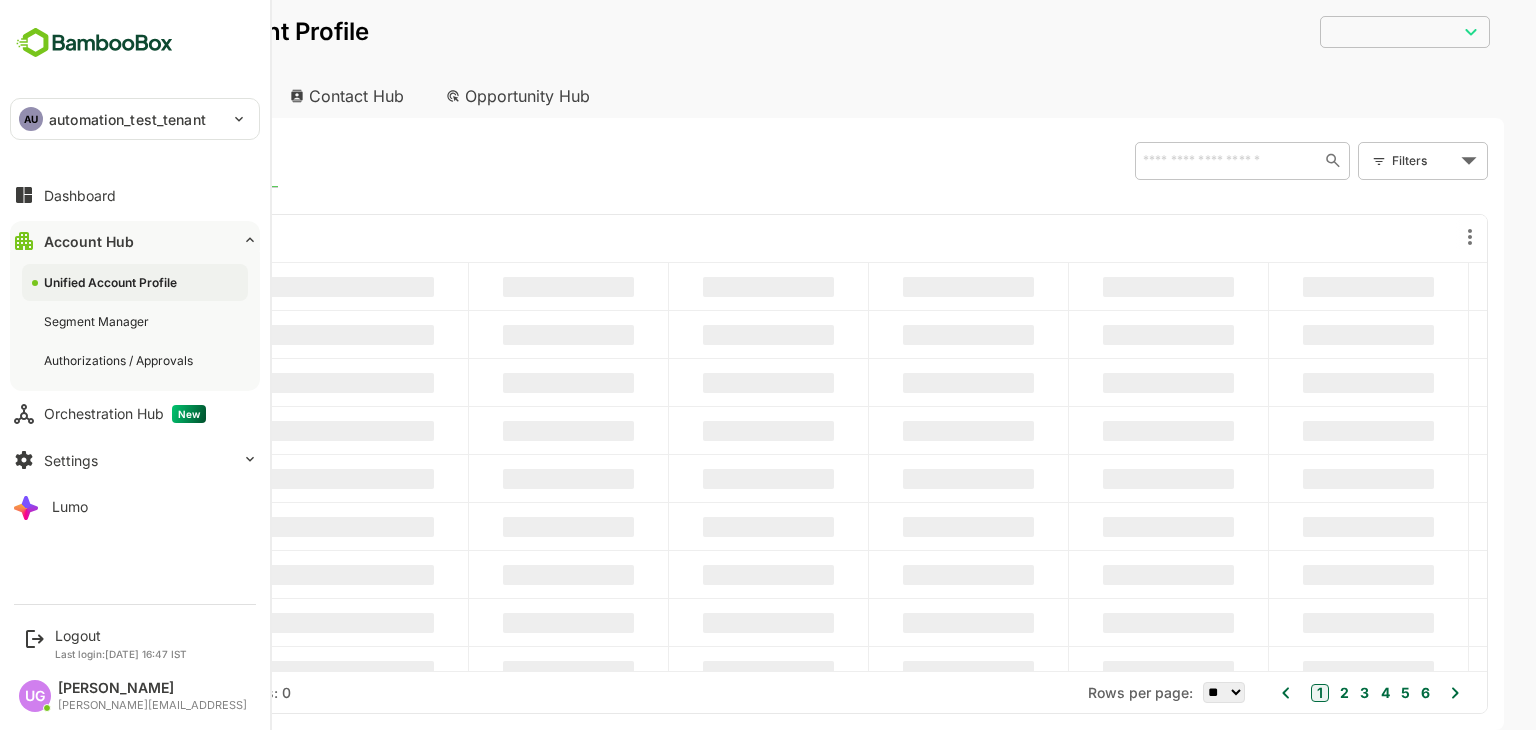 scroll, scrollTop: 0, scrollLeft: 0, axis: both 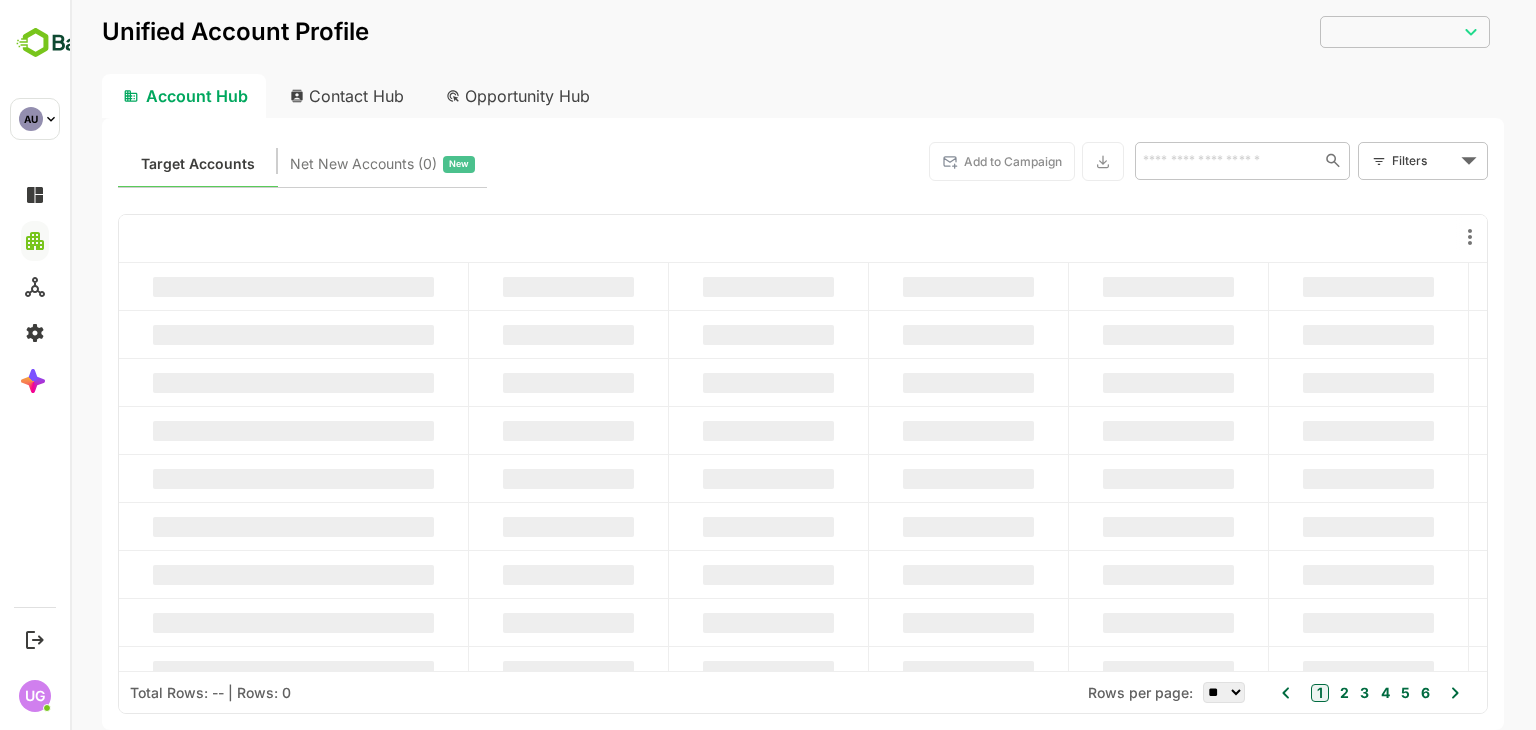 type on "**********" 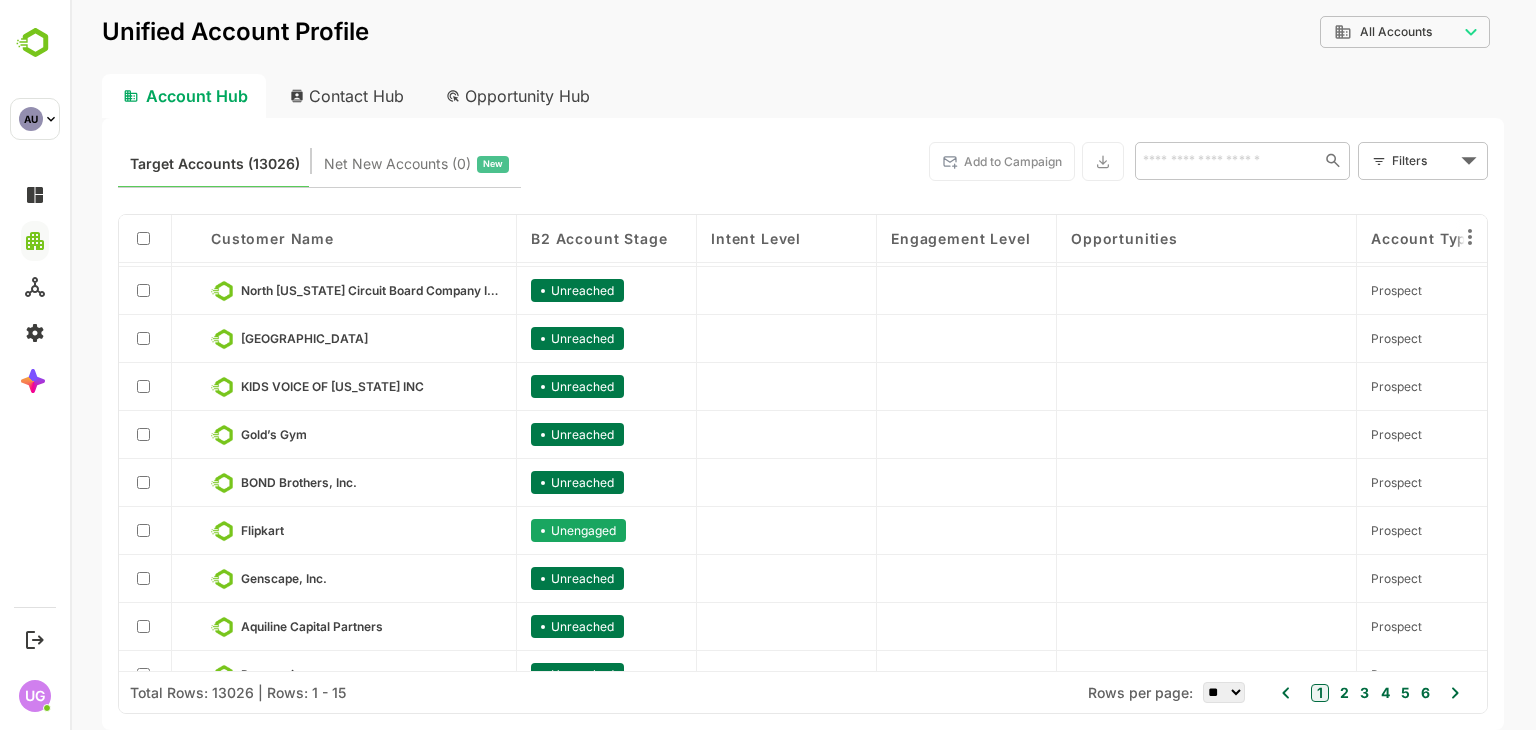 scroll, scrollTop: 316, scrollLeft: 0, axis: vertical 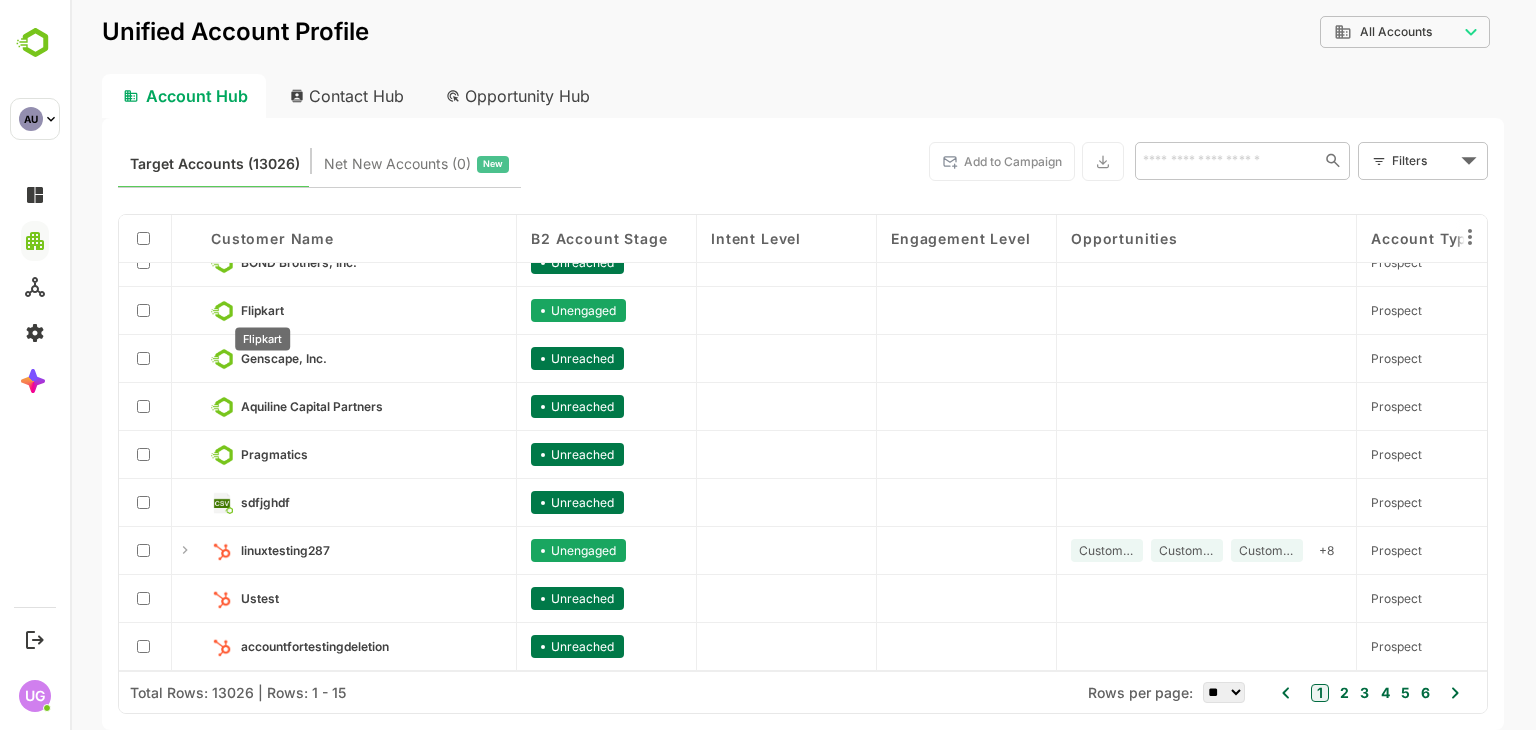 click on "Flipkart" at bounding box center [262, 310] 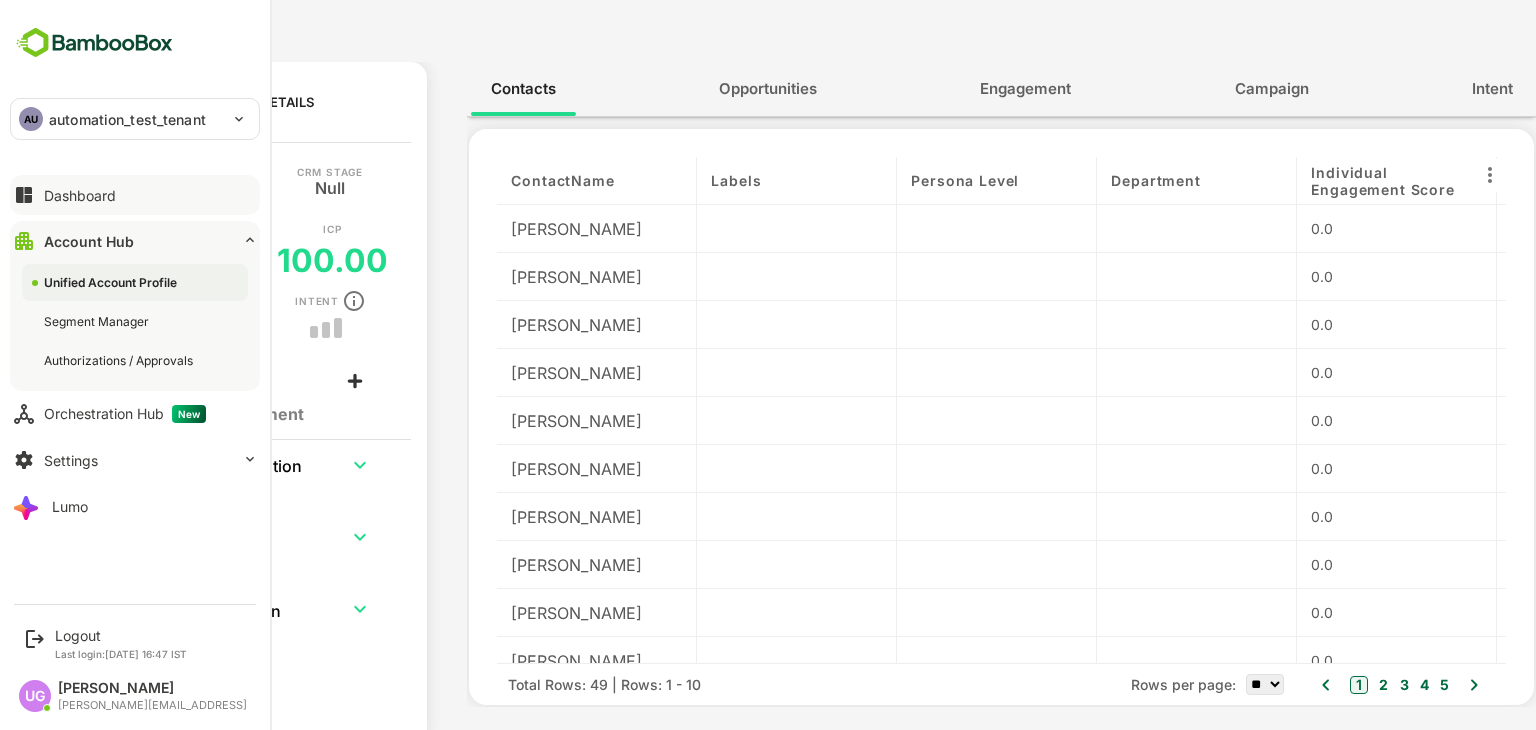 click on "Dashboard" at bounding box center (80, 195) 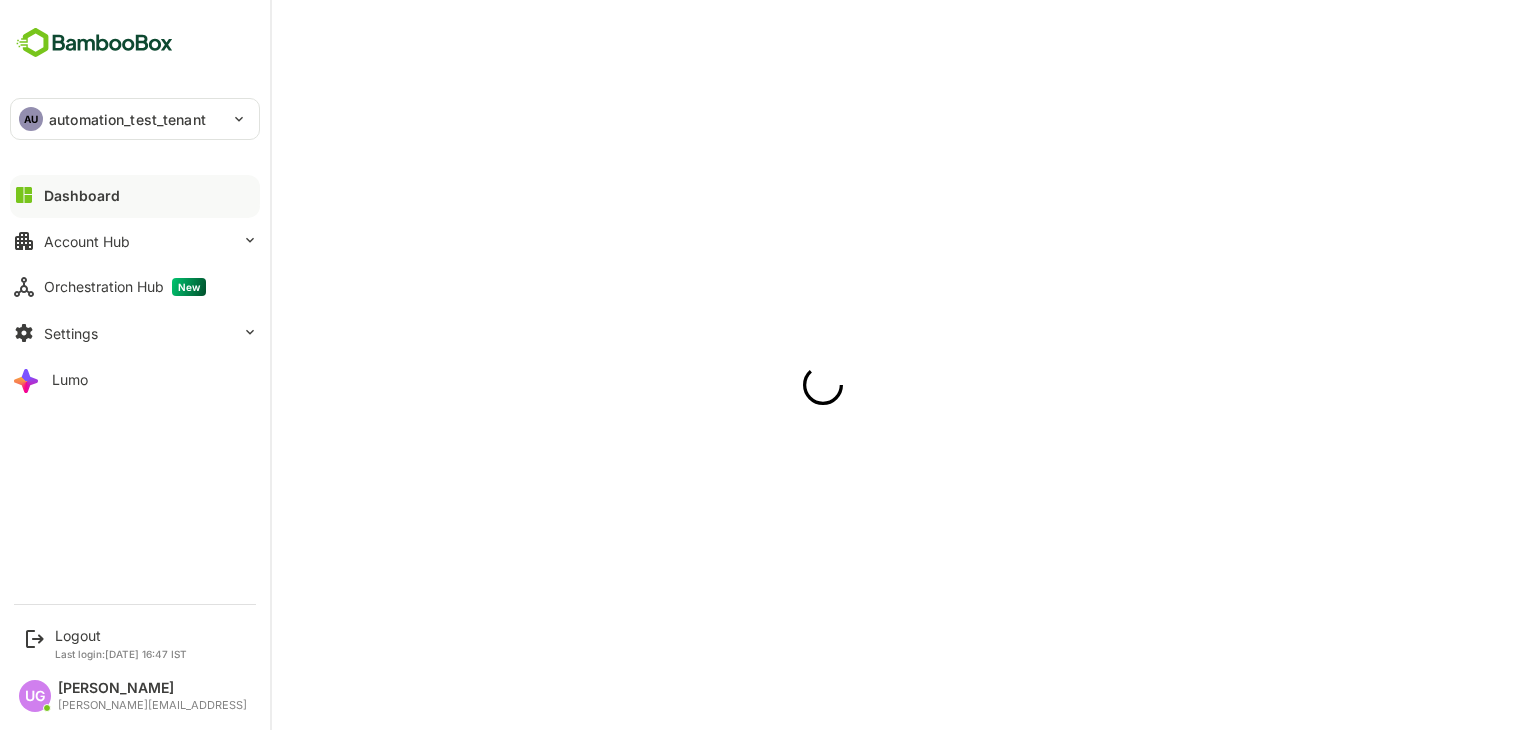scroll, scrollTop: 0, scrollLeft: 0, axis: both 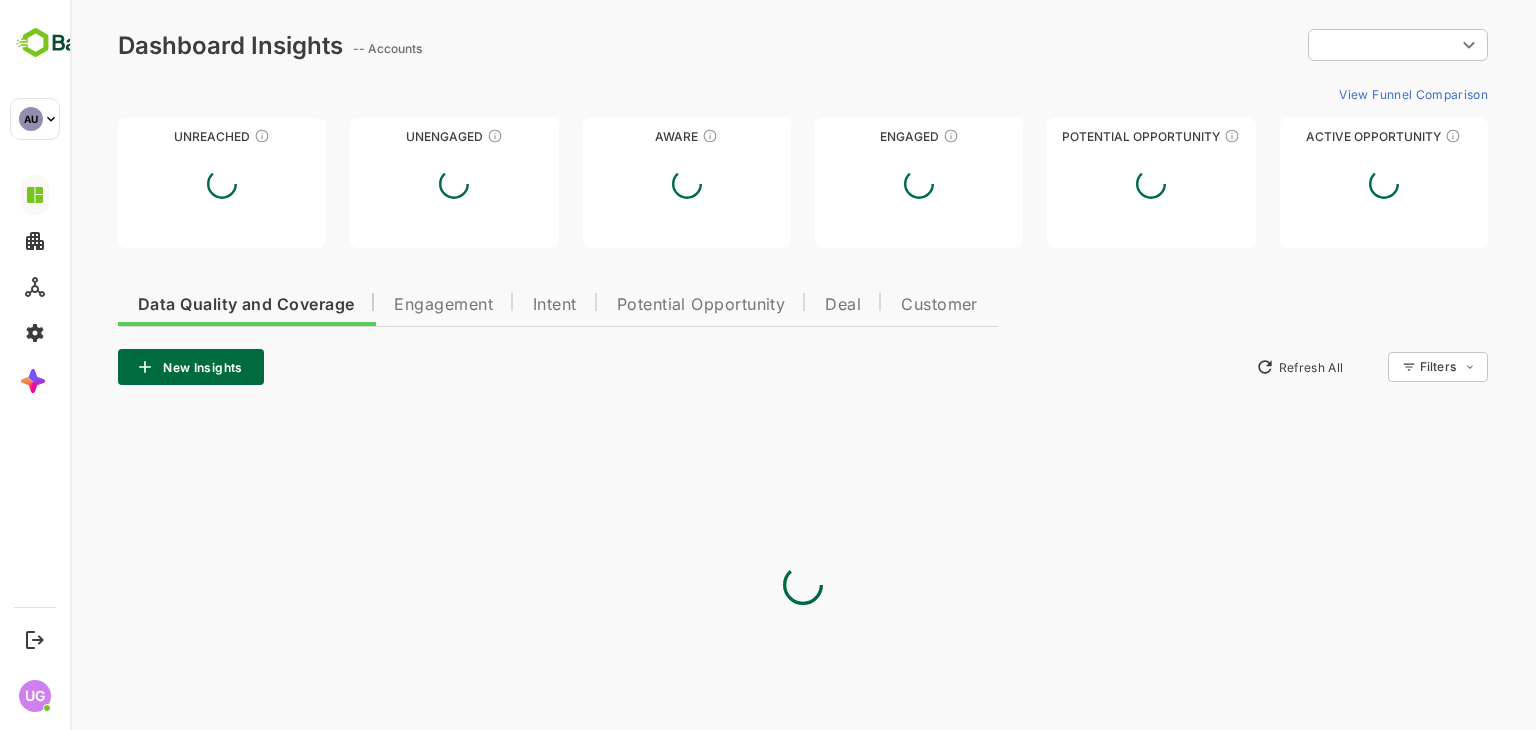 type on "**********" 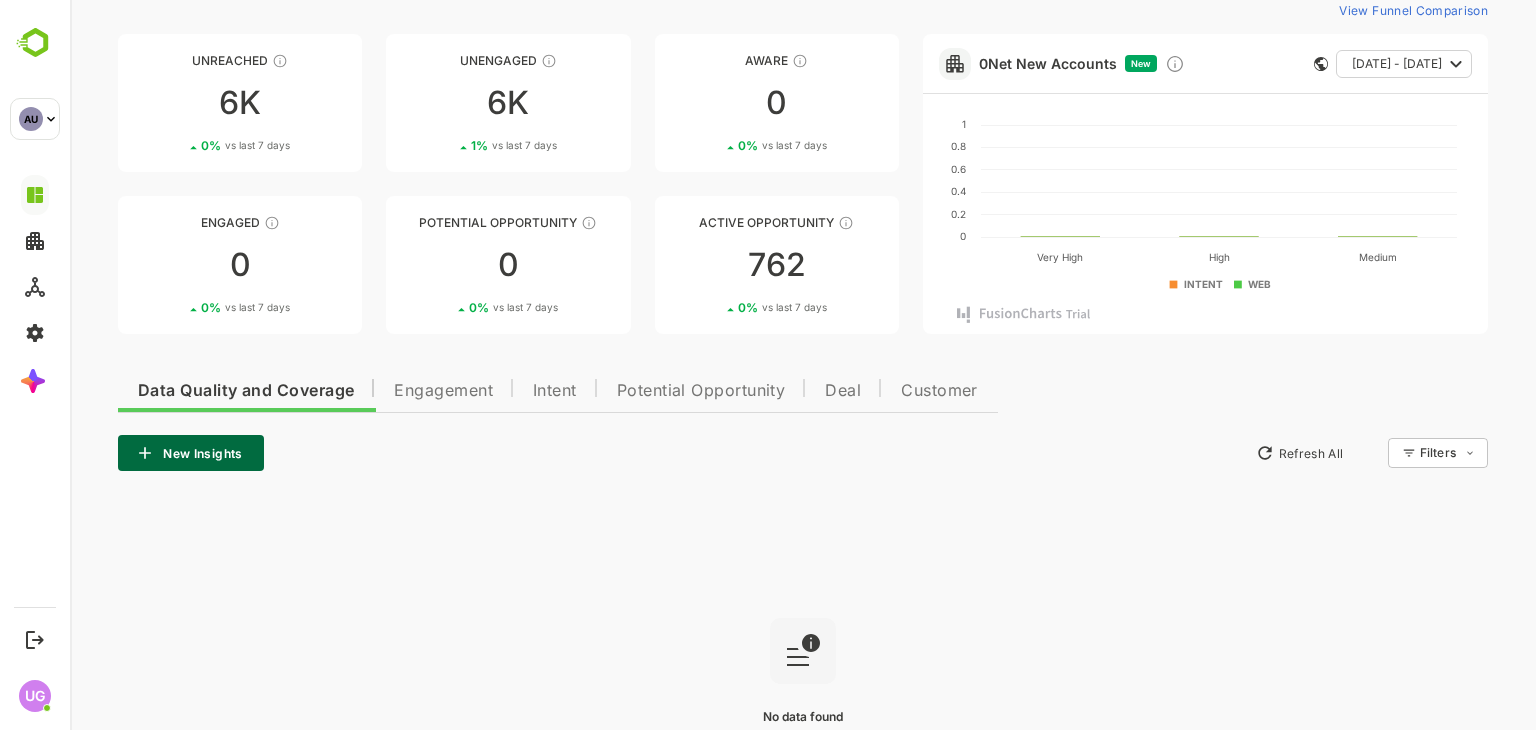 scroll, scrollTop: 0, scrollLeft: 0, axis: both 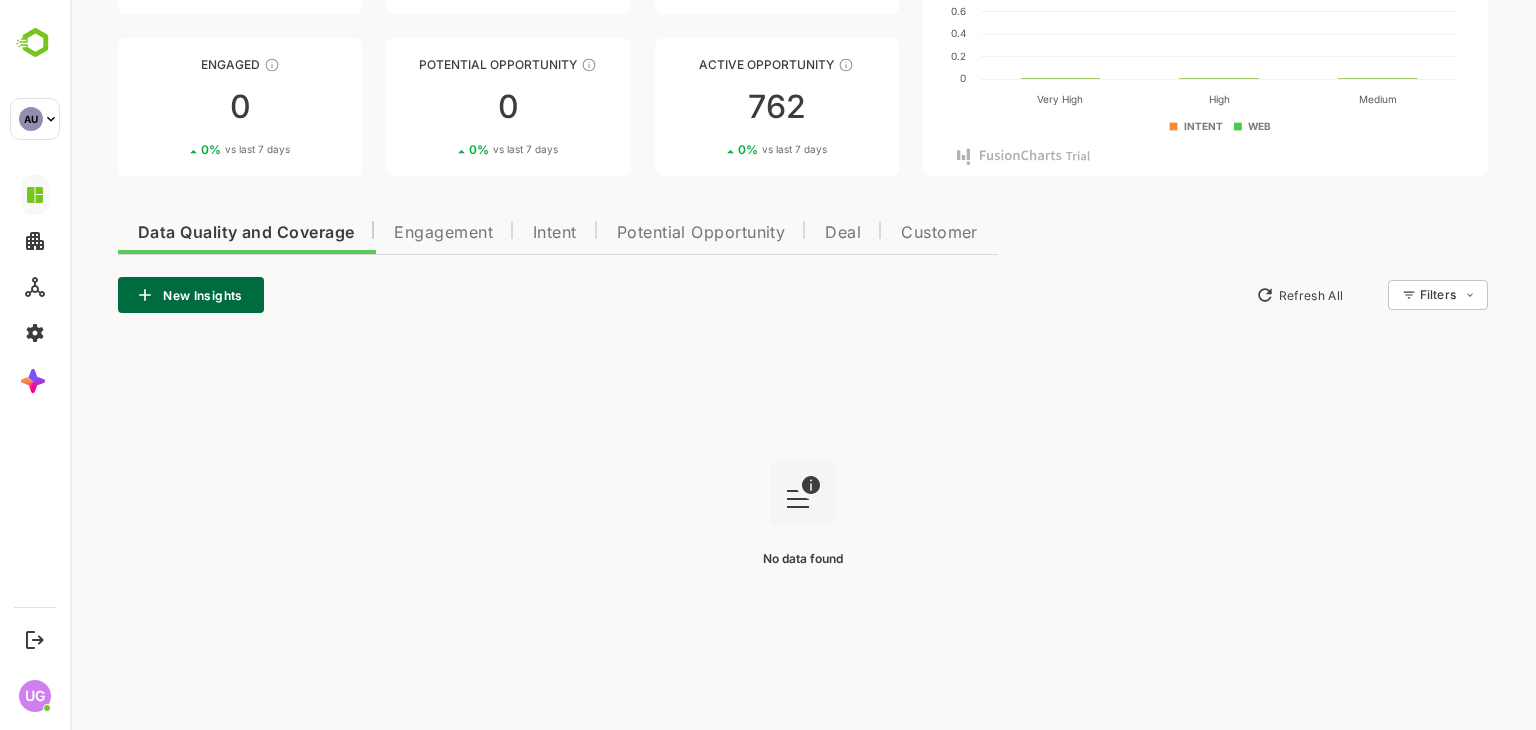 click on "Engagement" at bounding box center (443, 233) 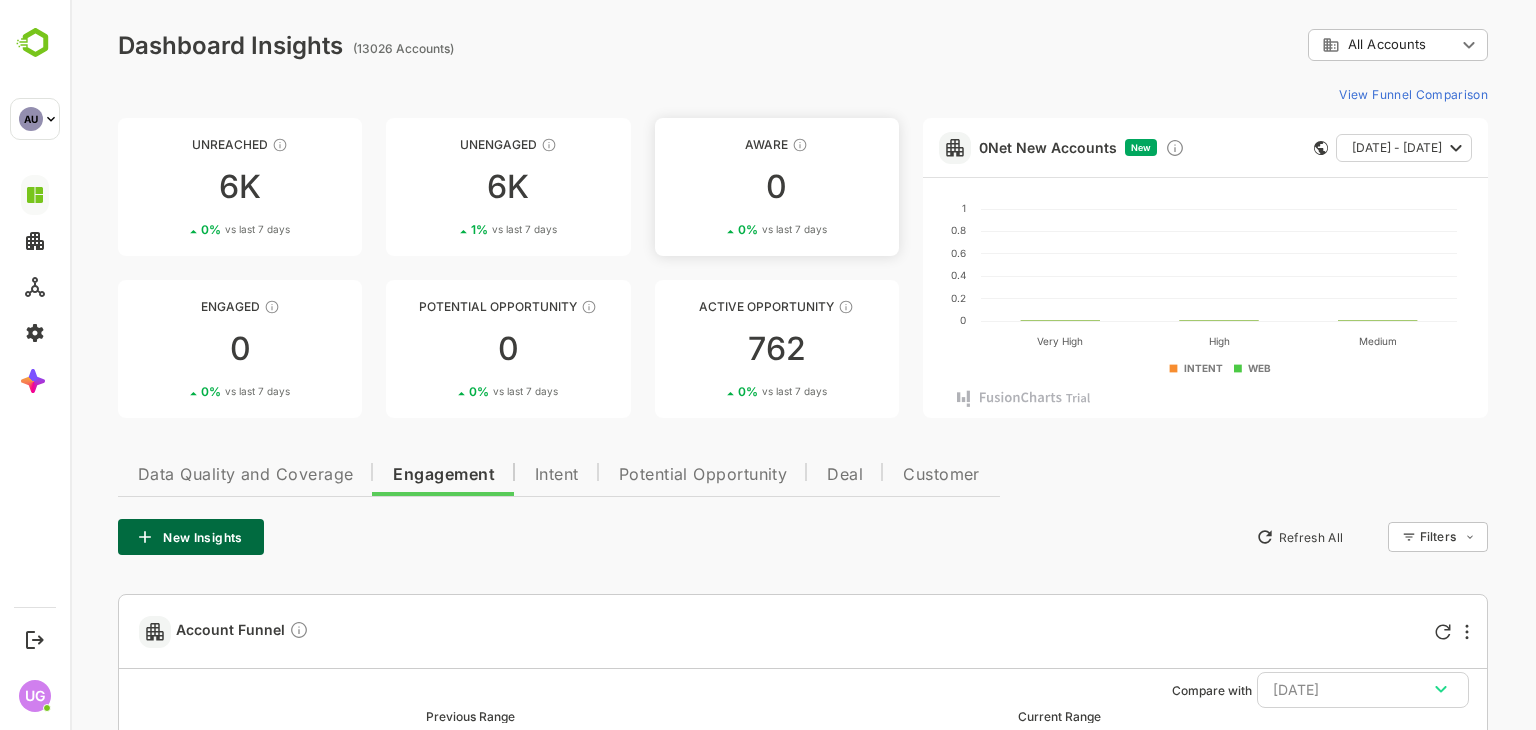 scroll, scrollTop: 0, scrollLeft: 0, axis: both 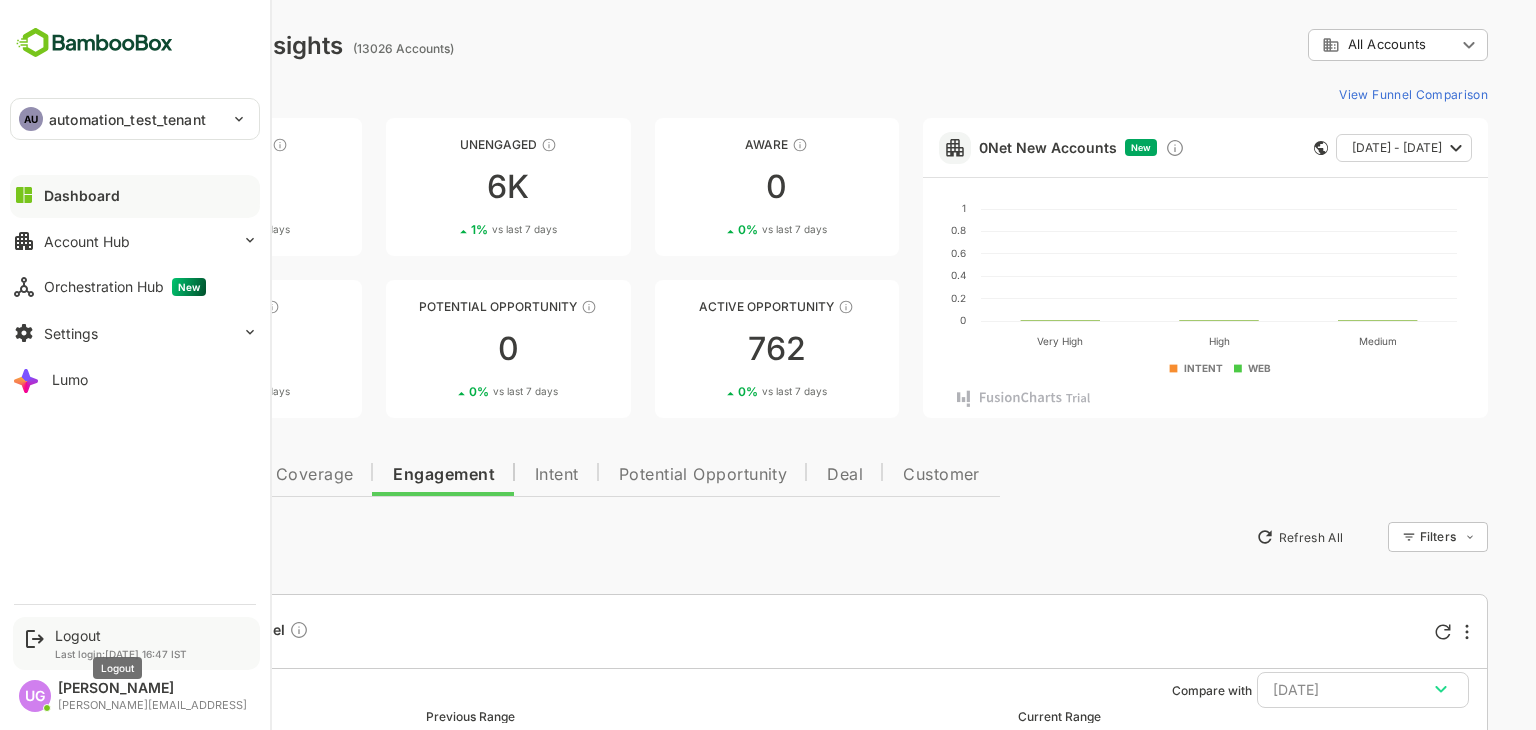 click on "Logout" at bounding box center [121, 635] 